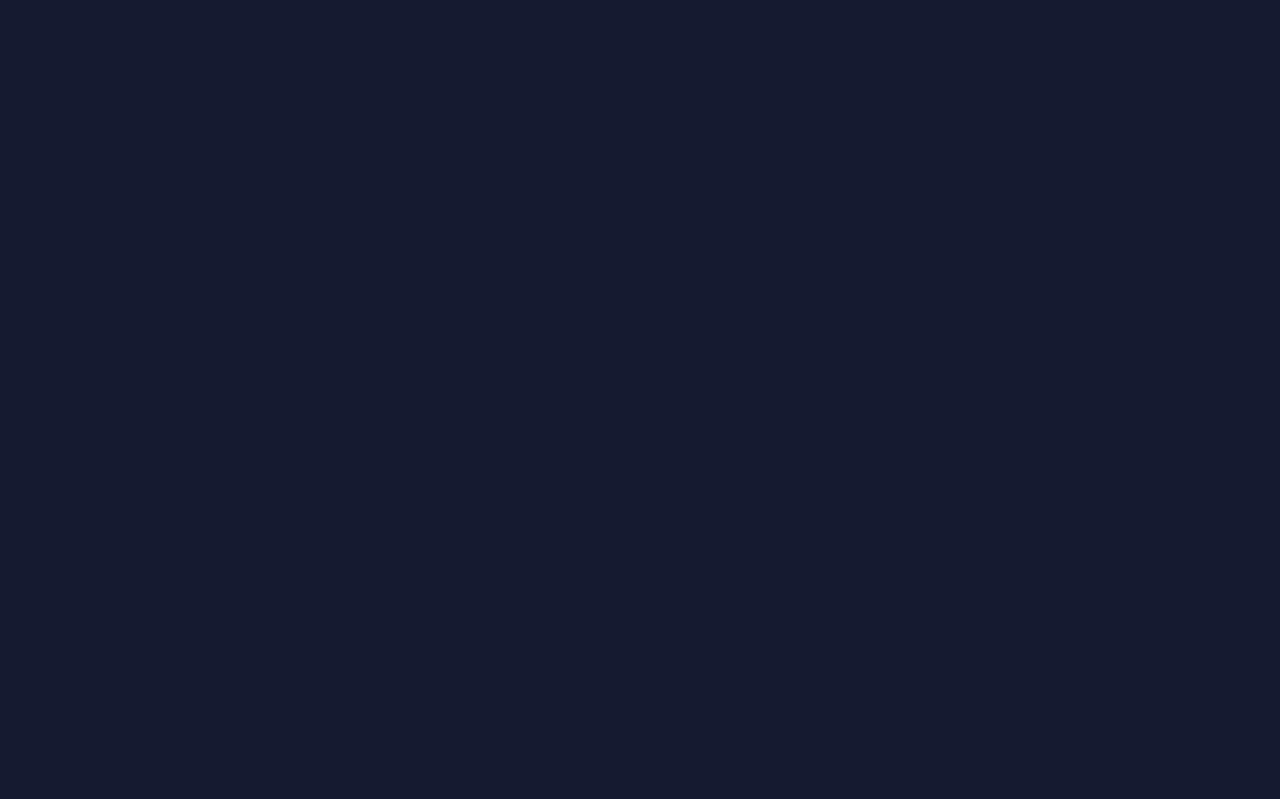 scroll, scrollTop: 0, scrollLeft: 0, axis: both 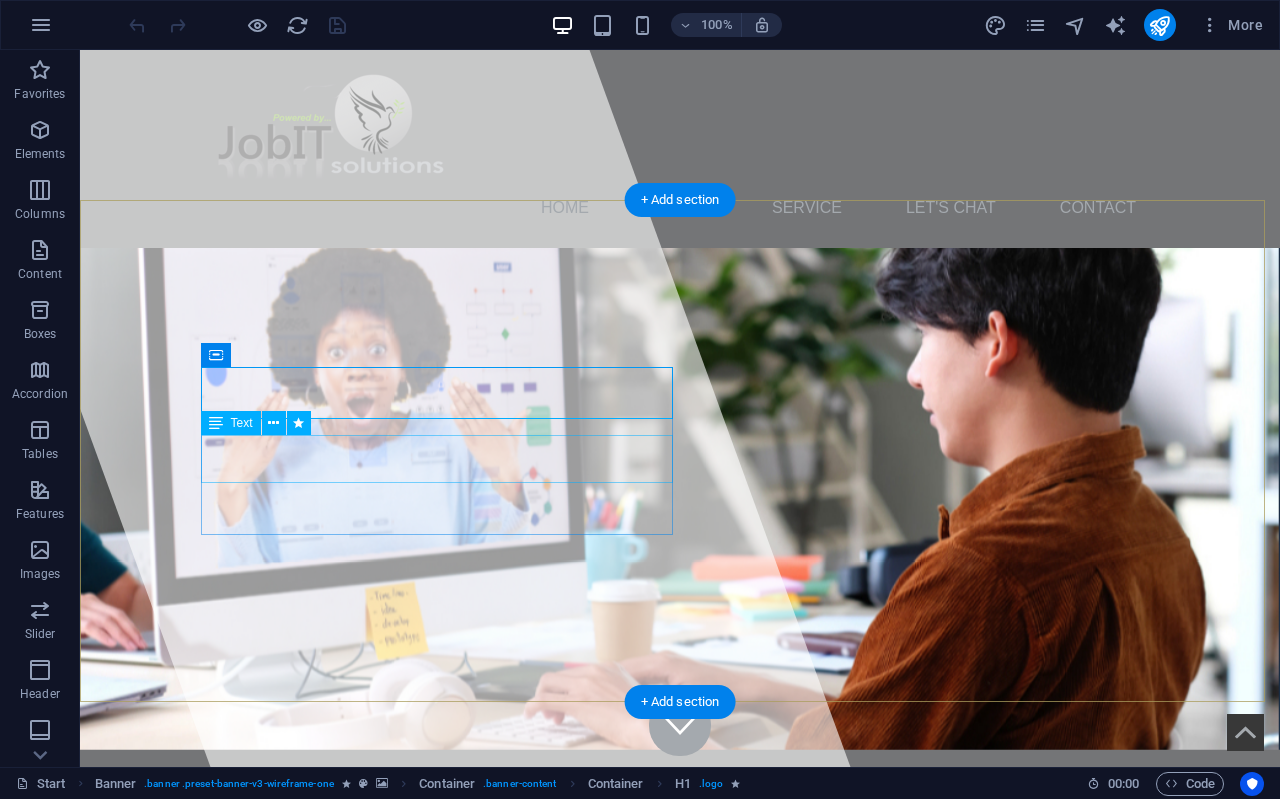 click on "Web strive in  planning, creating, and arranging the visual and interactive elements for your website." at bounding box center [680, 911] 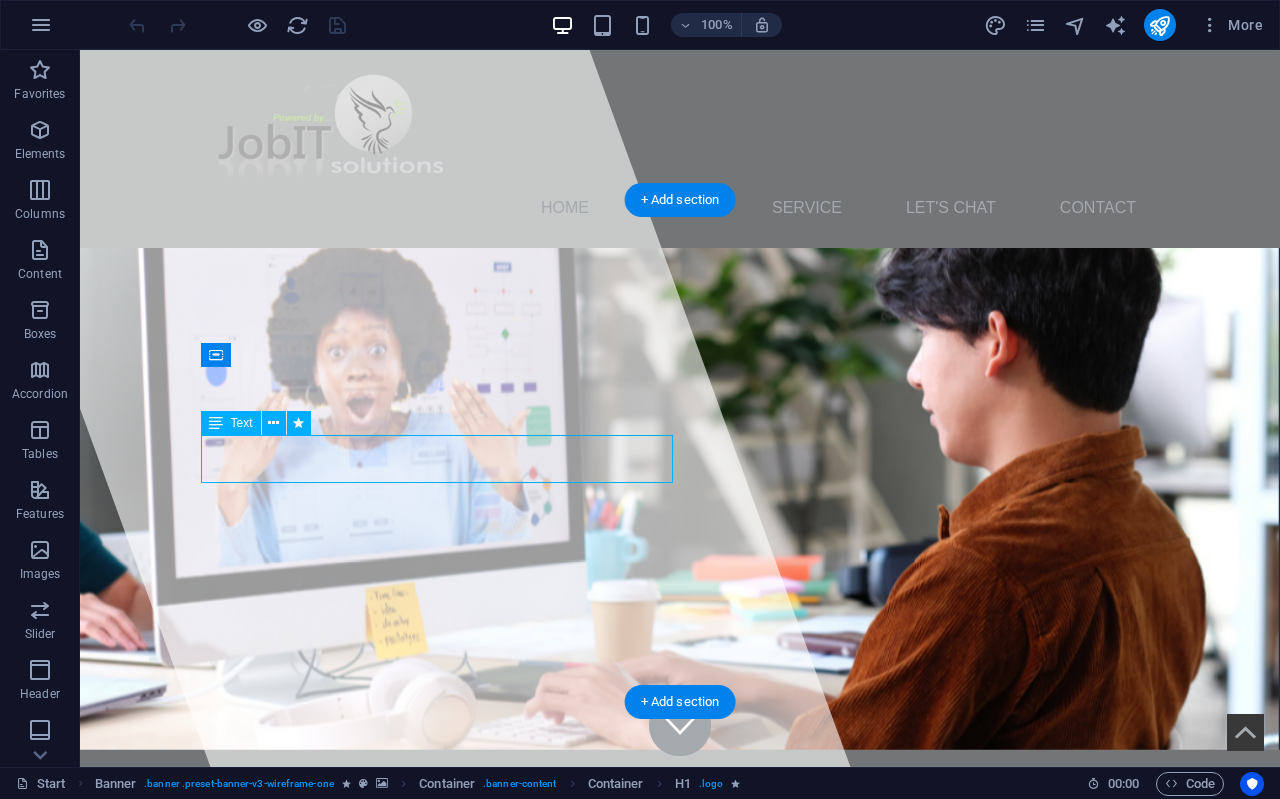 click on "Web strive in  planning, creating, and arranging the visual and interactive elements for your website." at bounding box center (680, 911) 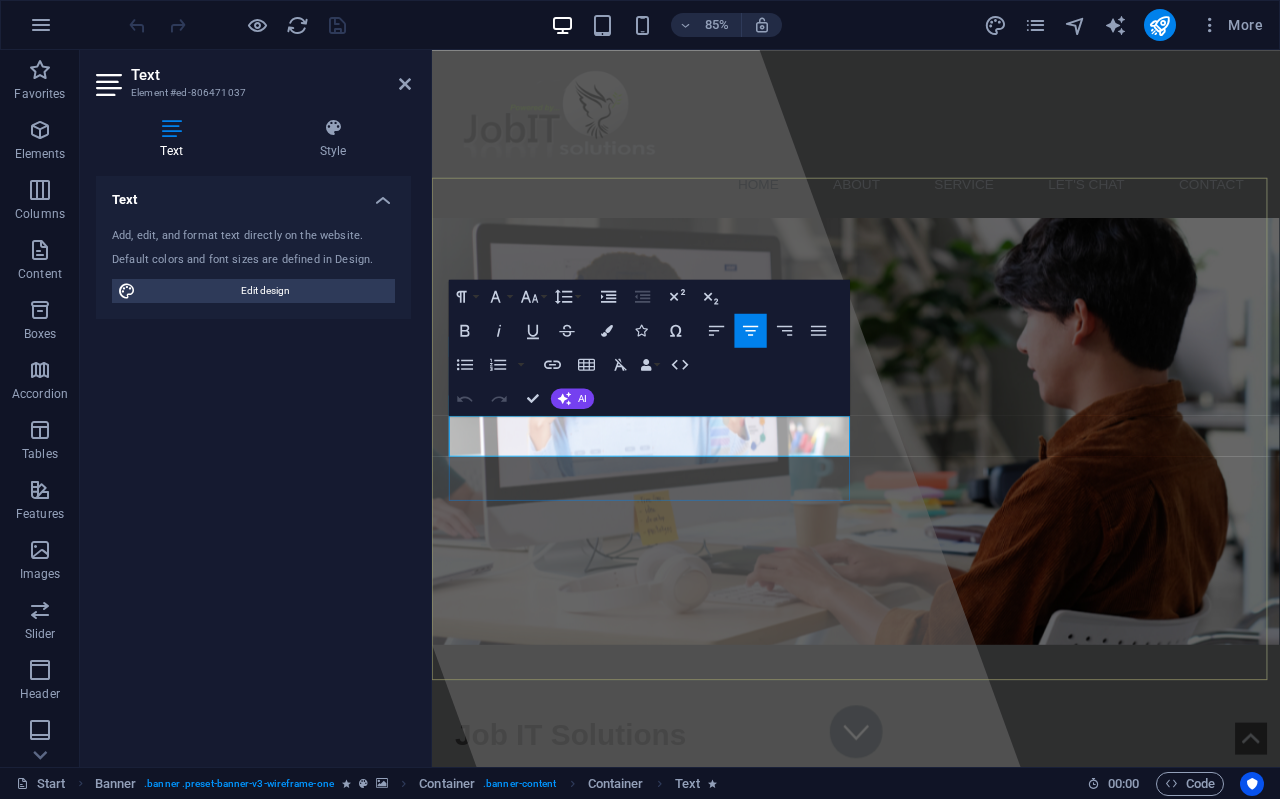 click on "Web strive in  planning, creating, and arranging the visual and interactive elements for your website." at bounding box center [931, 910] 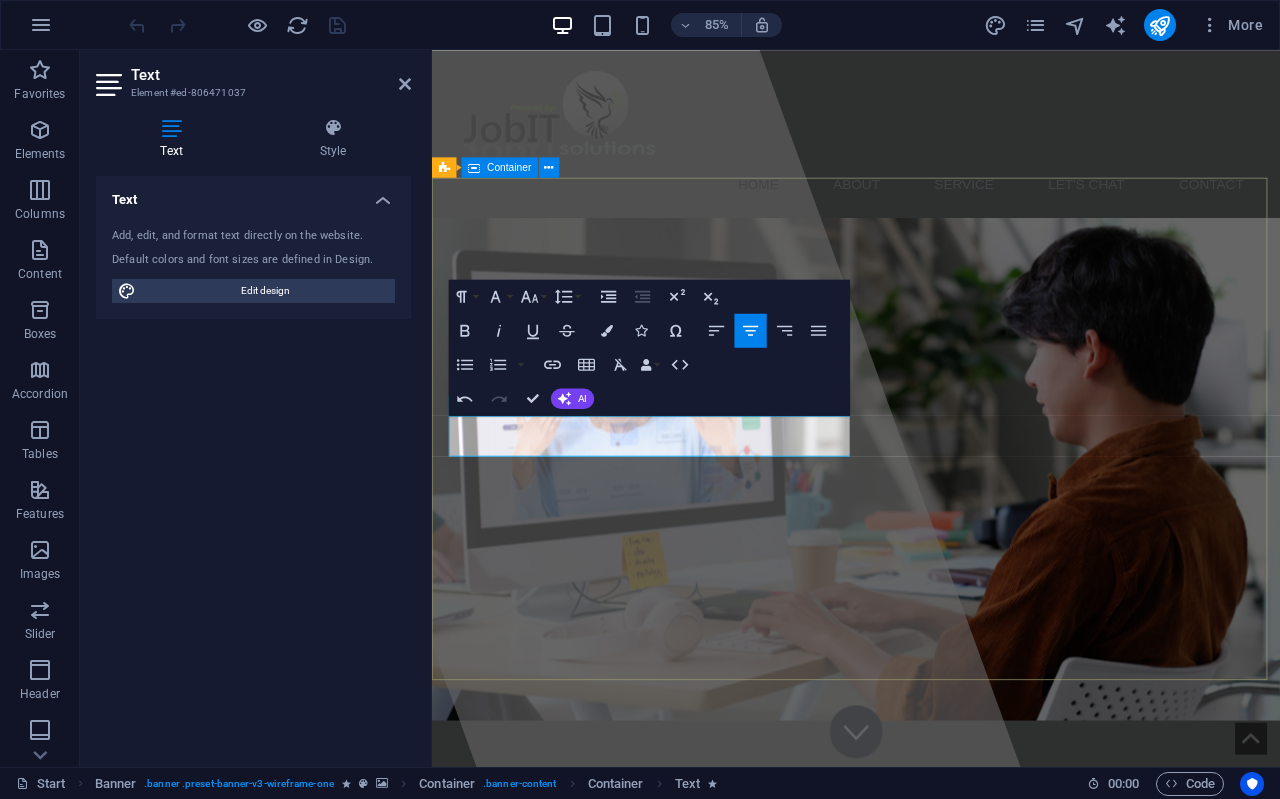 click on "Job IT Solutions We strive in  planning, creating, and arranging the visual and interactive elements for your website." at bounding box center (931, 1035) 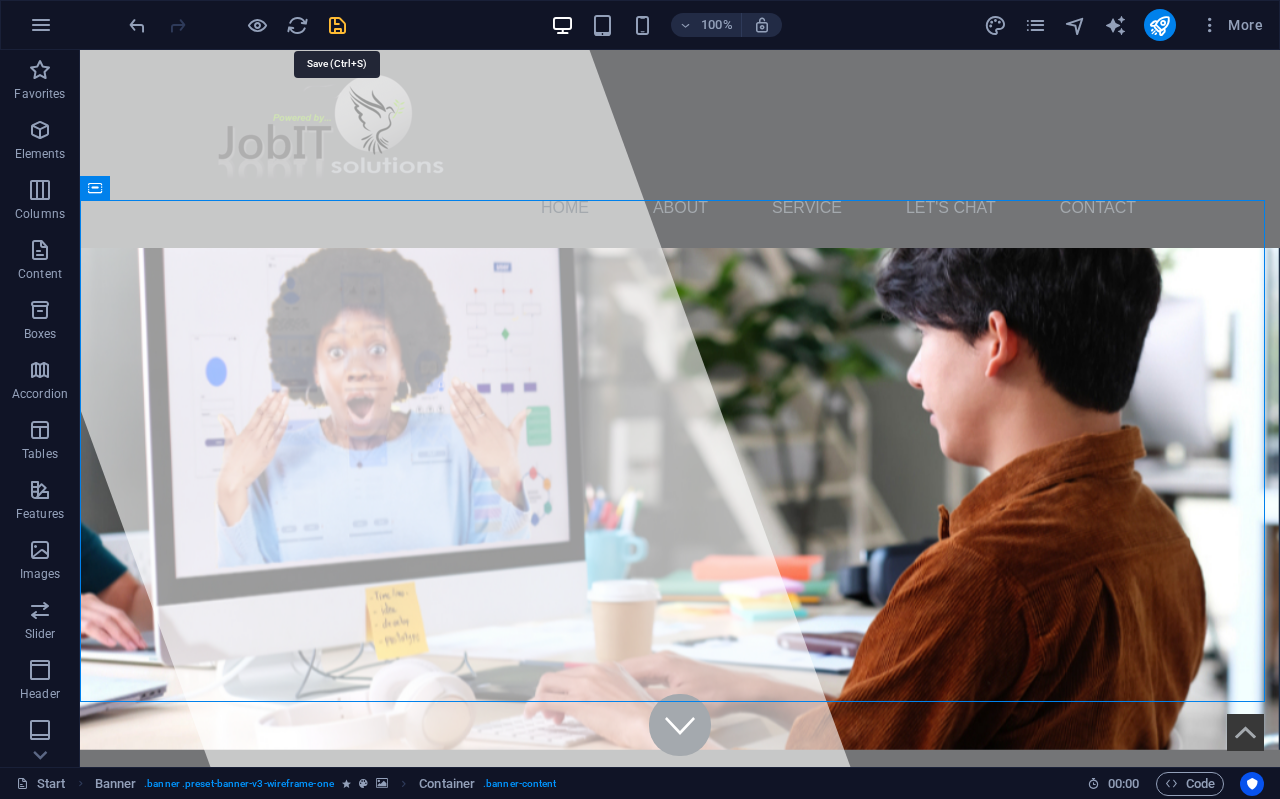 click at bounding box center (337, 25) 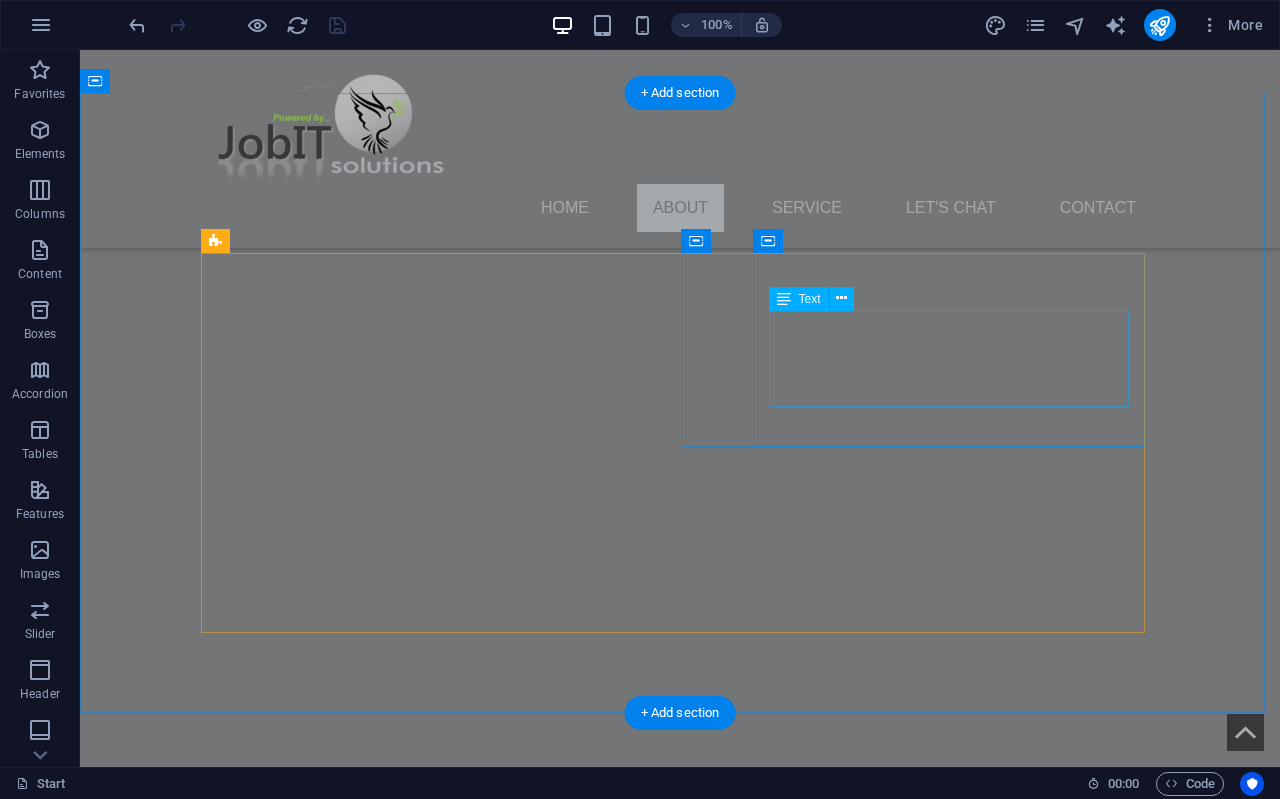 scroll, scrollTop: 1300, scrollLeft: 0, axis: vertical 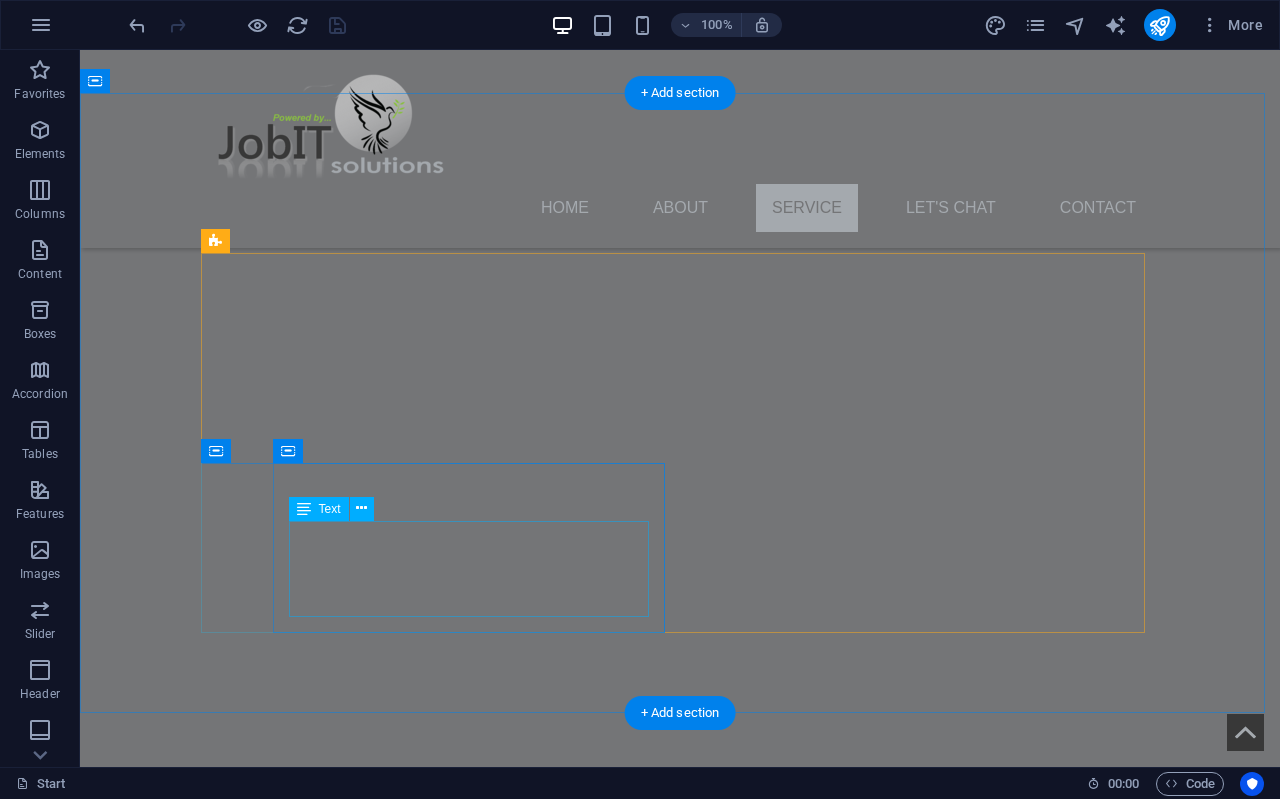 click on "Lorem ipsum dolor sit amet, consectetuer adipiscing elit. Aenean commodo ligula eget dolor. Lorem ipsum dolor sit amet, consectetuer adipiscing elit leget dolor." at bounding box center [440, 2975] 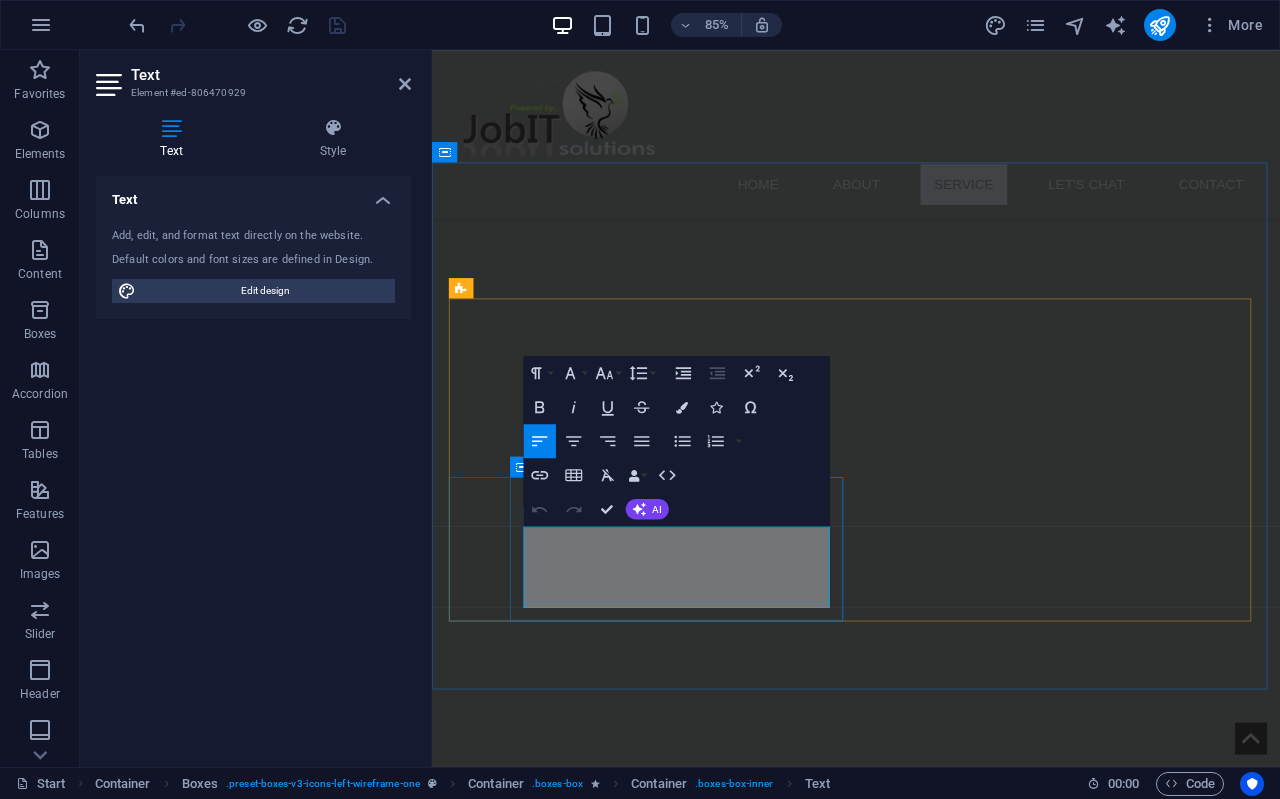 drag, startPoint x: 714, startPoint y: 697, endPoint x: 549, endPoint y: 633, distance: 176.9774 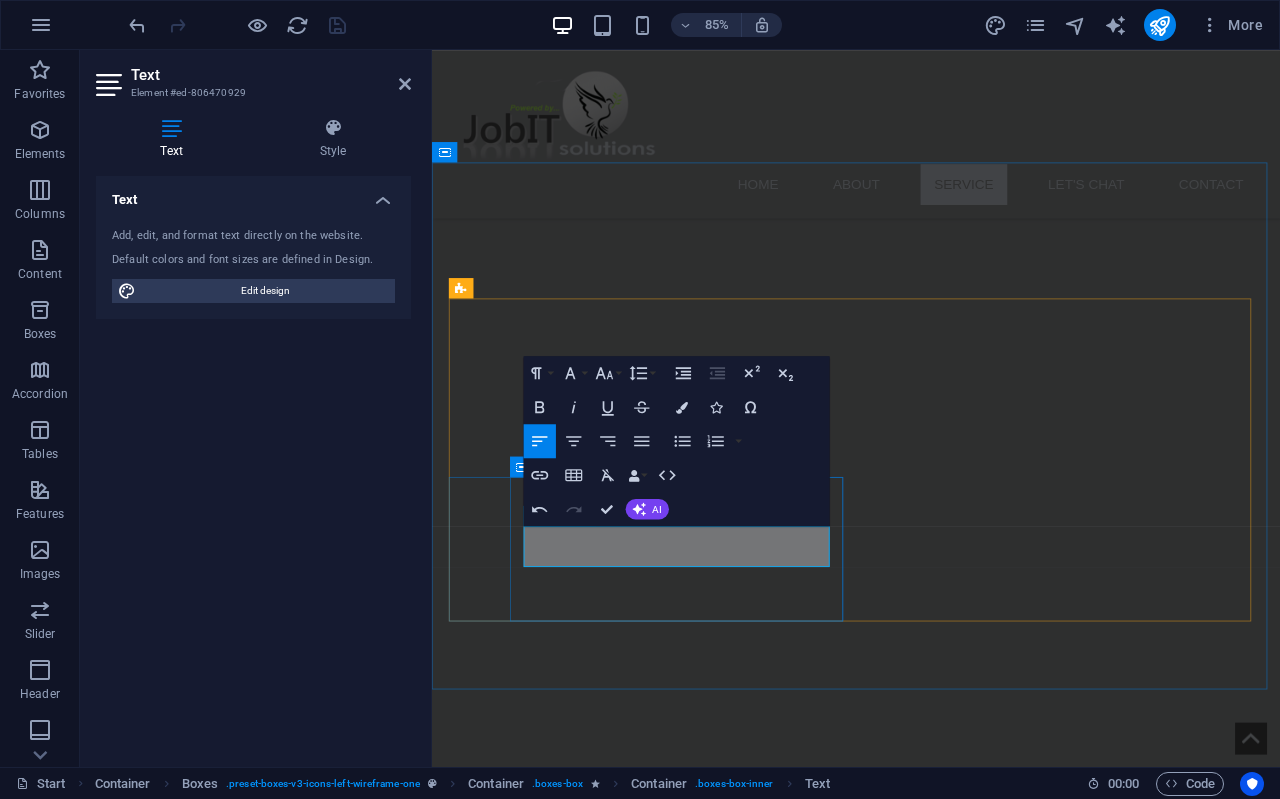 click on "LCustom Printed Letterhead - We Design, Print & Promote You" at bounding box center [691, 3031] 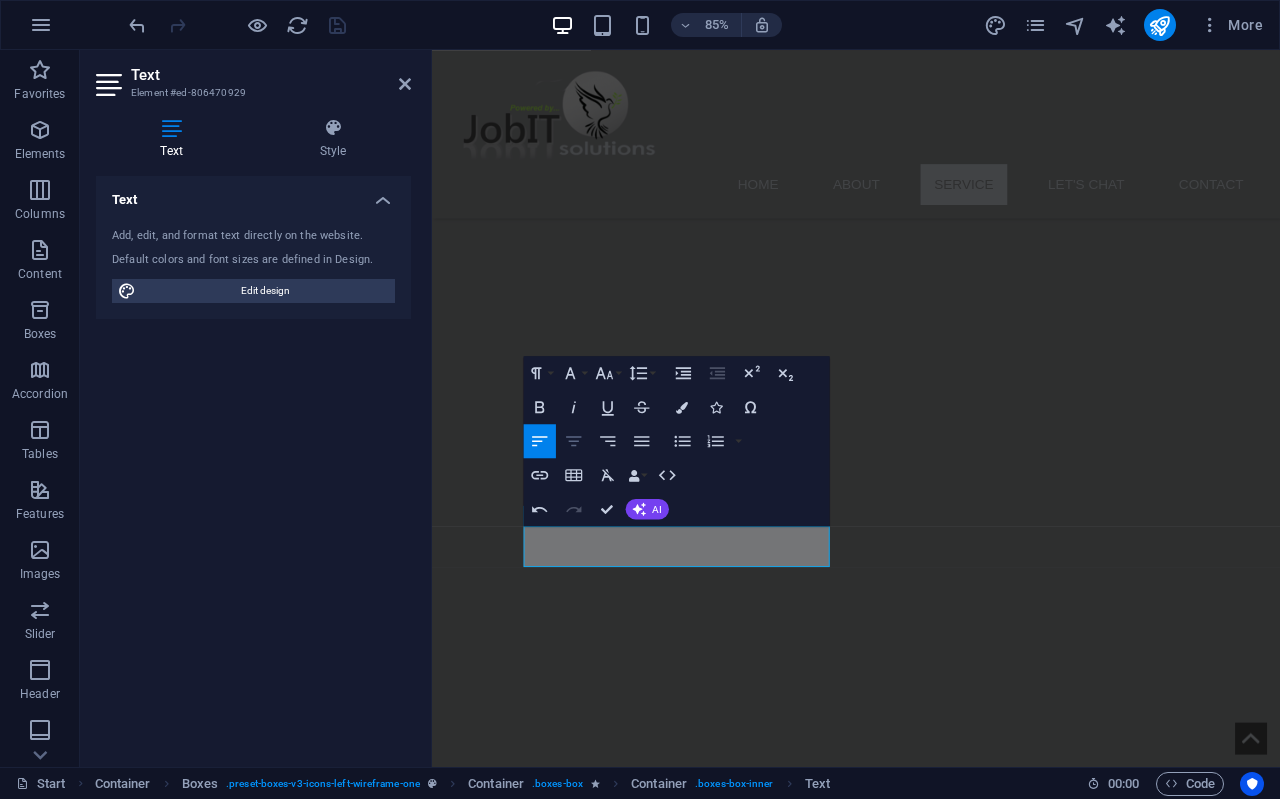 click 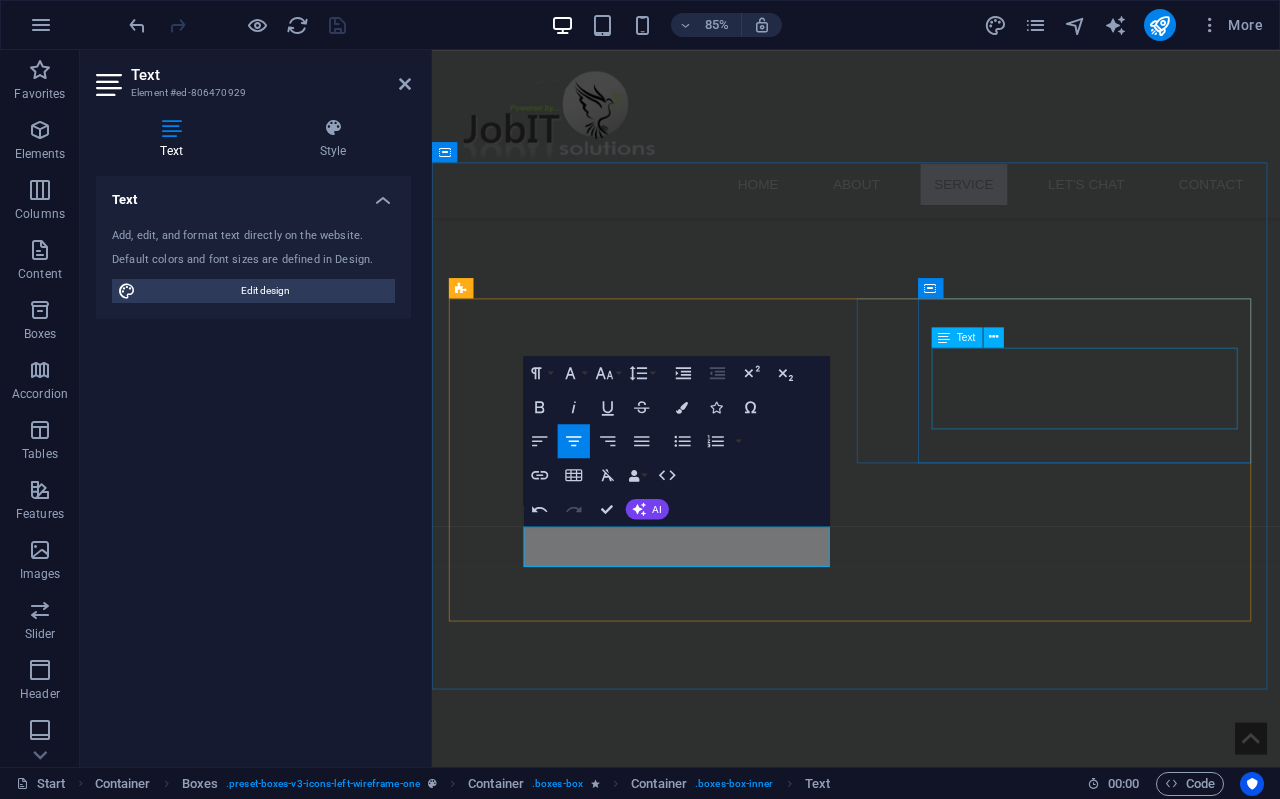 click on "We design professional logos to build your brand identity with ease." at bounding box center (691, 2805) 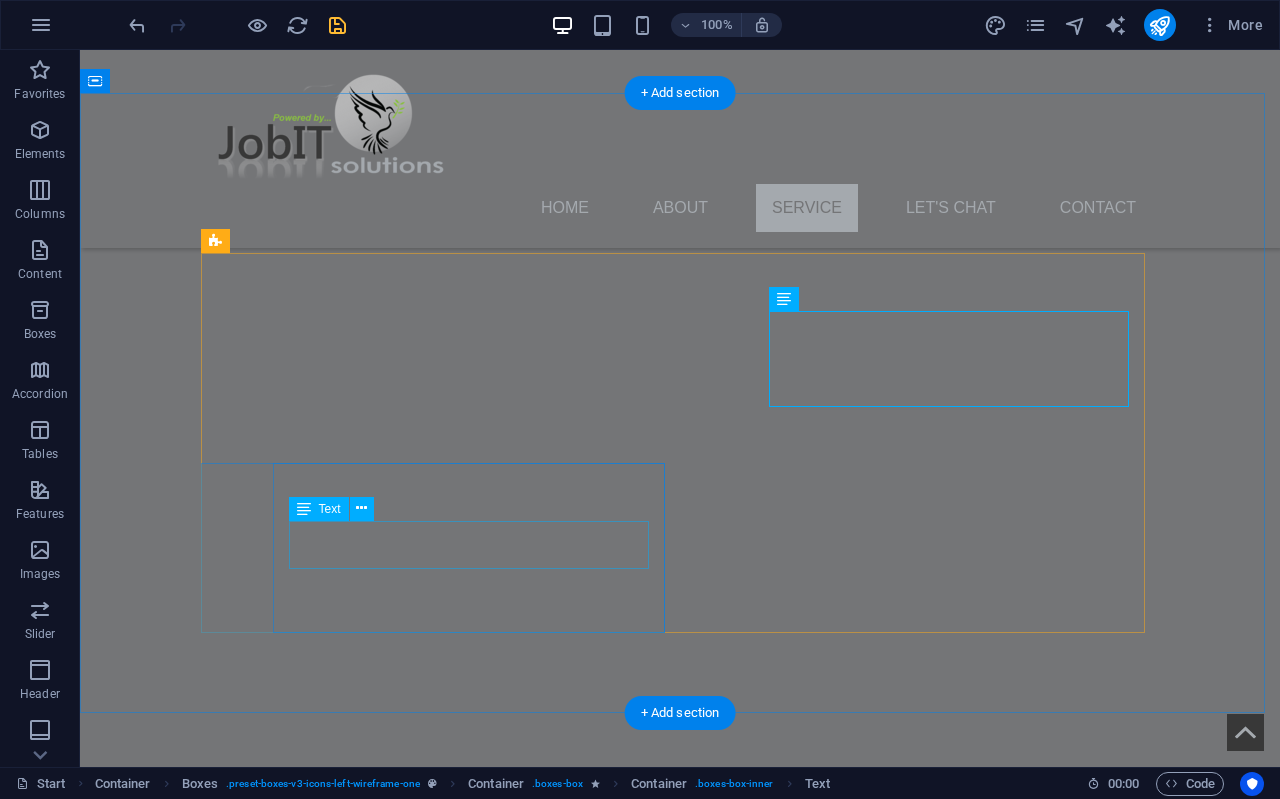 click on "Custom Printed Letterhead - We Design, Print & Promote You." at bounding box center (440, 2963) 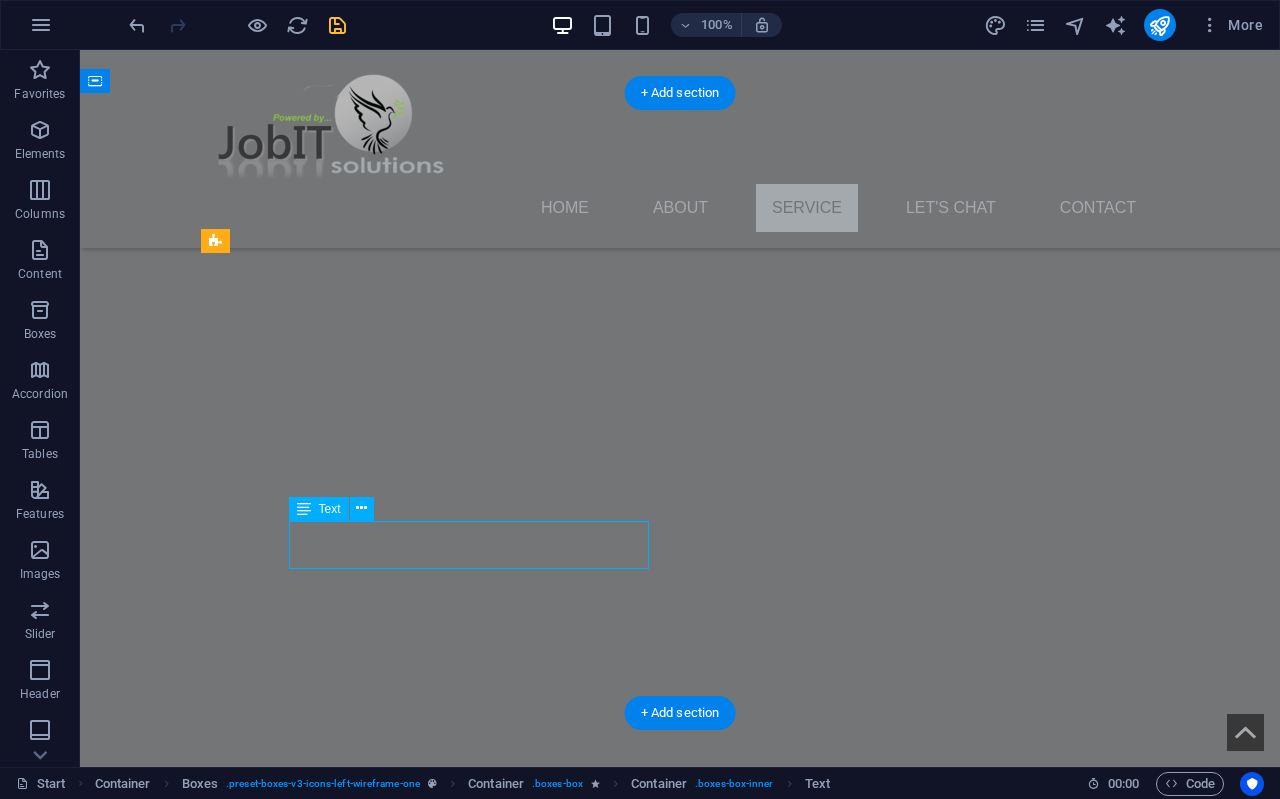 click on "Custom Printed Letterhead - We Design, Print & Promote You." at bounding box center [440, 2963] 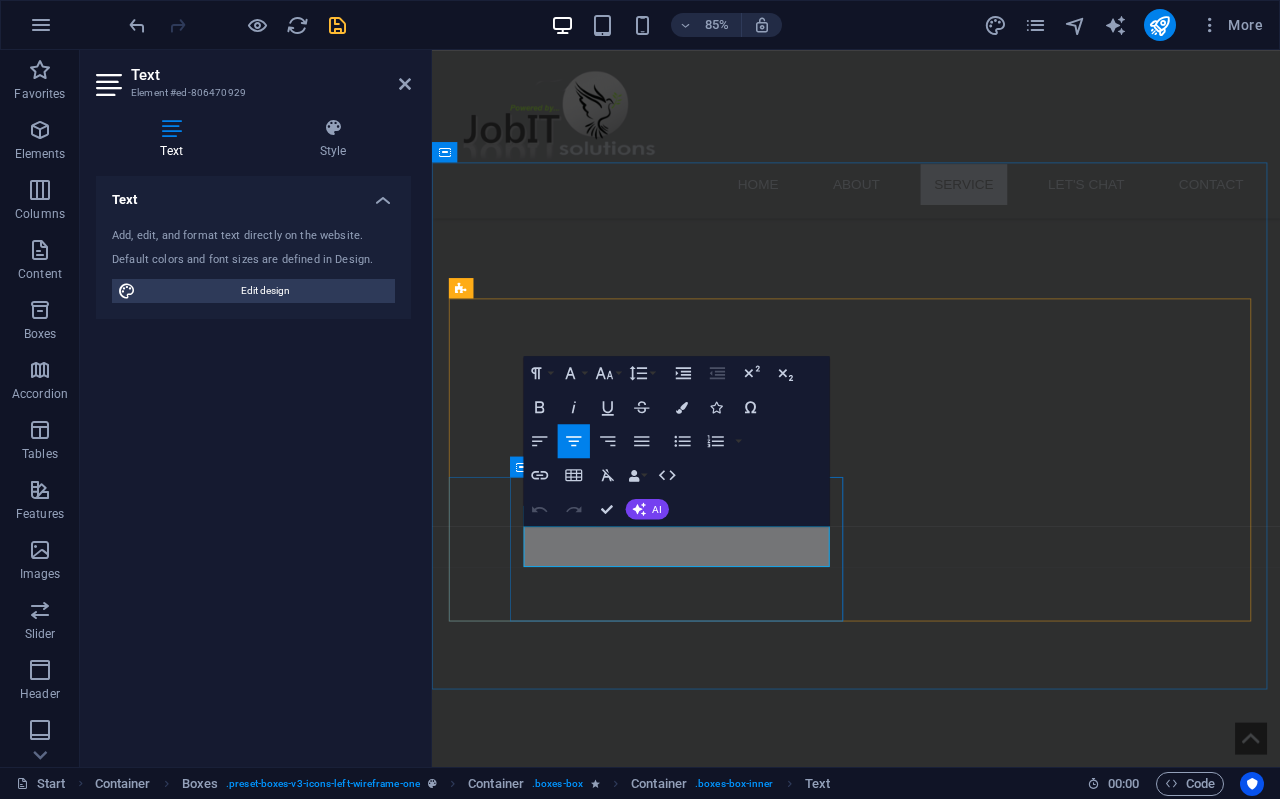 click on "Custom Printed Letterhead - We Design, Print & Promote You." at bounding box center [691, 2815] 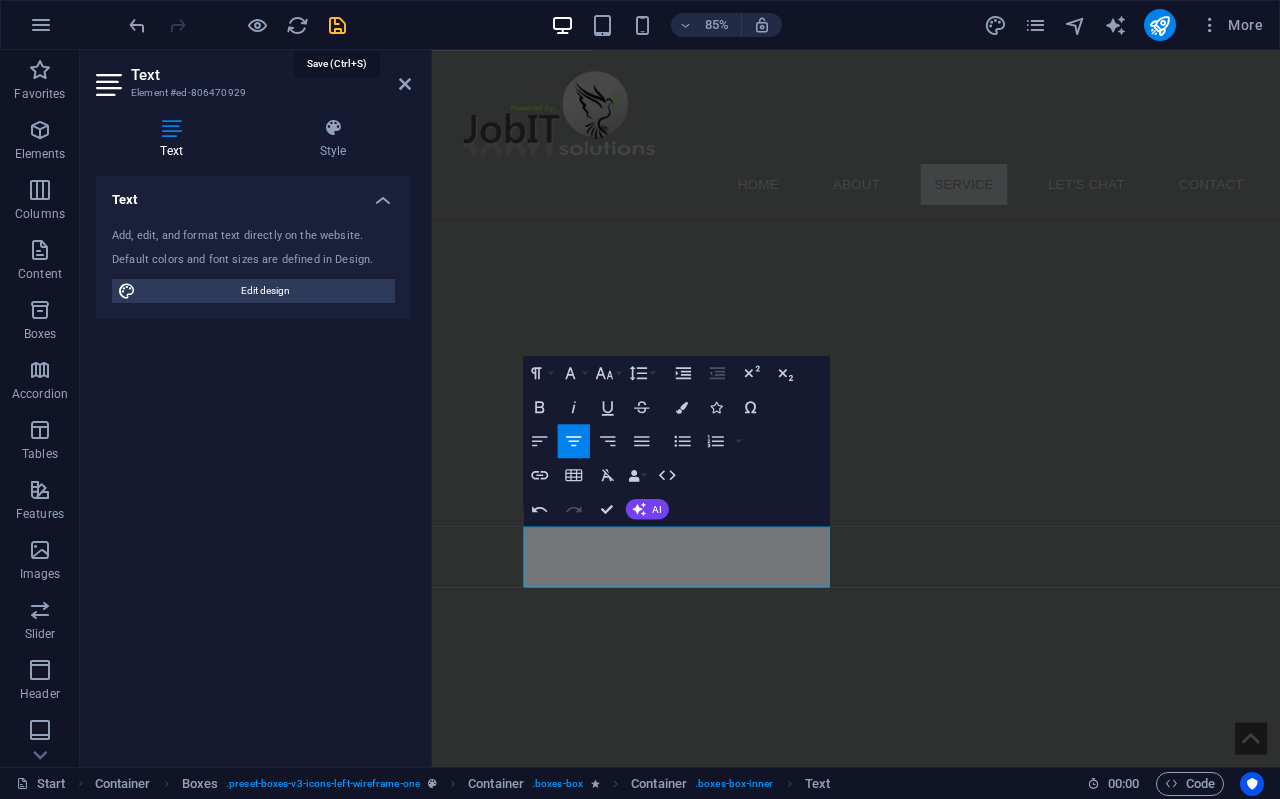 click at bounding box center (337, 25) 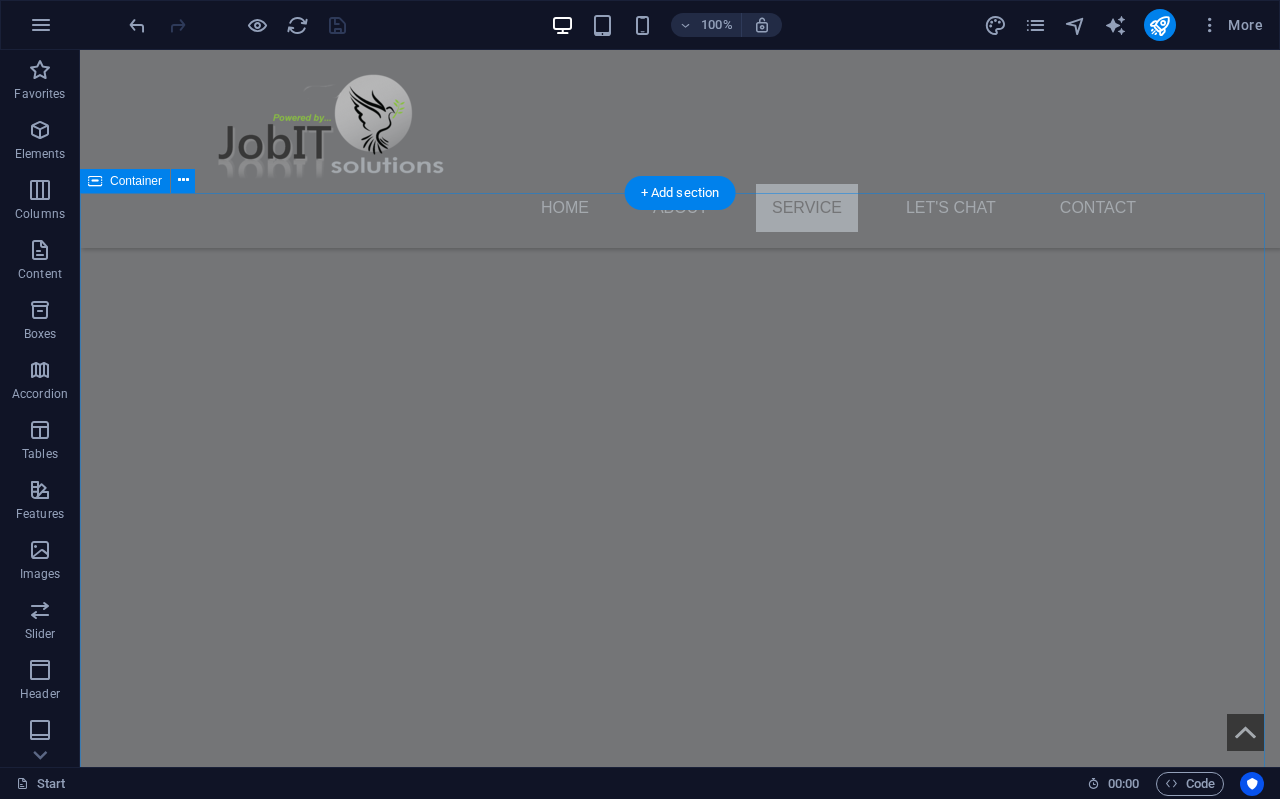 scroll, scrollTop: 1300, scrollLeft: 0, axis: vertical 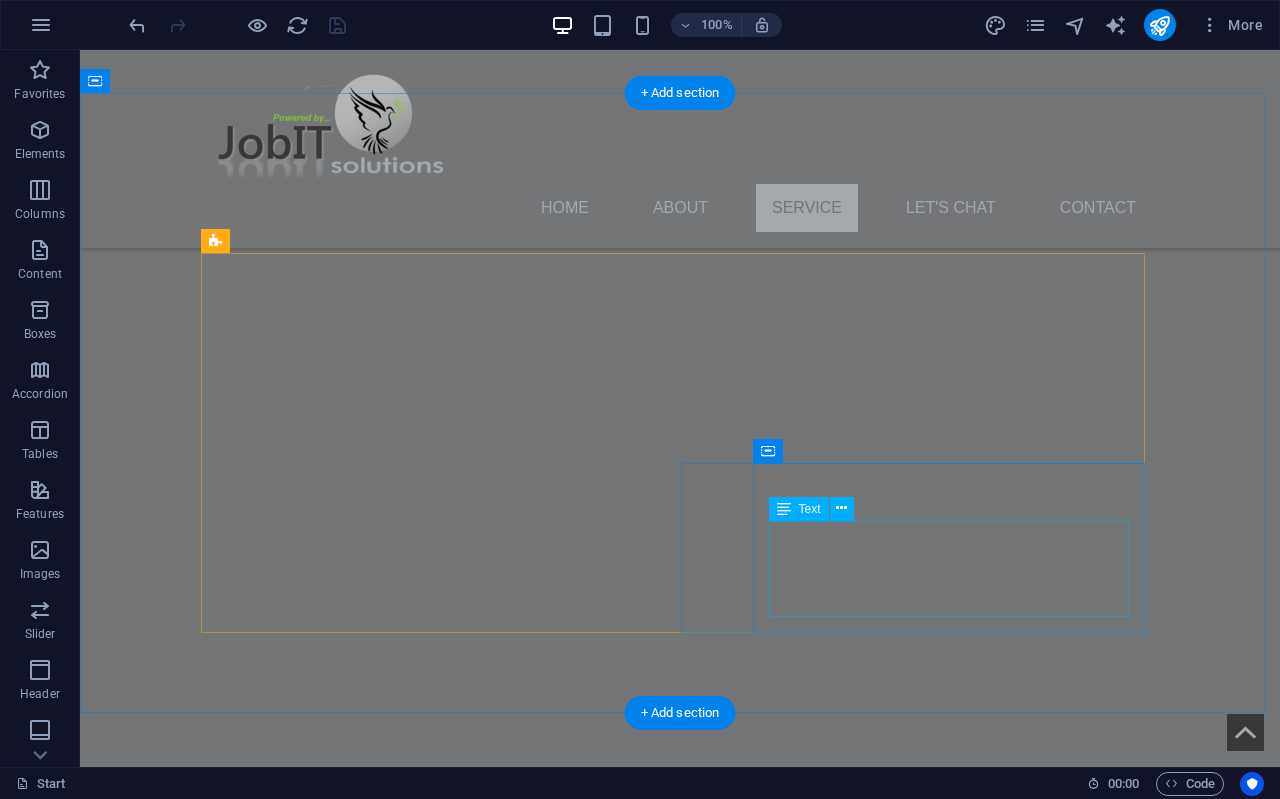click on "Lorem ipsum dolor sit amet, consectetuer adipiscing elit. Aenean commodo ligula eget dolor. Lorem ipsum dolor sit amet, consectetuer adipiscing elit leget dolor." at bounding box center [440, 3201] 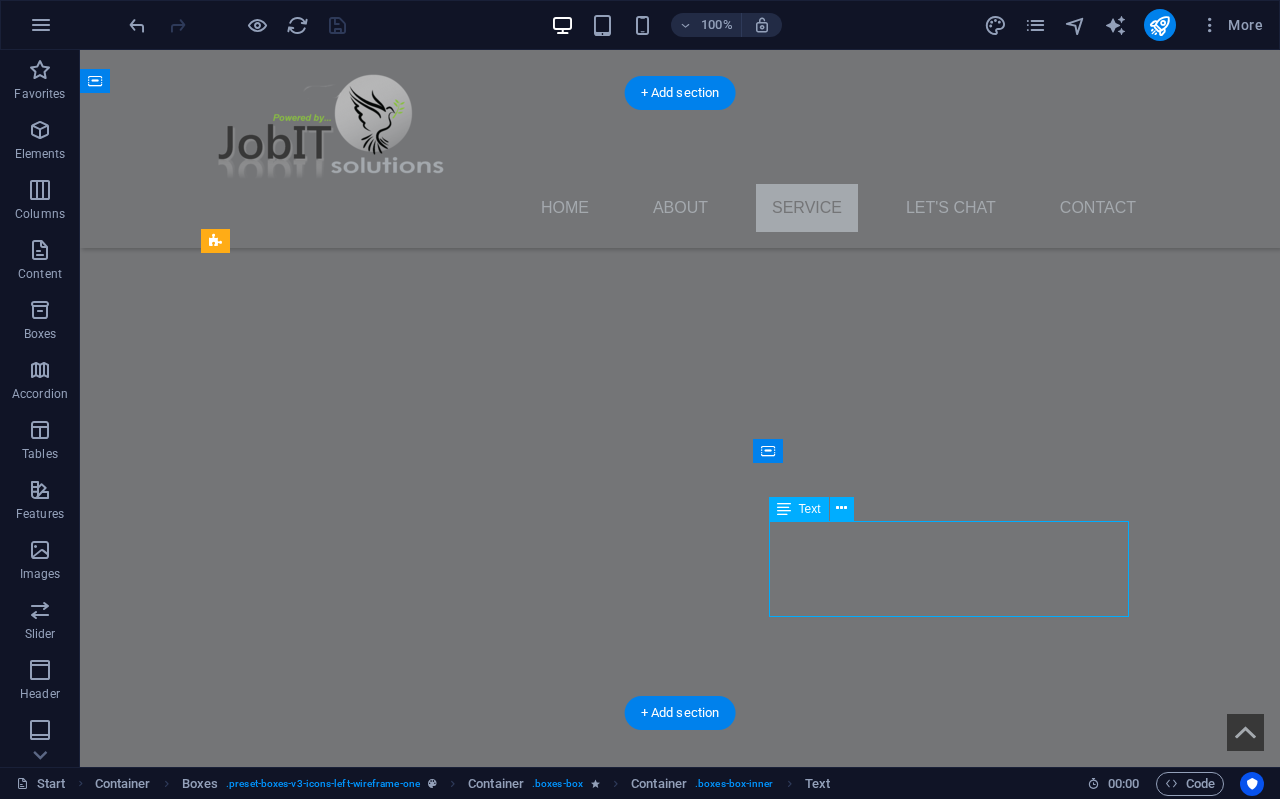 click on "Lorem ipsum dolor sit amet, consectetuer adipiscing elit. Aenean commodo ligula eget dolor. Lorem ipsum dolor sit amet, consectetuer adipiscing elit leget dolor." at bounding box center (440, 3201) 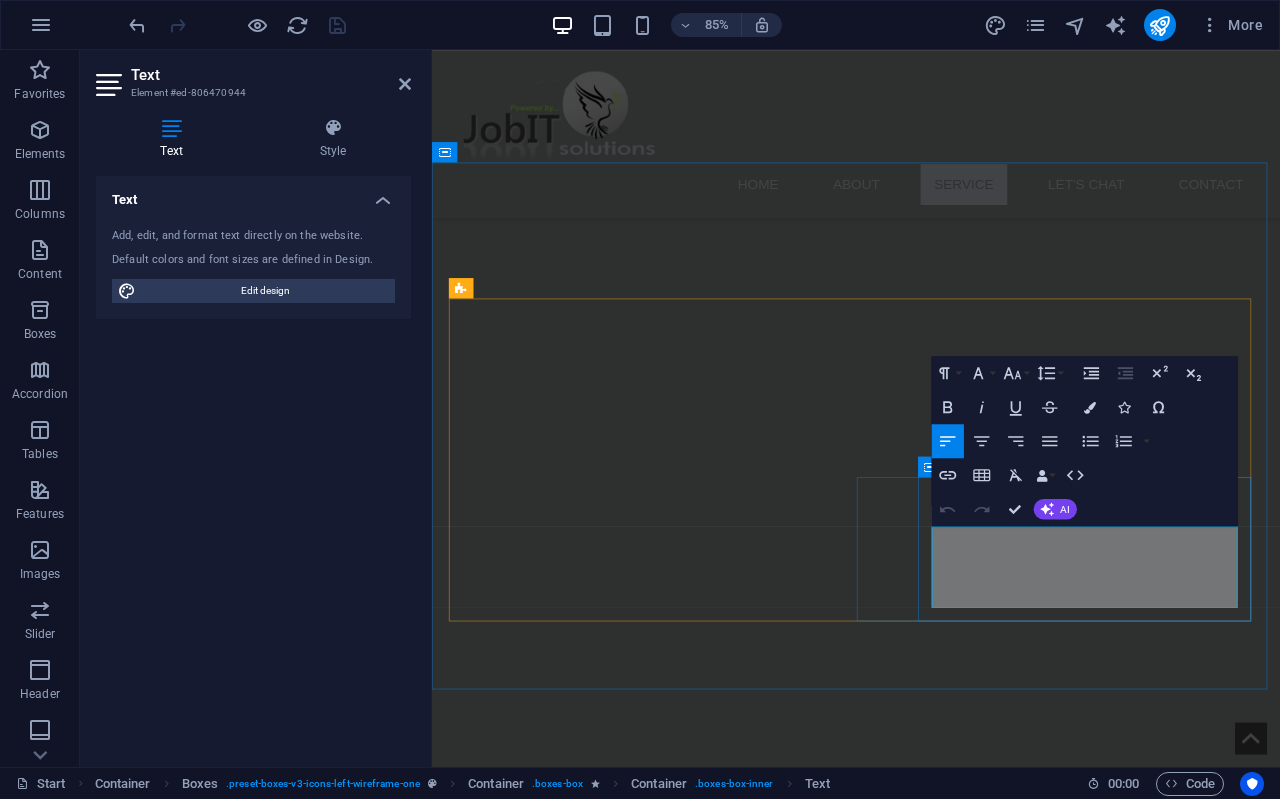 drag, startPoint x: 1195, startPoint y: 688, endPoint x: 1022, endPoint y: 627, distance: 183.43936 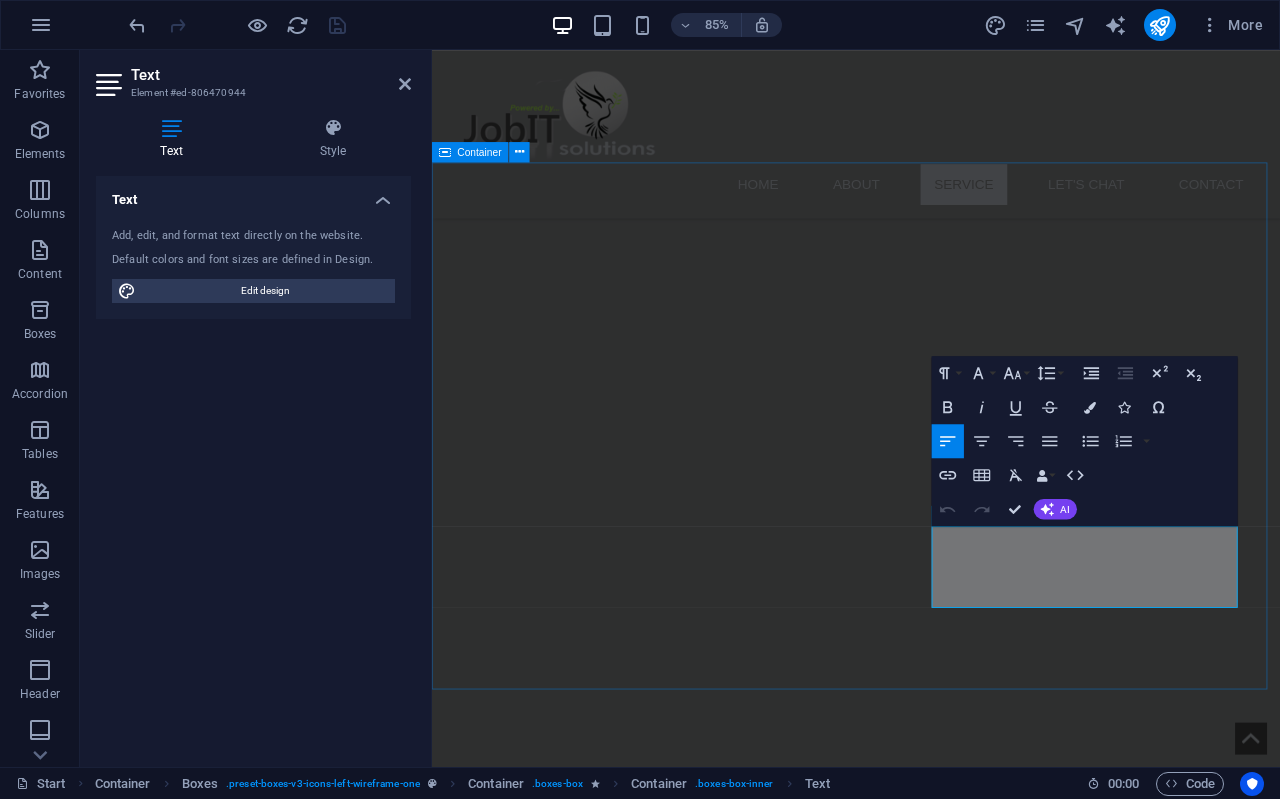 type 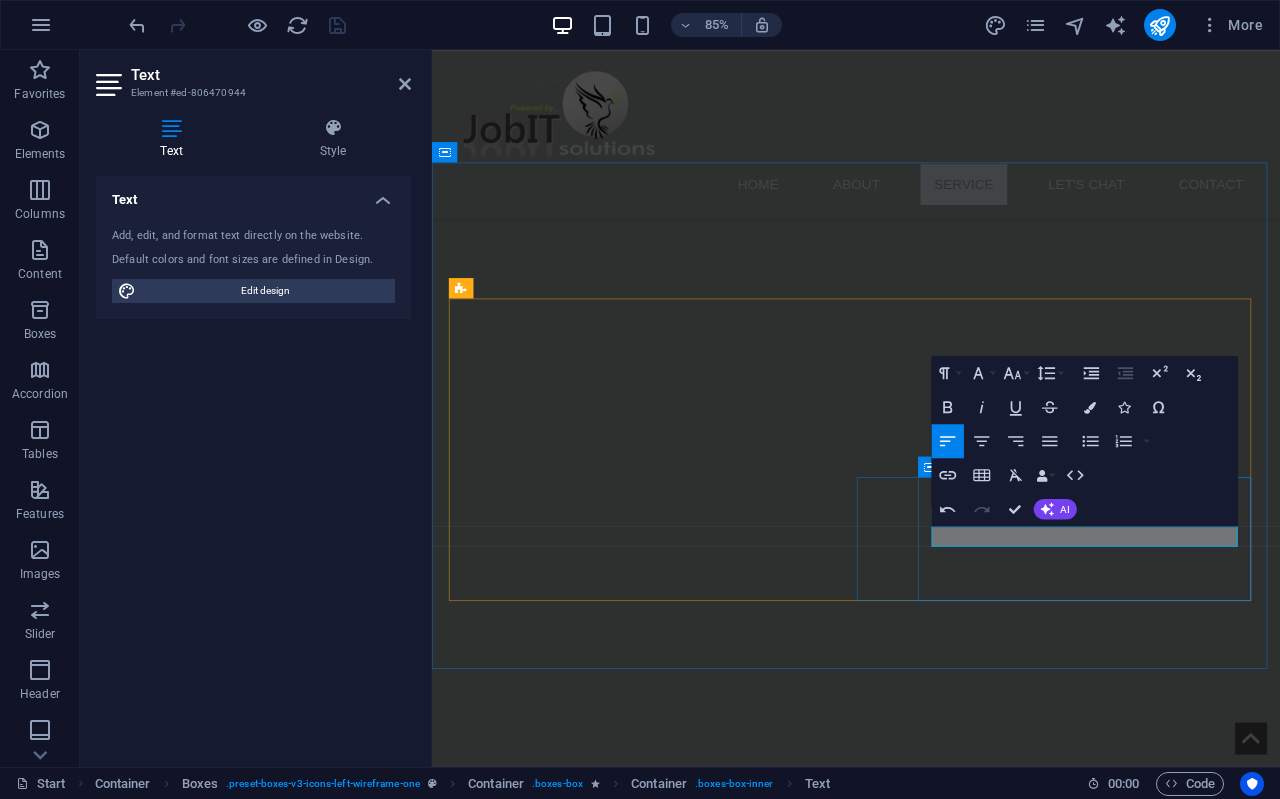 click on "We empower our youth that are quaifide" at bounding box center (691, 3245) 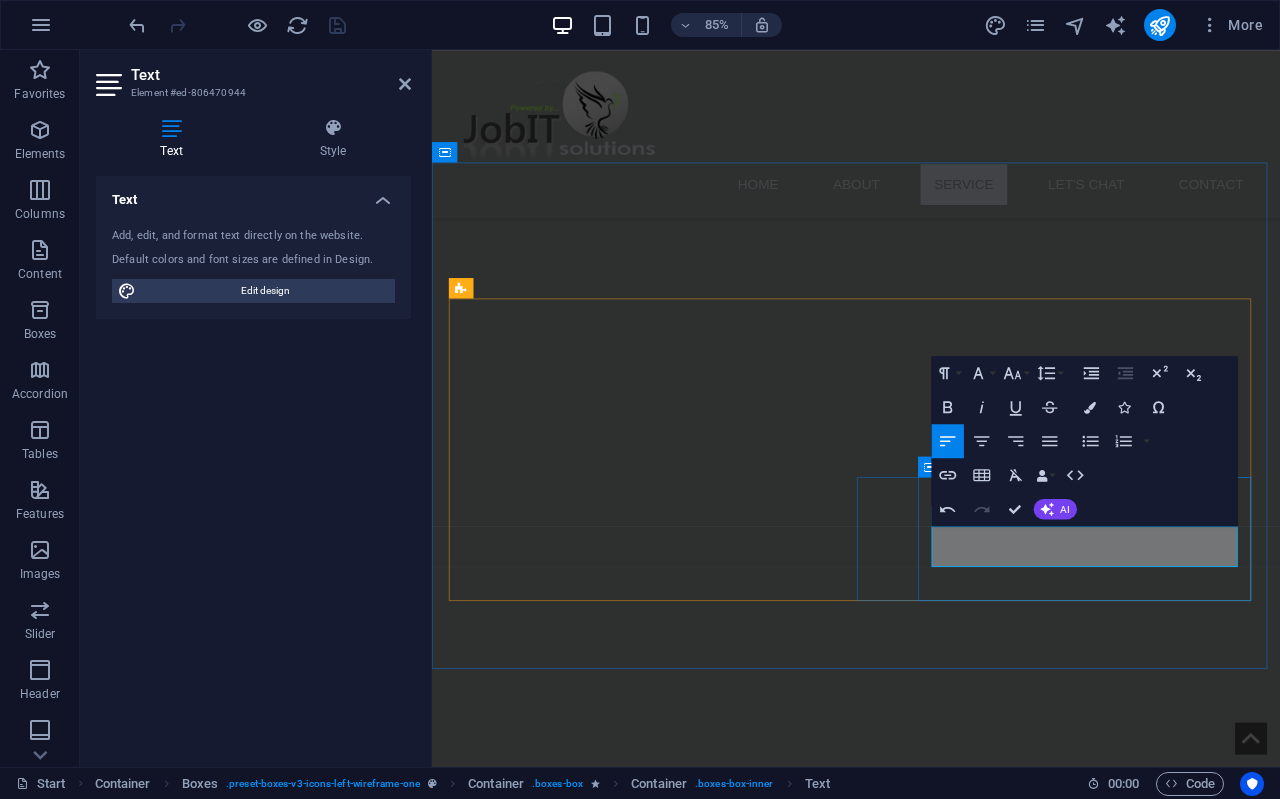 click on "We empower our youth that are quaifide and yet need work experience" at bounding box center (691, 3257) 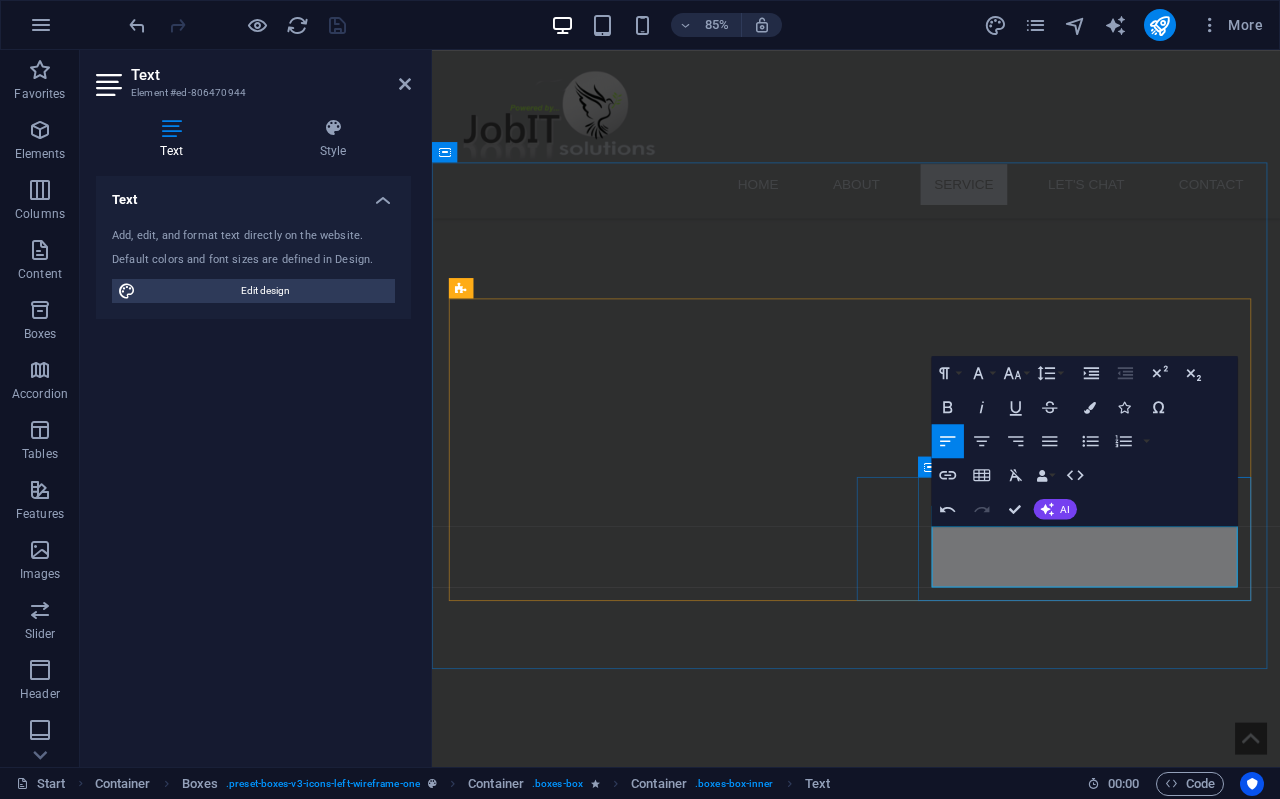 drag, startPoint x: 1207, startPoint y: 654, endPoint x: 1022, endPoint y: 626, distance: 187.10692 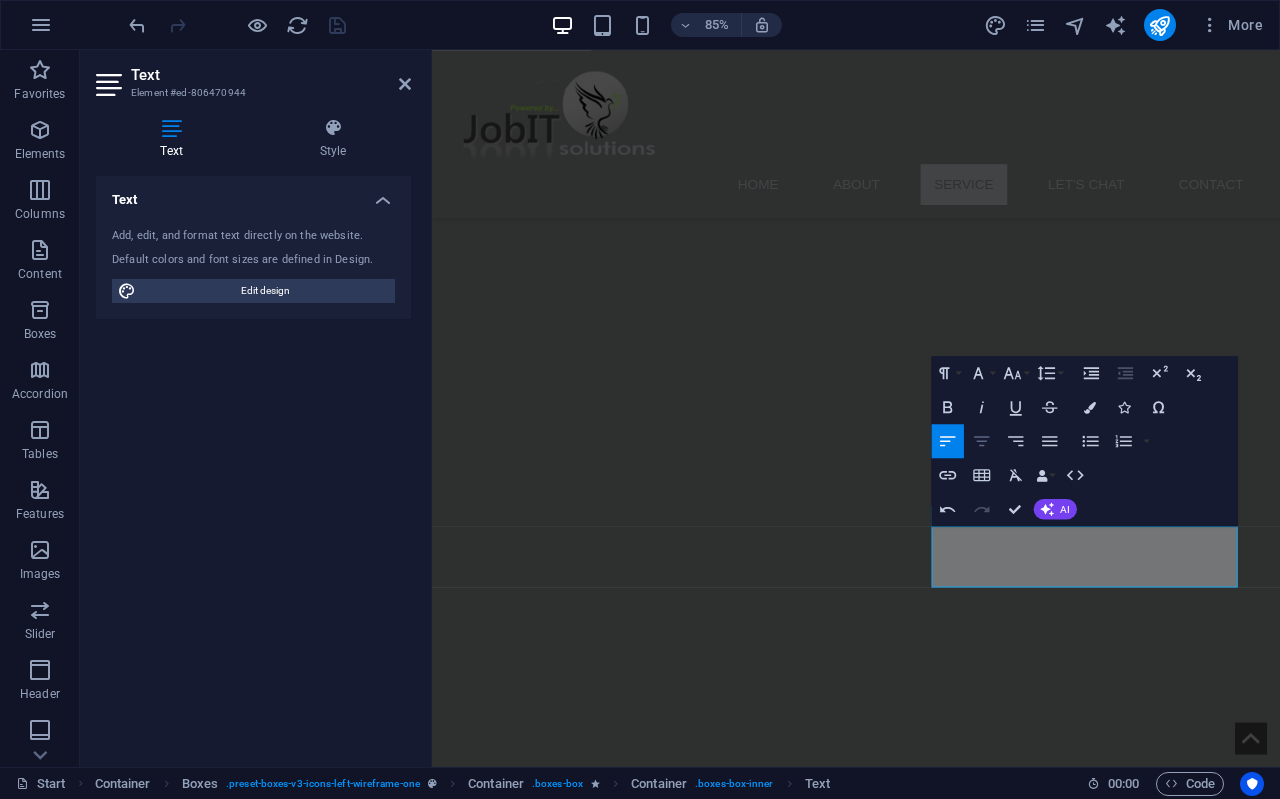 click 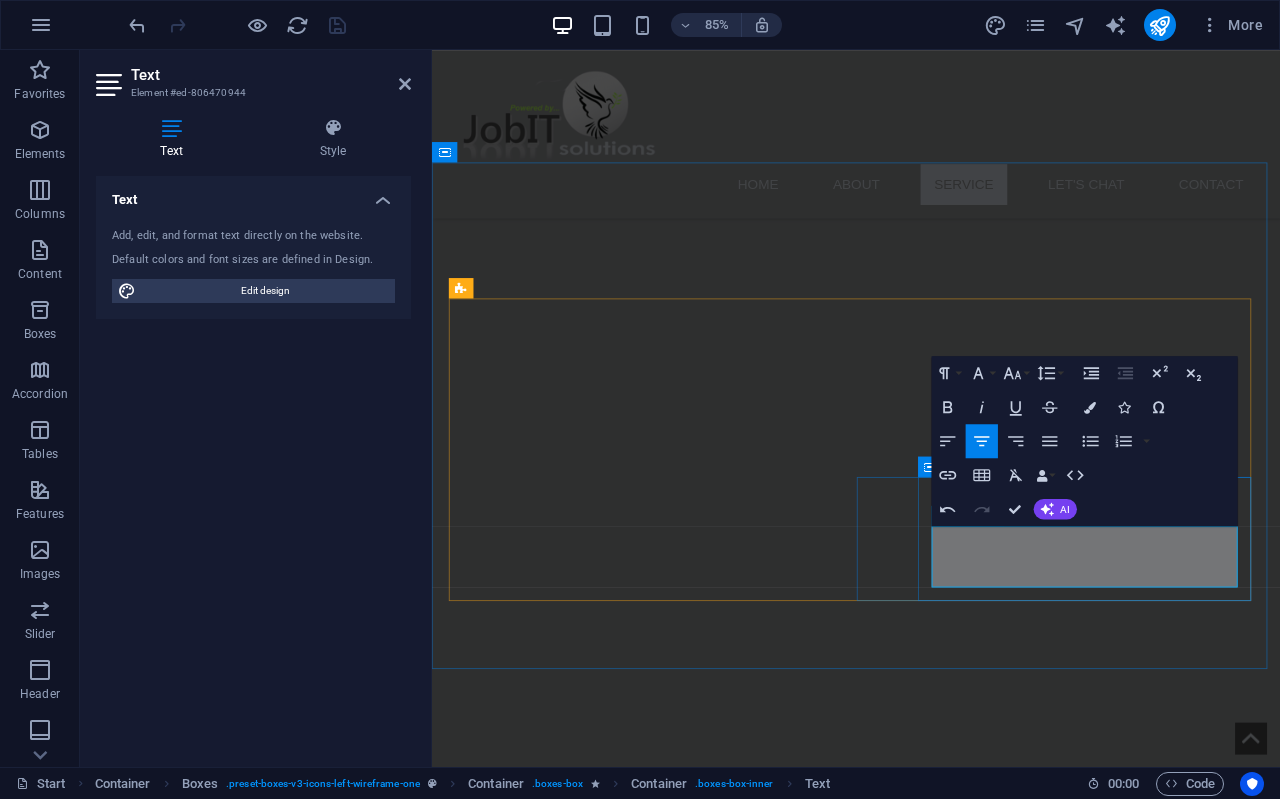 click on "We are here to empower our youth that are qualified but yet need work experience." at bounding box center [691, 3257] 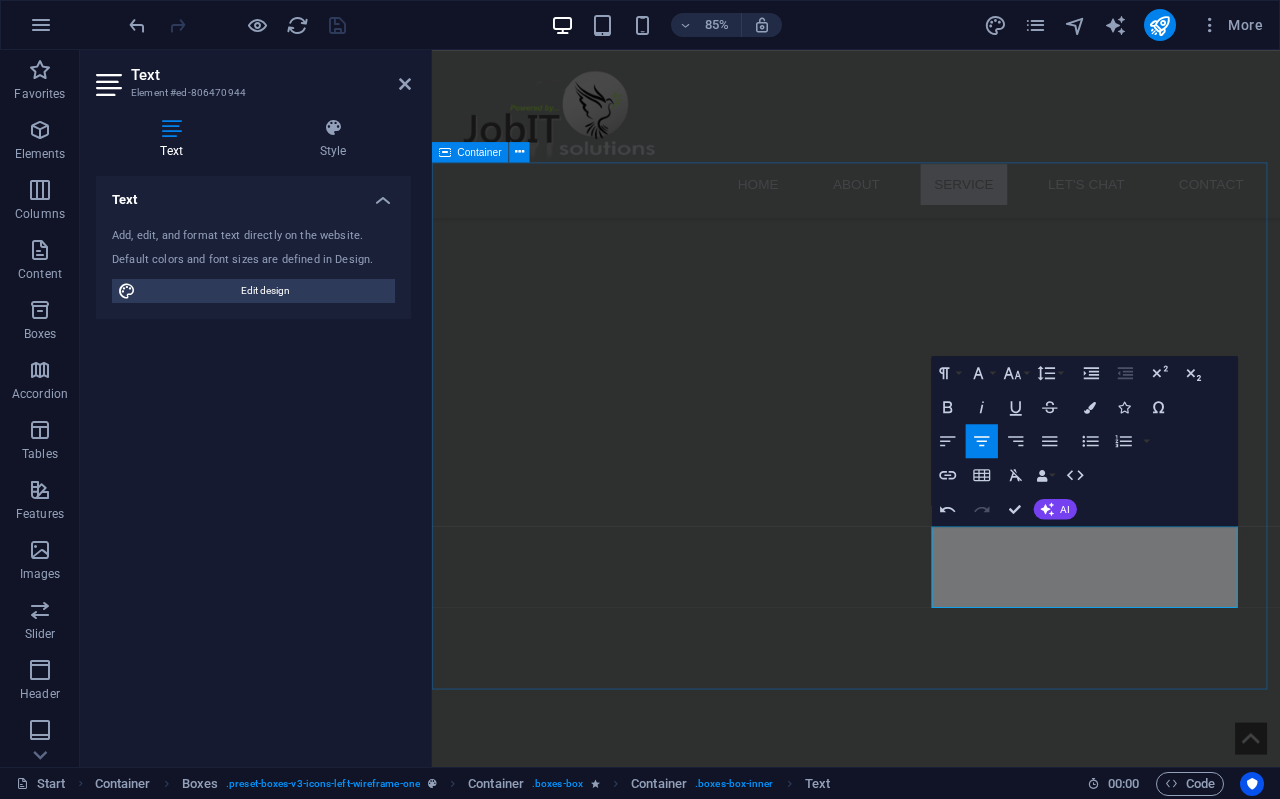 click on "Services Web Design Basic SEO Setup to Help You get found on Google, WhatsApp chat, Lead form & Google Maps Integration, Social media integration for brand reach, Domain registration & secure hosting, SSL certificate to secure your website. Logo Design We design professional logos to build your brand identity with ease.  Company Letterheads Custom Printed Letterhead - We Design, Print & Promote You. Graphic Design We are here to empower our youth that are qualified but yet need work experience. ---Any design request, any Structure..." at bounding box center (931, 2809) 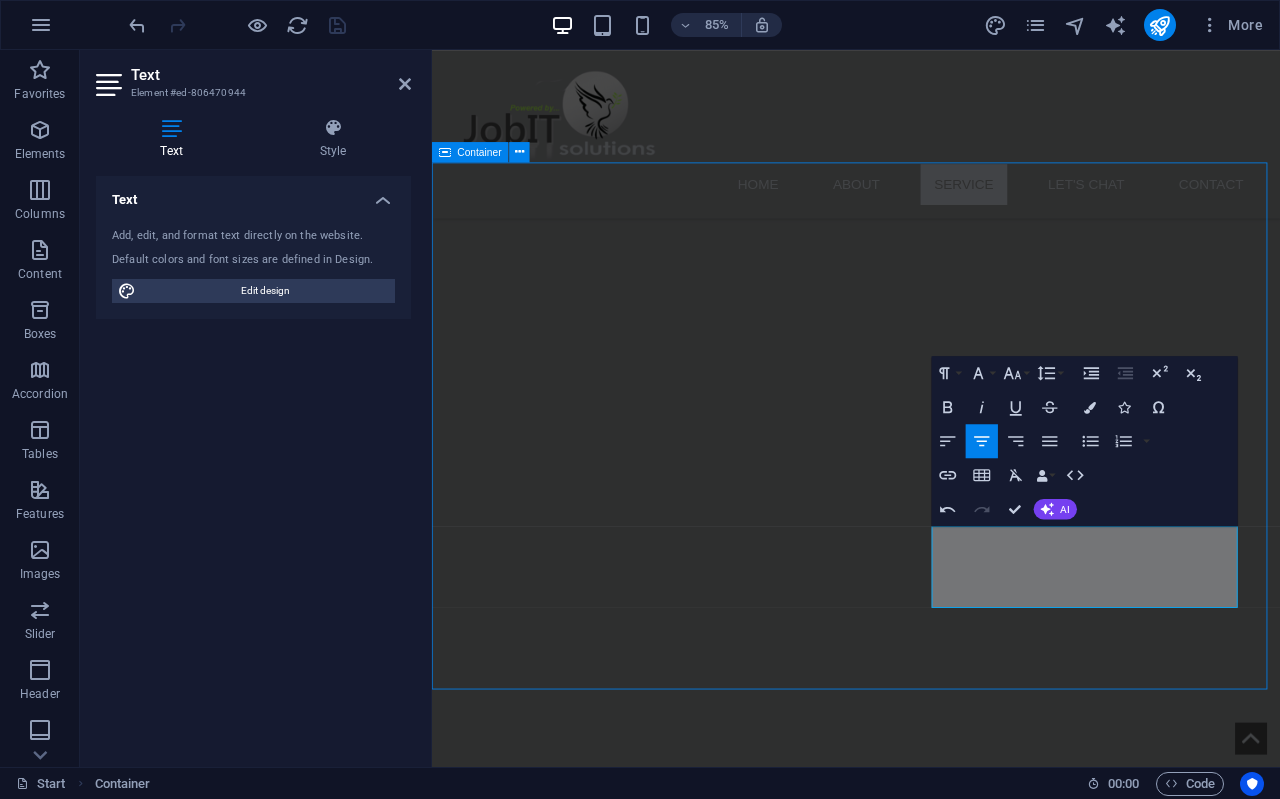 scroll, scrollTop: 1211, scrollLeft: 0, axis: vertical 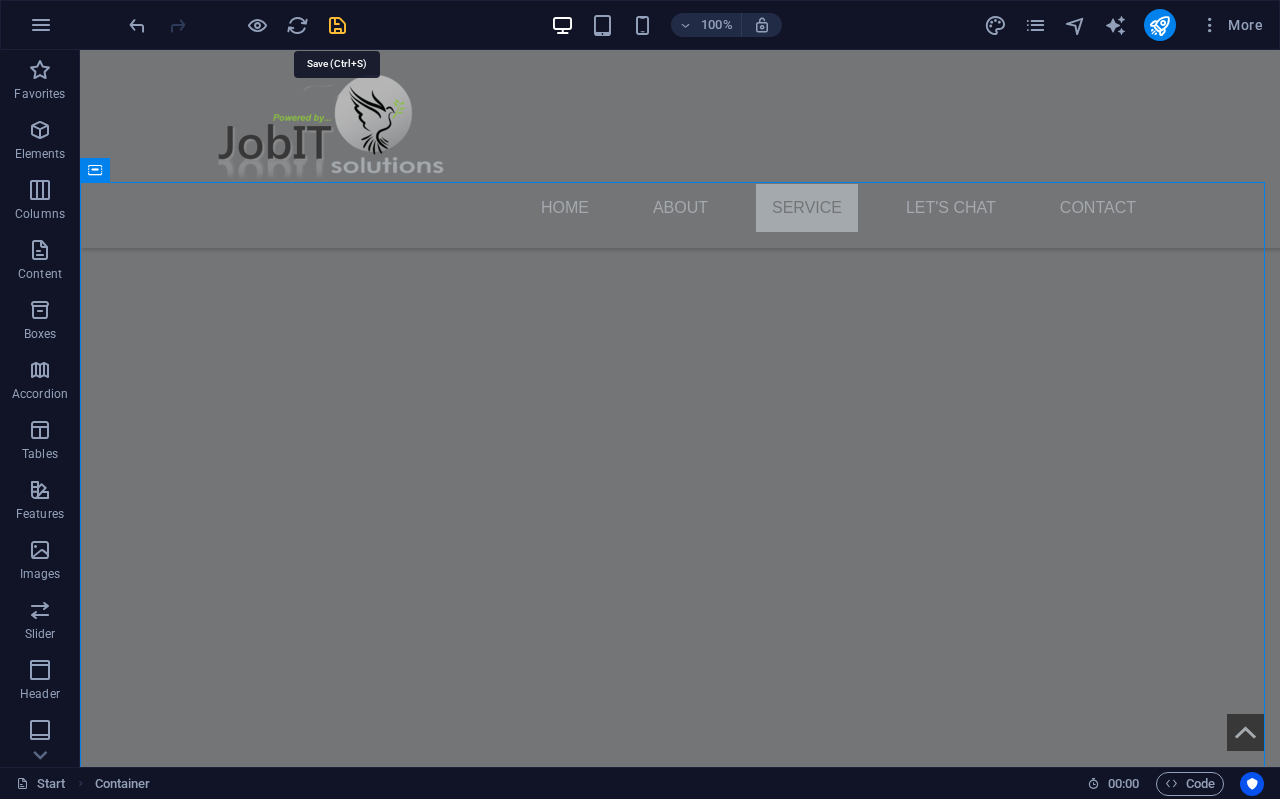 click at bounding box center [337, 25] 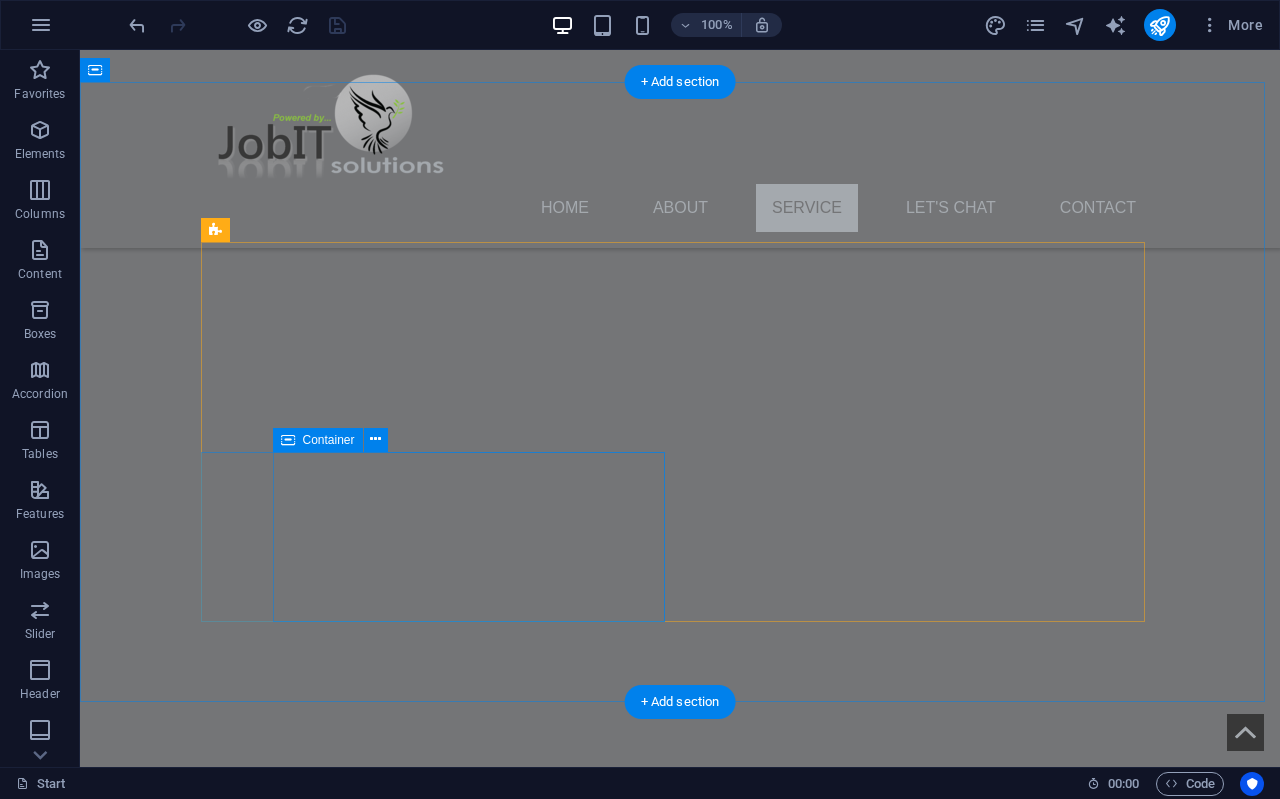 scroll, scrollTop: 1311, scrollLeft: 0, axis: vertical 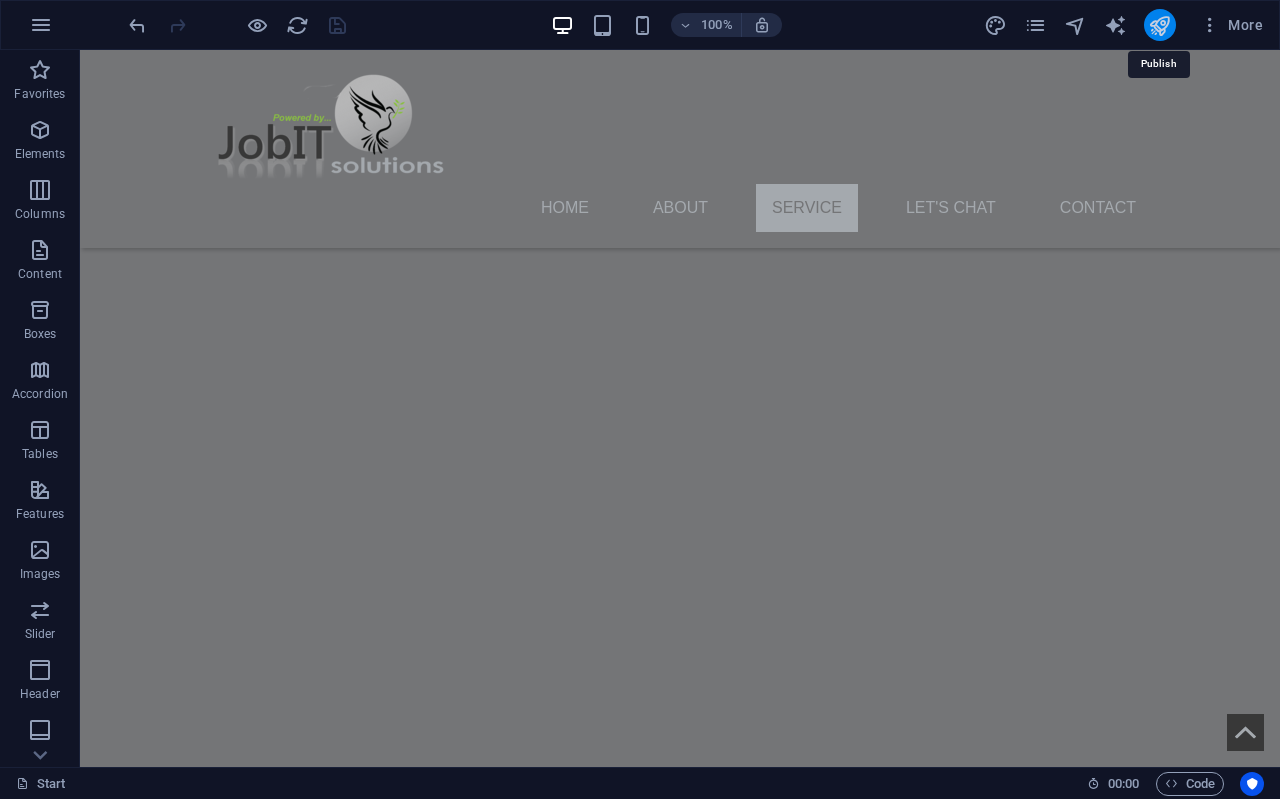 click at bounding box center (1159, 25) 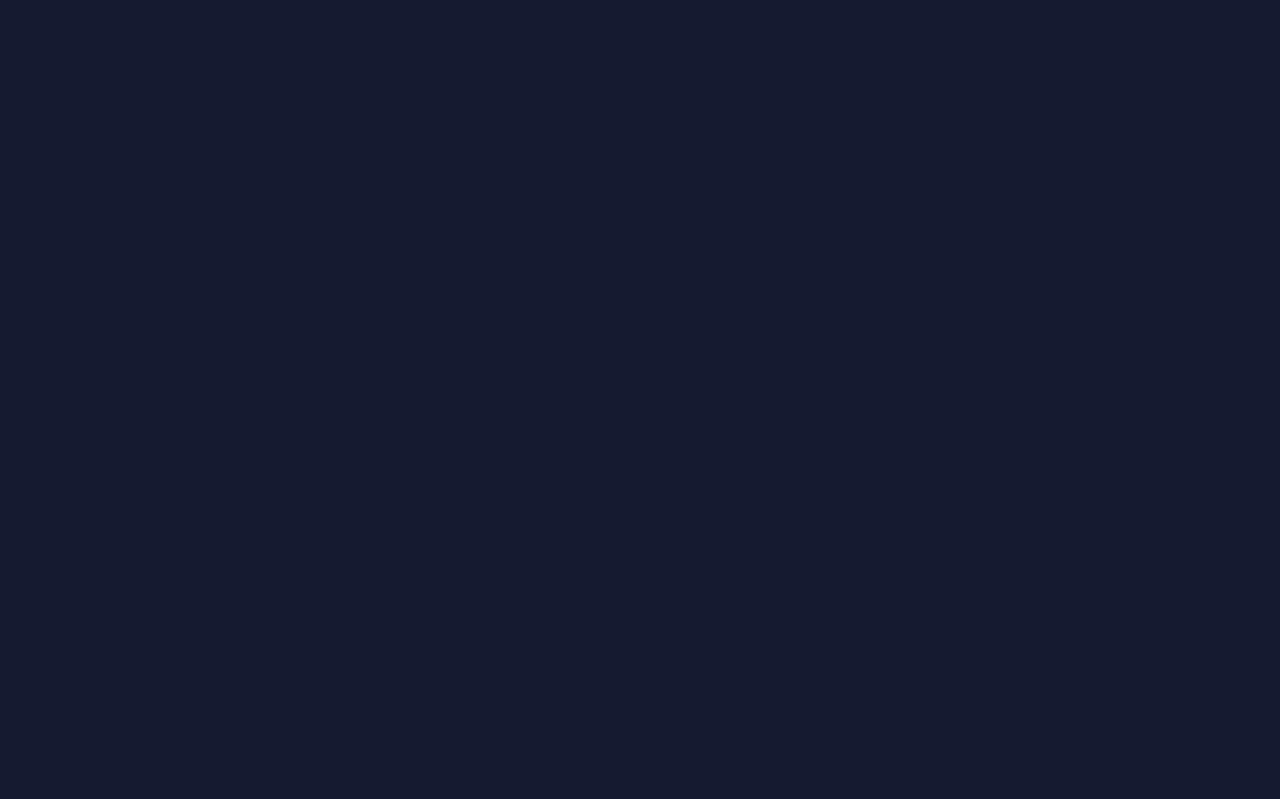 scroll, scrollTop: 0, scrollLeft: 0, axis: both 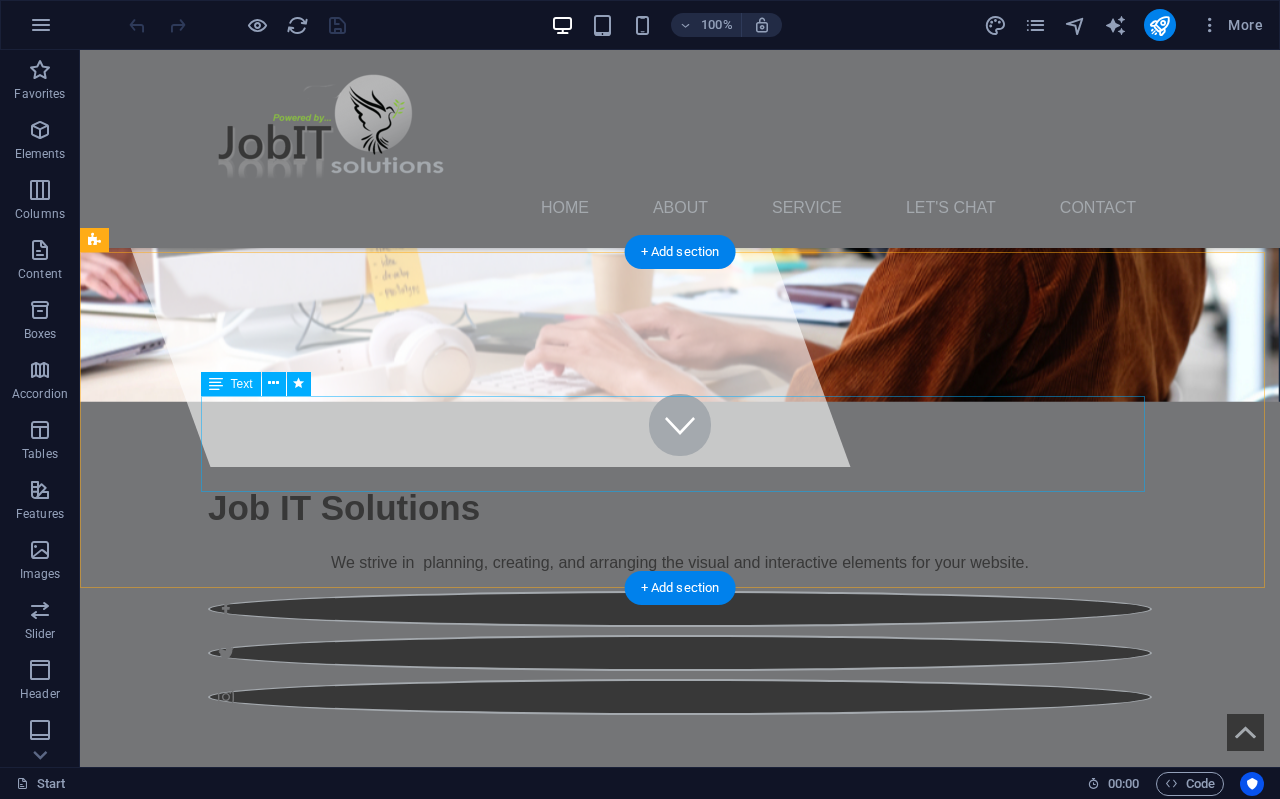 click on "JobIT Solutions is a highly dynamic company that was established in 2006.  We have always been focusing on creating the visual layout and user experience of websites. We have also been handling the aesthetic and usability aspects, like the site's appearance, navigation, and overall feel, while developers handle the underlying code.  Essentially, we make websites look good and function well for the intended audience." at bounding box center (680, 987) 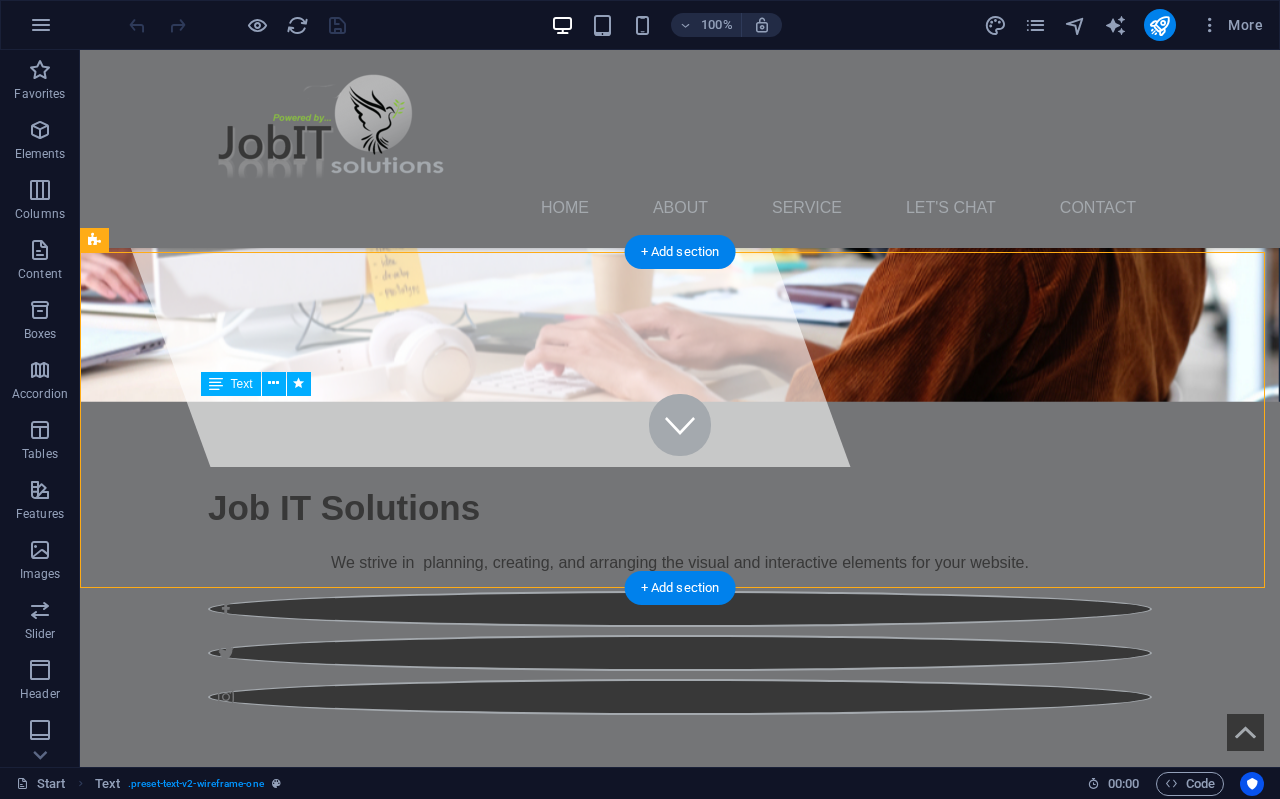 click on "JobIT Solutions is a highly dynamic company that was established in 2006.  We have always been focusing on creating the visual layout and user experience of websites. We have also been handling the aesthetic and usability aspects, like the site's appearance, navigation, and overall feel, while developers handle the underlying code.  Essentially, we make websites look good and function well for the intended audience." at bounding box center (680, 987) 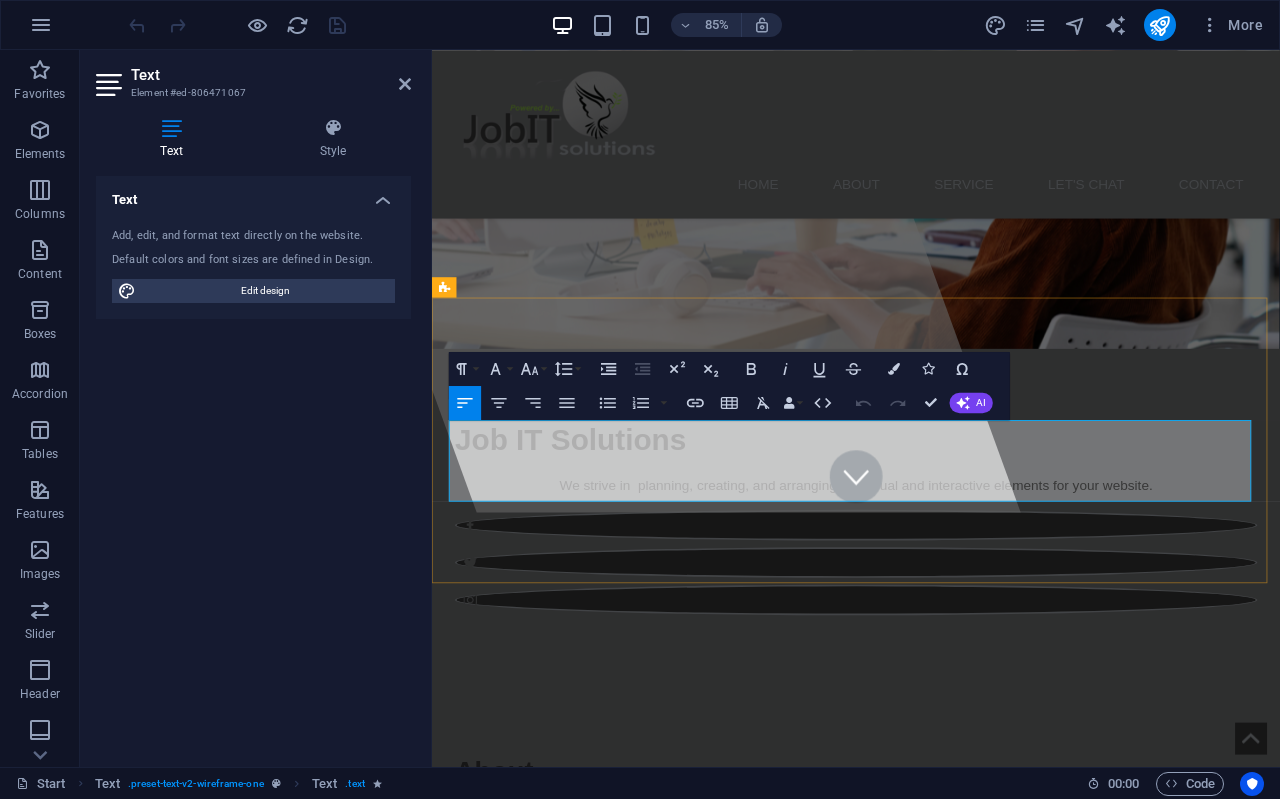drag, startPoint x: 1219, startPoint y: 574, endPoint x: 451, endPoint y: 502, distance: 771.3676 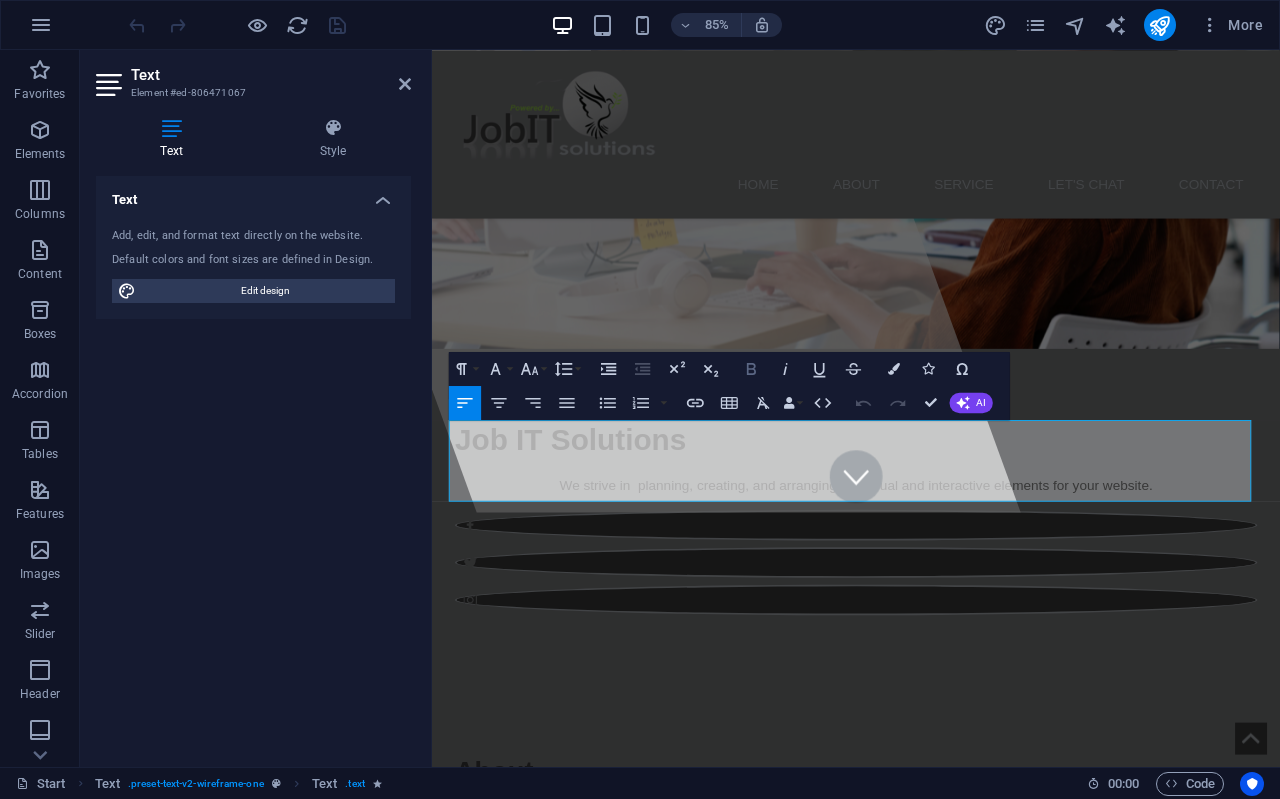 click 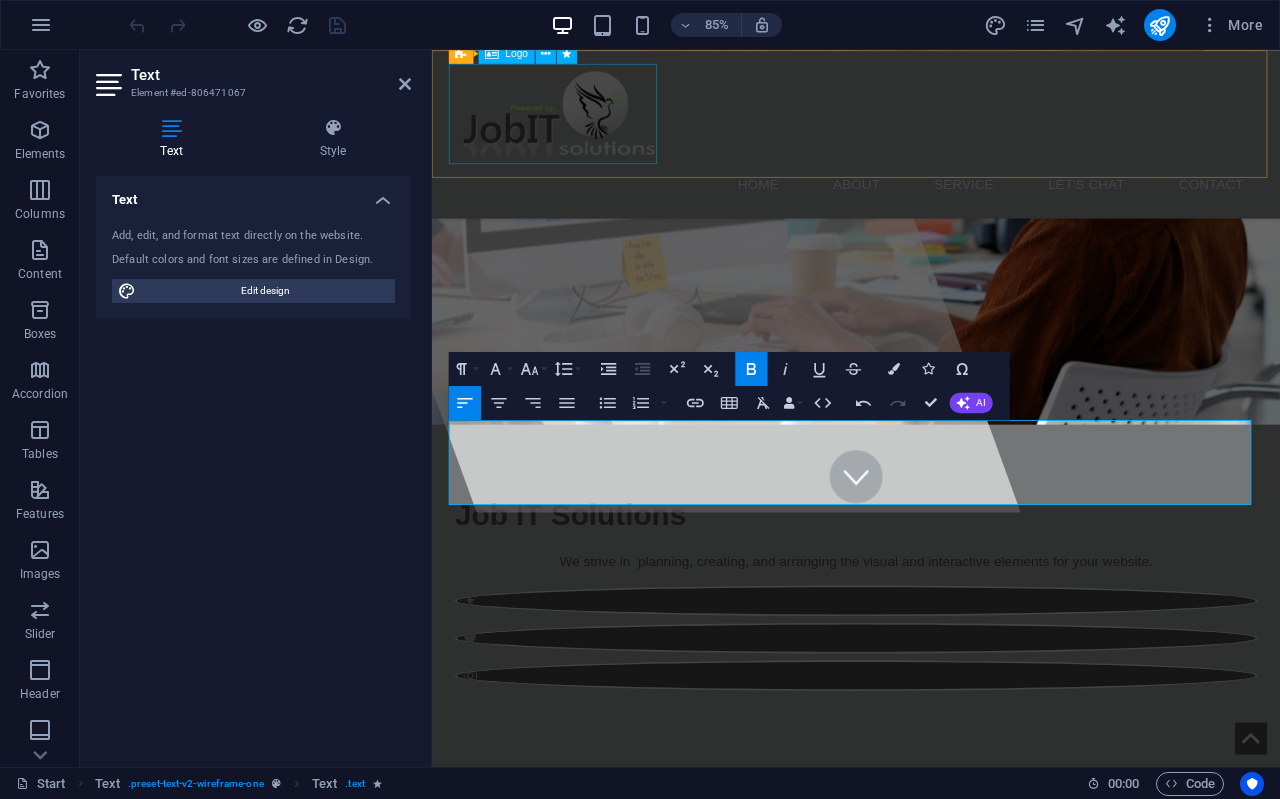 click at bounding box center [931, 125] 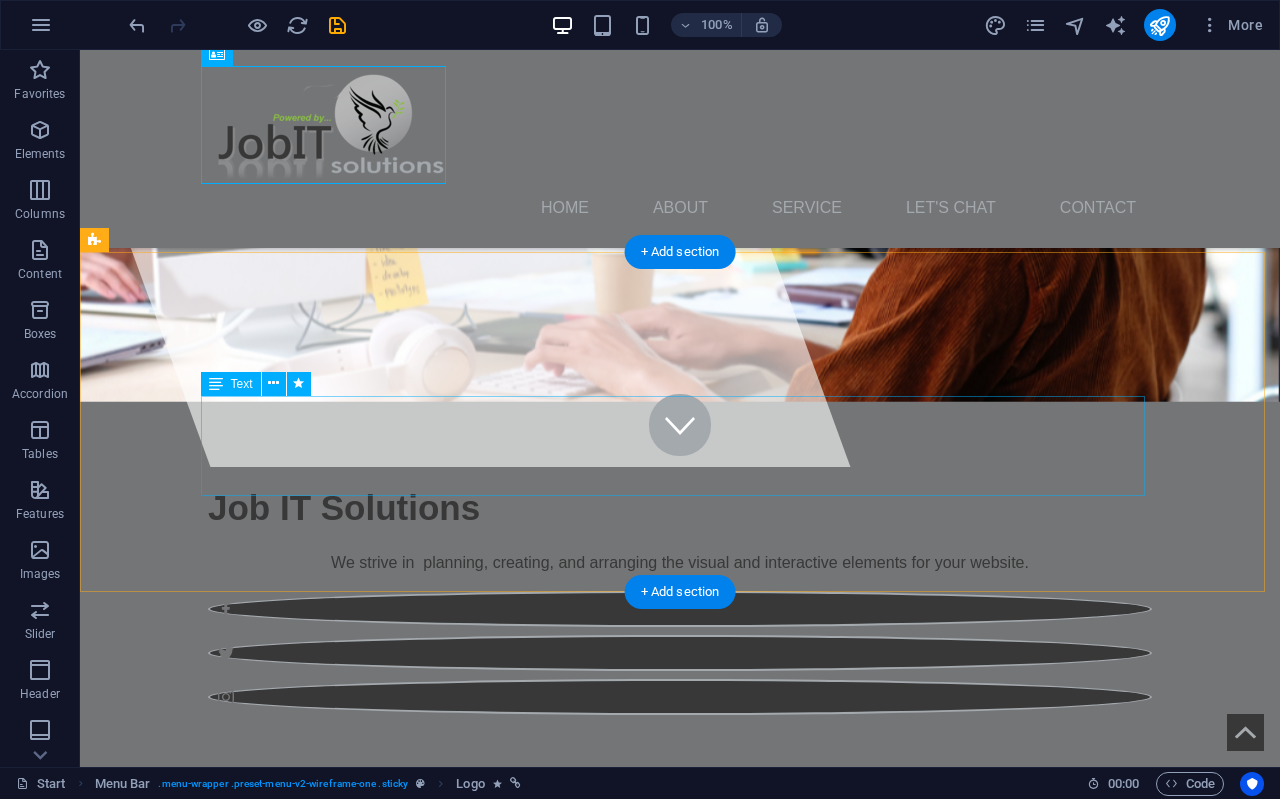 click on "JobIT Solutions is a highly dynamic company that was established in 2006.  We have always been focusing on creating the visual layout and user experience of websites. We have also been handling the aesthetic and usability aspects, like the site's appearance, navigation, and overall feel, while developers handle the underlying code.  Essentially, we make websites look good and function well for the intended audience." at bounding box center [680, 987] 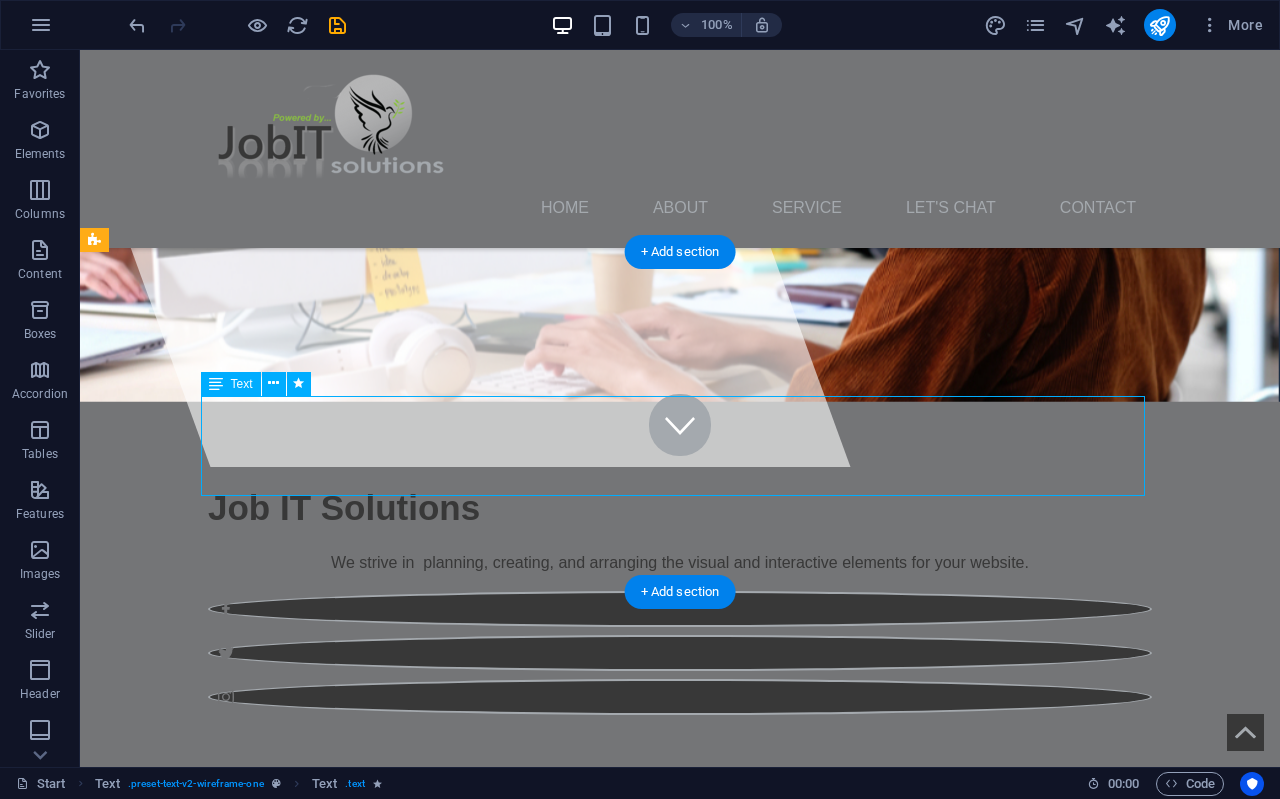 click on "JobIT Solutions is a highly dynamic company that was established in 2006.  We have always been focusing on creating the visual layout and user experience of websites. We have also been handling the aesthetic and usability aspects, like the site's appearance, navigation, and overall feel, while developers handle the underlying code.  Essentially, we make websites look good and function well for the intended audience." at bounding box center (680, 987) 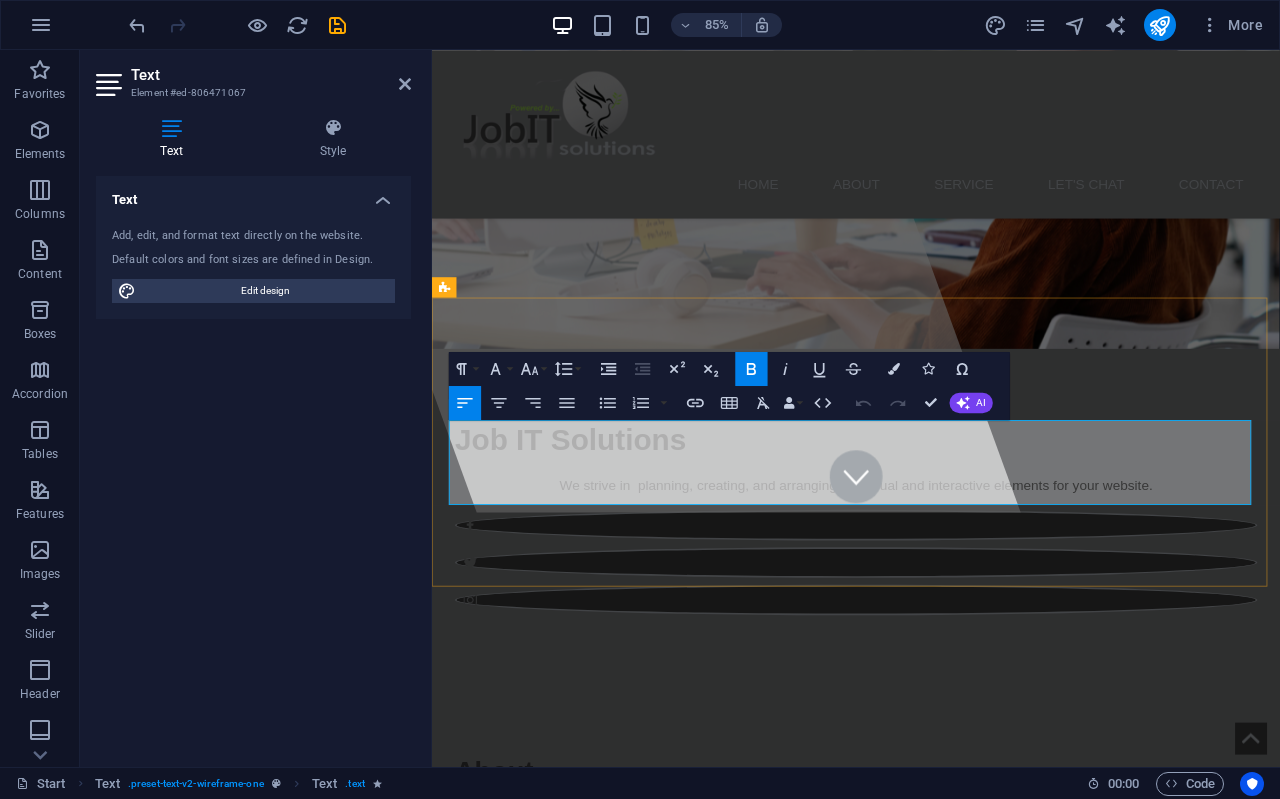 click on "Essentially, we make websites look good and function well for the intended audience." at bounding box center (931, 1022) 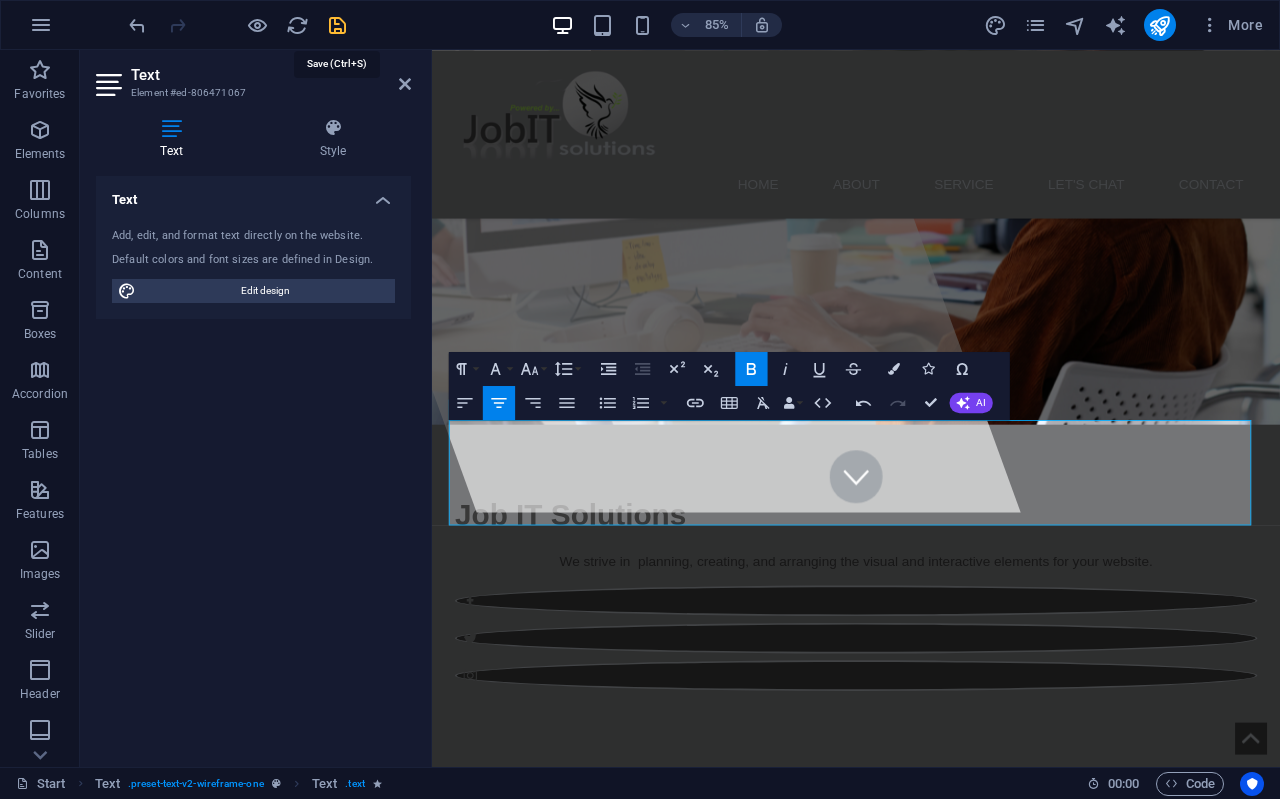click at bounding box center (337, 25) 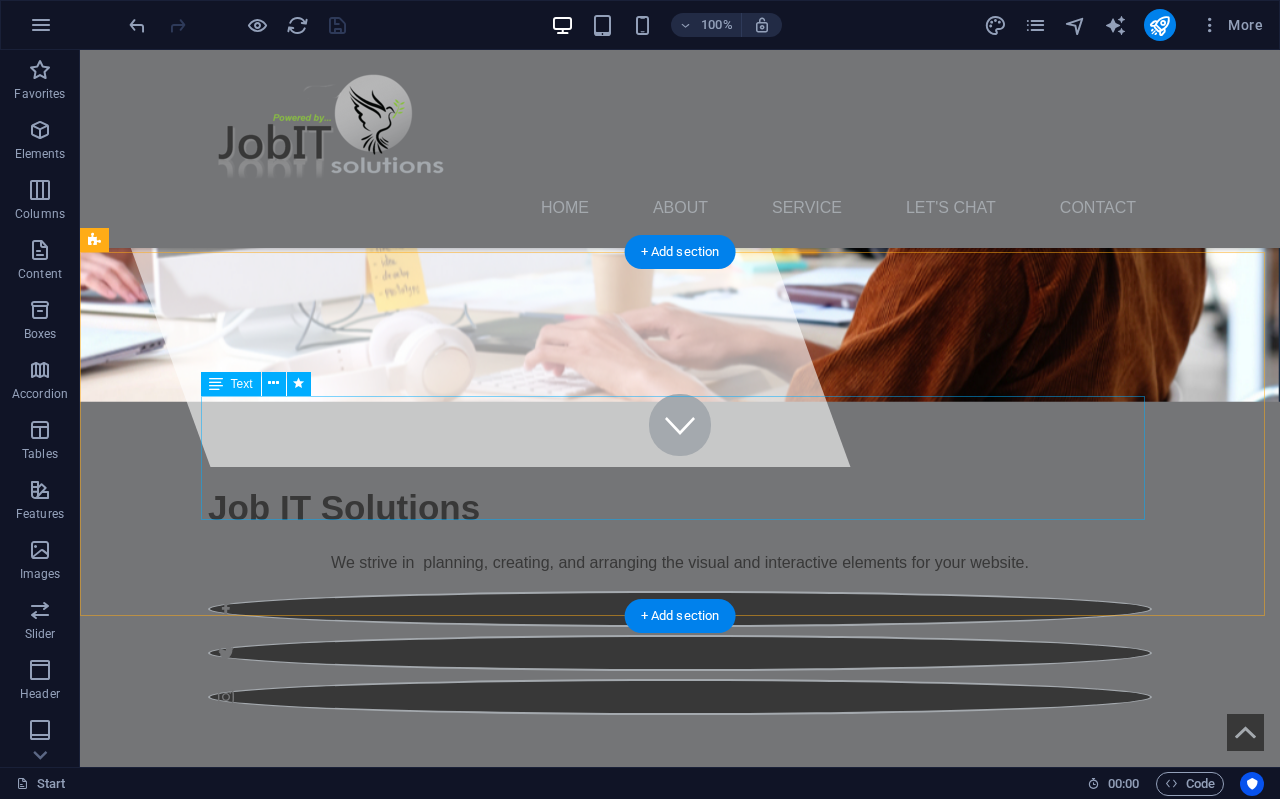 click on "JobIT Solutions is a highly dynamic company that was established in 2006.  We have always been focusing on creating the visual layout and user experience of websites. We have also been handling the aesthetic and usability aspects, like the site's appearance, navigation, and overall feel, while developers handle the underlying code.  Essentially, we make websites look good and function well for the intended audience." at bounding box center [680, 999] 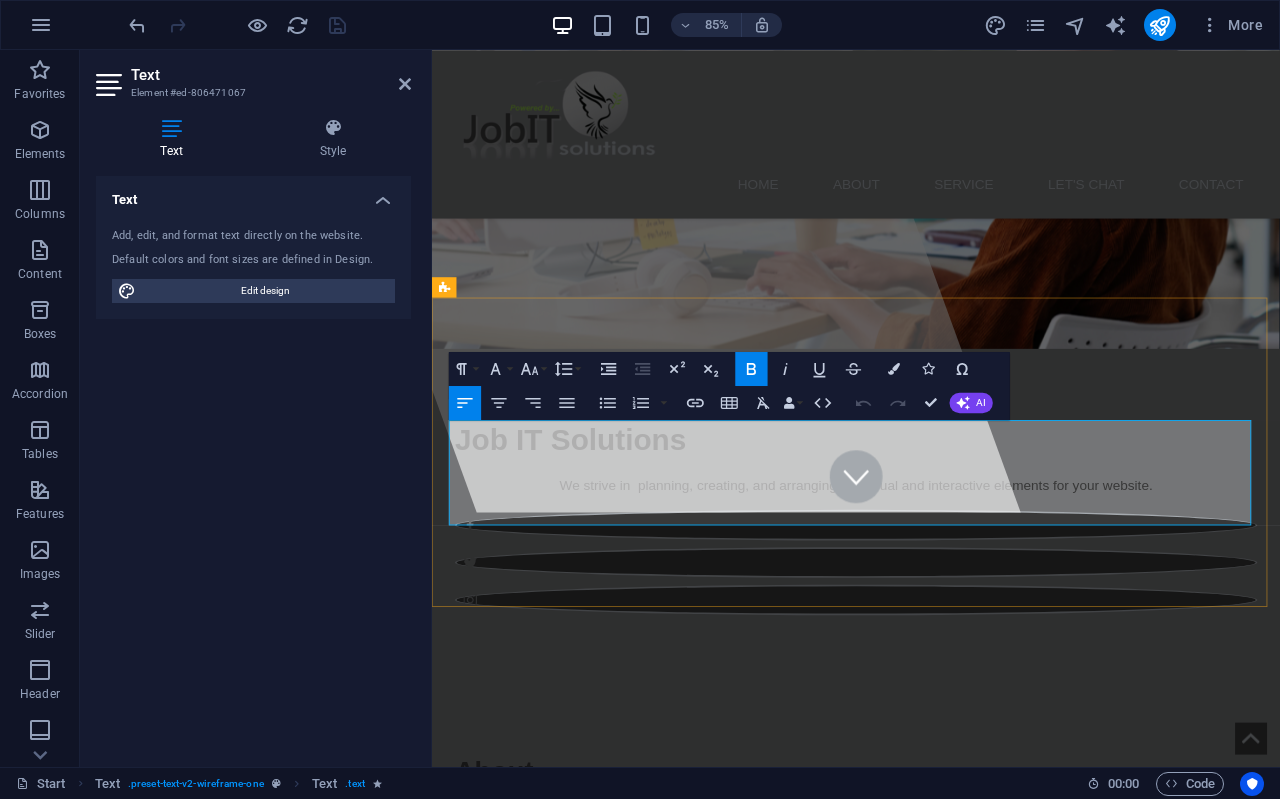 drag, startPoint x: 1121, startPoint y: 545, endPoint x: 461, endPoint y: 497, distance: 661.74316 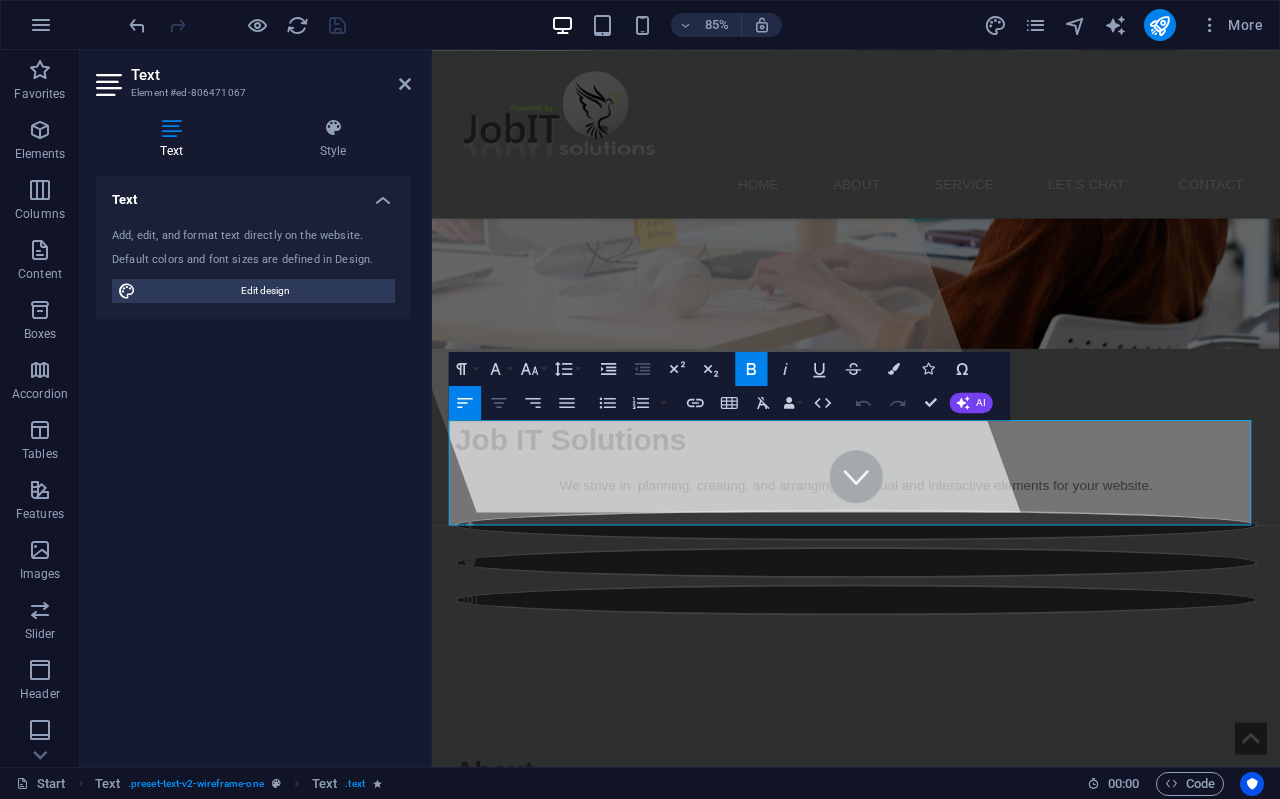 click 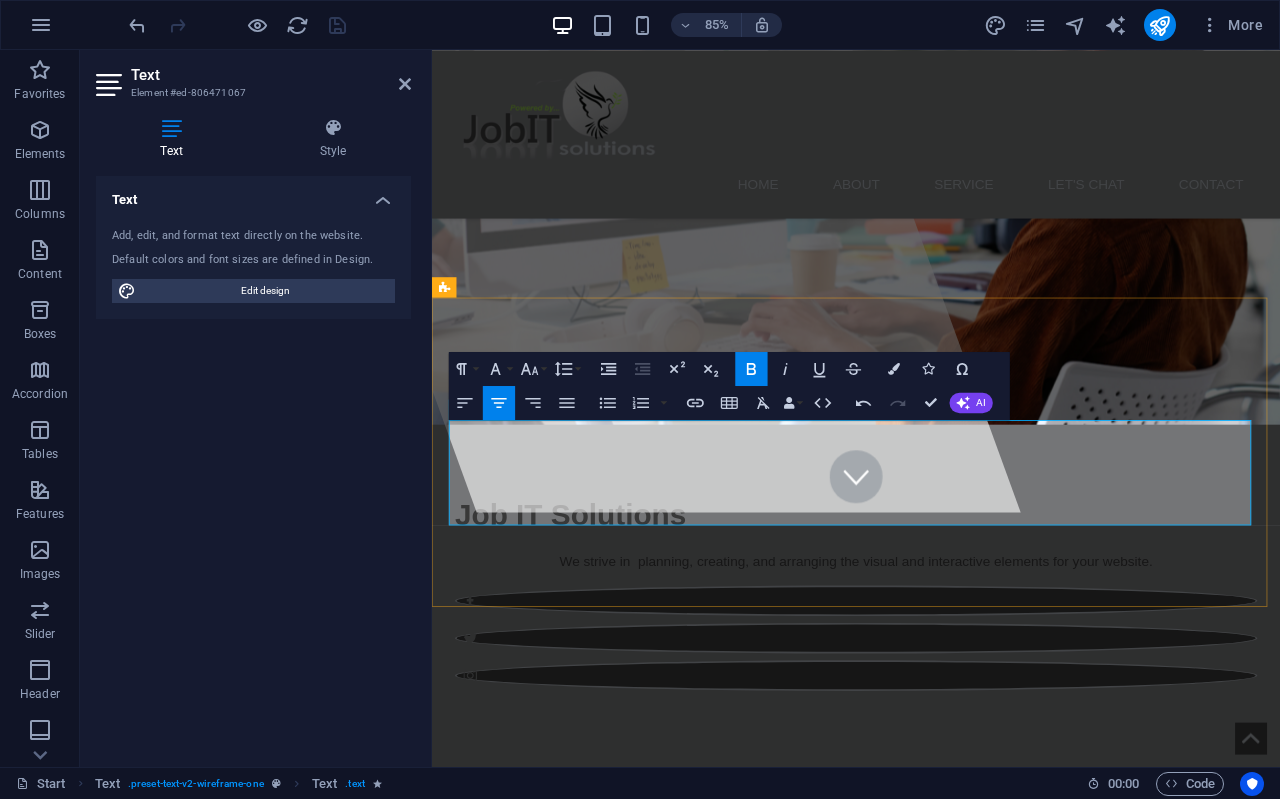 click on "JobIT Solutions is a highly dynamic company that was established in 2006.  We have always been focusing on creating the visual layout and user experience of websites. We have also been handling the aesthetic and usability aspects, like the site's appearance, navigation, and overall feel, while developers handle the underlying code." at bounding box center (930, 1063) 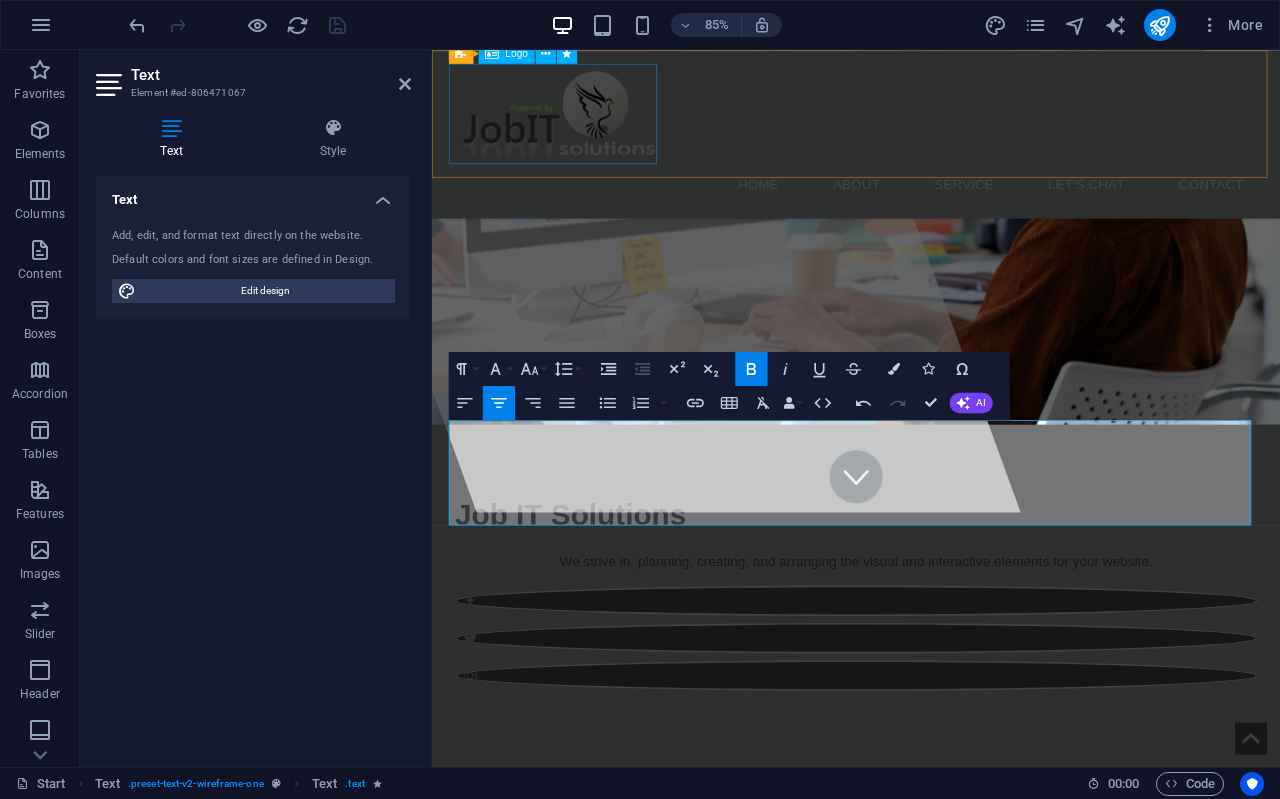 click at bounding box center (931, 125) 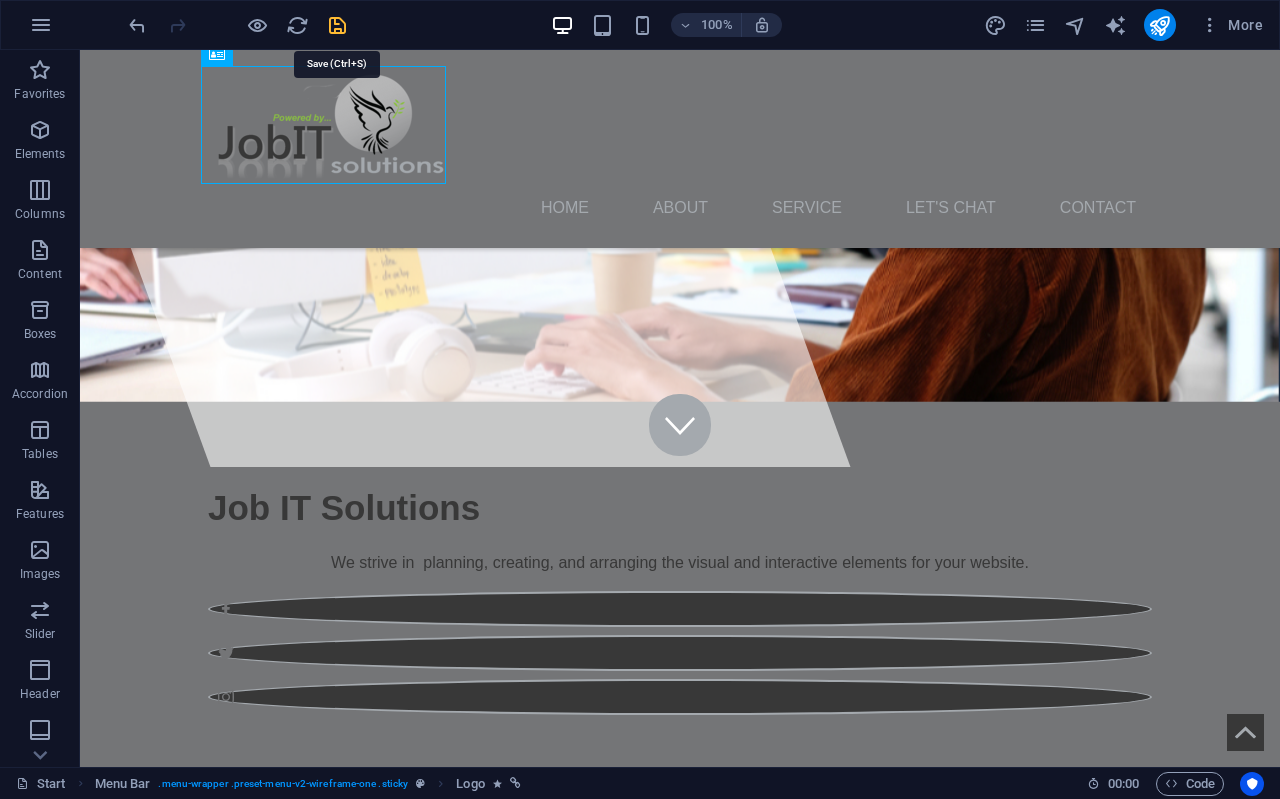 click at bounding box center [337, 25] 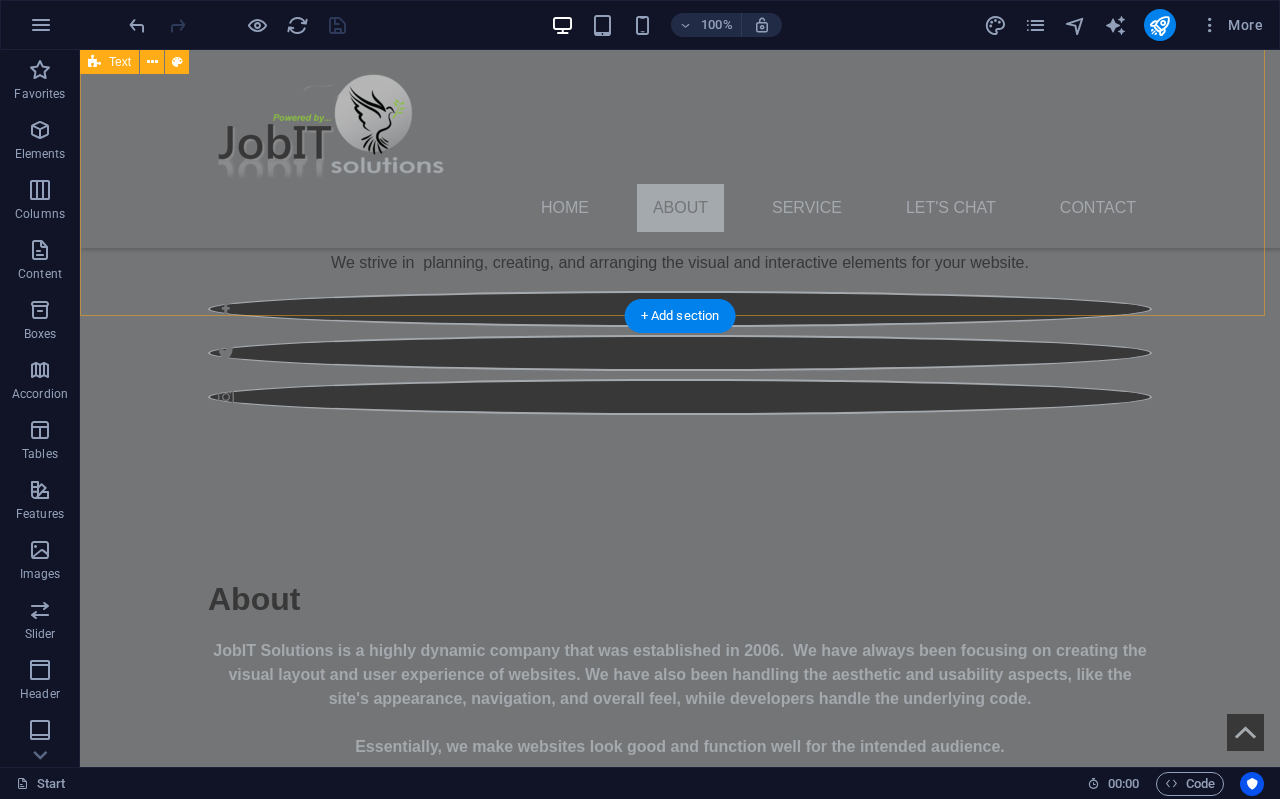 scroll, scrollTop: 700, scrollLeft: 0, axis: vertical 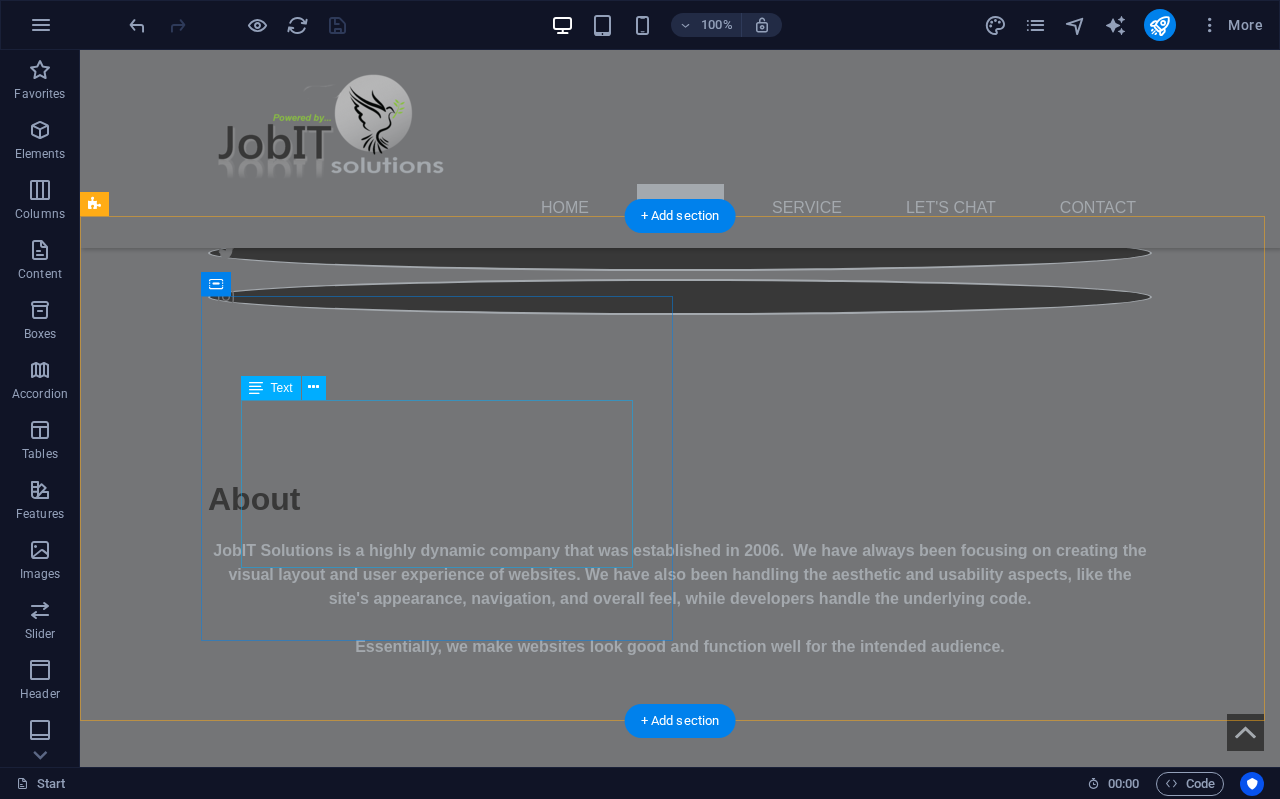 click on "The owner and founder  [NAME], has his roots firmly planted in the information solutions industry since 1998 whilst under the employ of DNS Networking Solutions, a subsidiary of Dimension Data. Where he was employed as a Junior Web Designer. He has since, empowered himself by developing and establishing the constant growth of JobIT Solutions" at bounding box center [568, 1704] 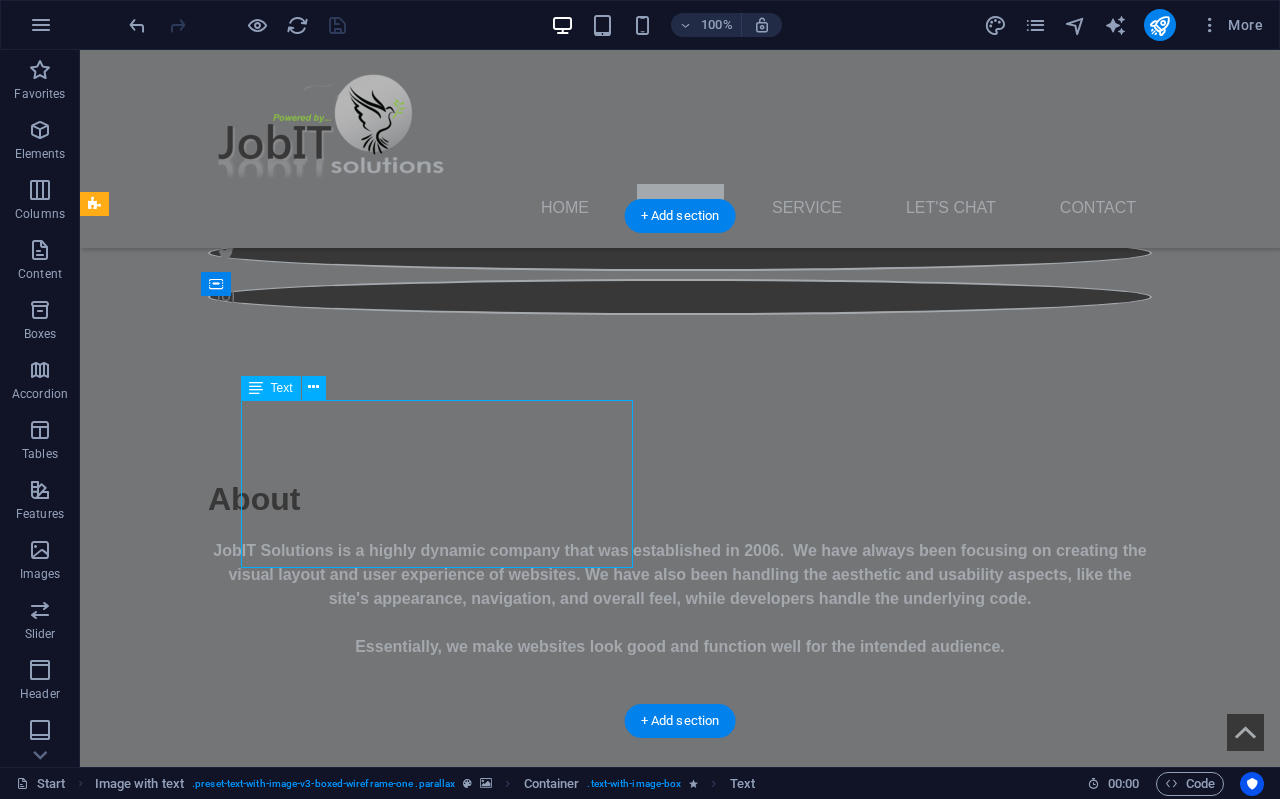 click on "The owner and founder  [NAME], has his roots firmly planted in the information solutions industry since 1998 whilst under the employ of DNS Networking Solutions, a subsidiary of Dimension Data. Where he was employed as a Junior Web Designer. He has since, empowered himself by developing and establishing the constant growth of JobIT Solutions" at bounding box center [568, 1704] 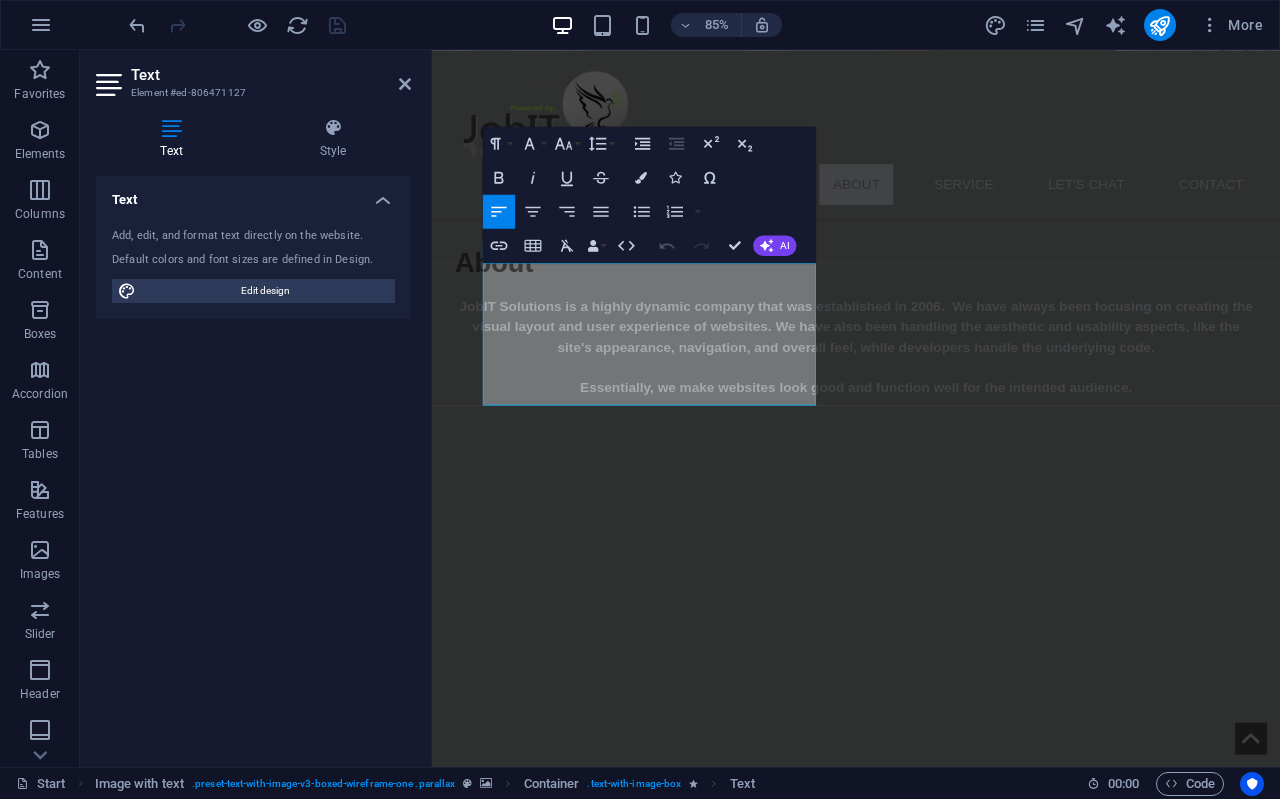 scroll, scrollTop: 889, scrollLeft: 0, axis: vertical 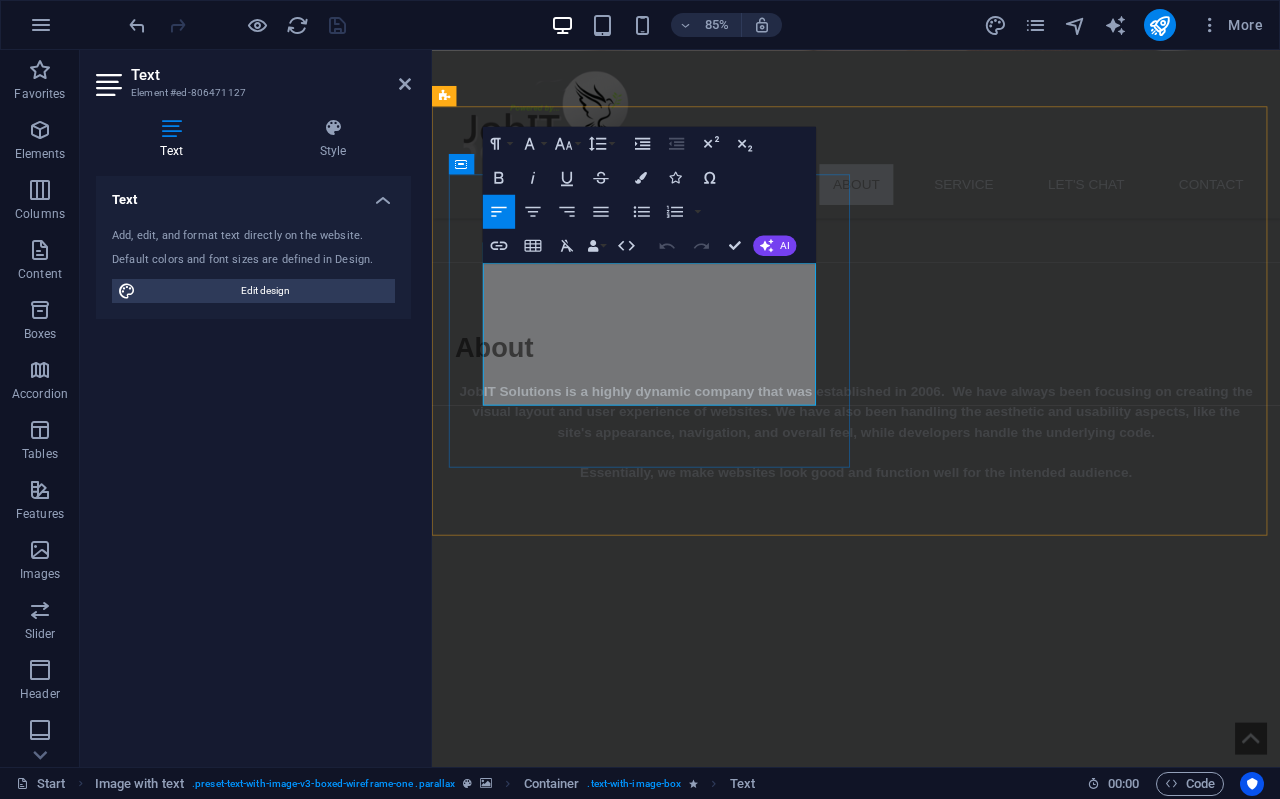 click on "The owner and founder  [NAME], has his roots firmly planted in the information solutions industry since 1998 whilst under the employ of DNS Networking Solutions, a subsidiary of Dimension Data. Where he was employed as a Junior Web Designer." at bounding box center [920, 1719] 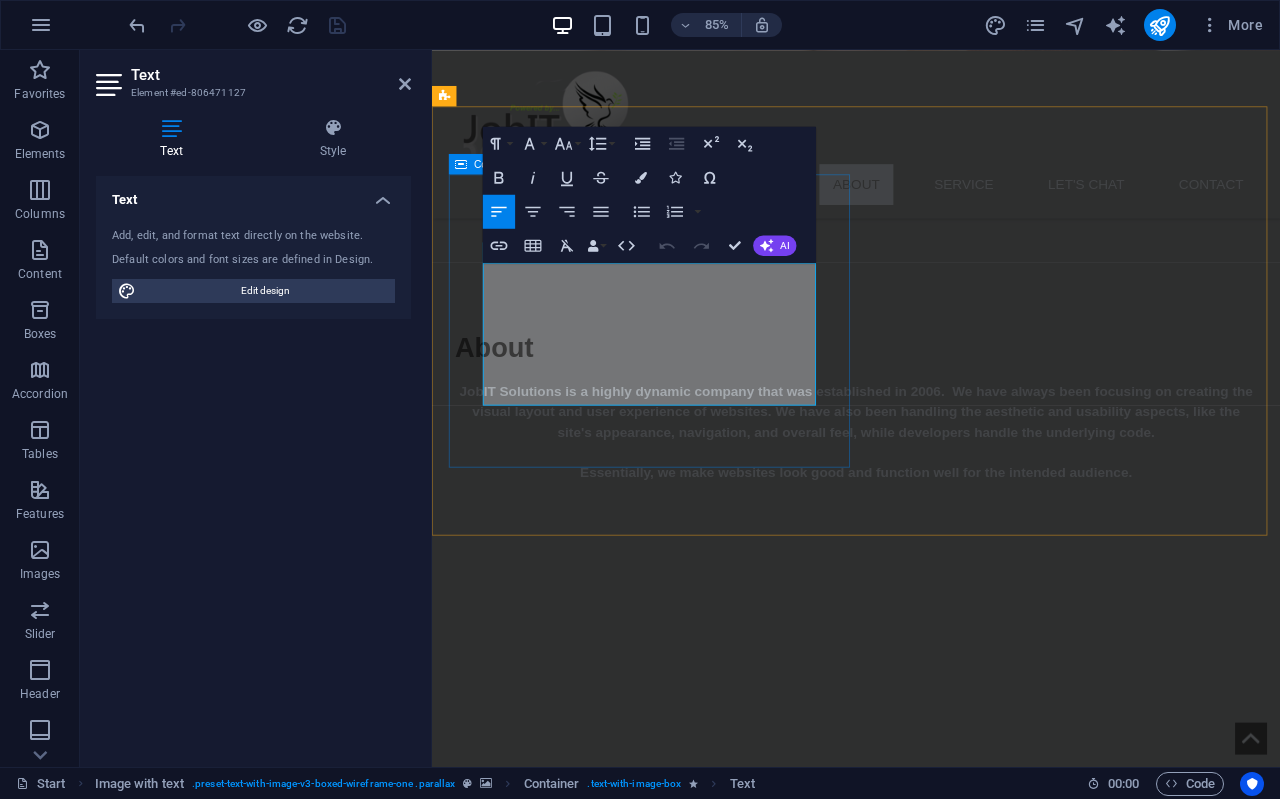 type 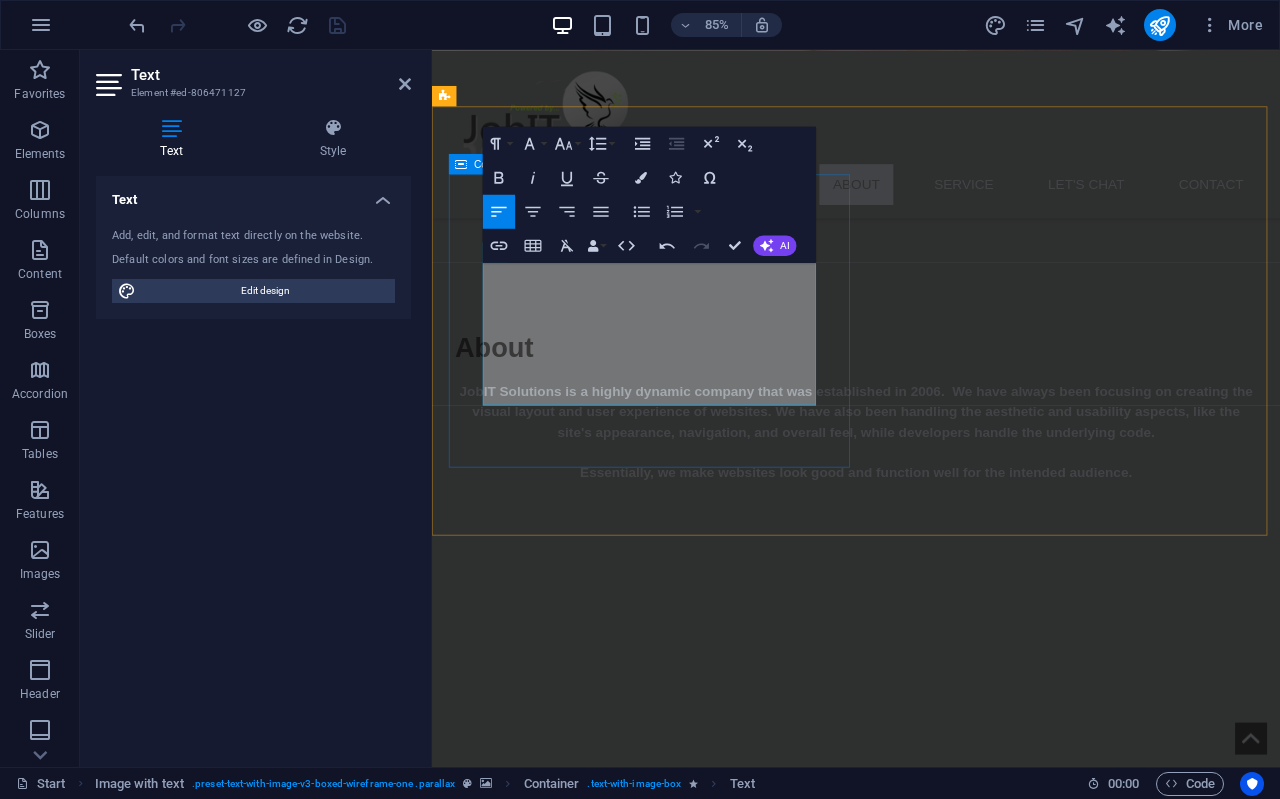 drag, startPoint x: 864, startPoint y: 461, endPoint x: 477, endPoint y: 315, distance: 413.62424 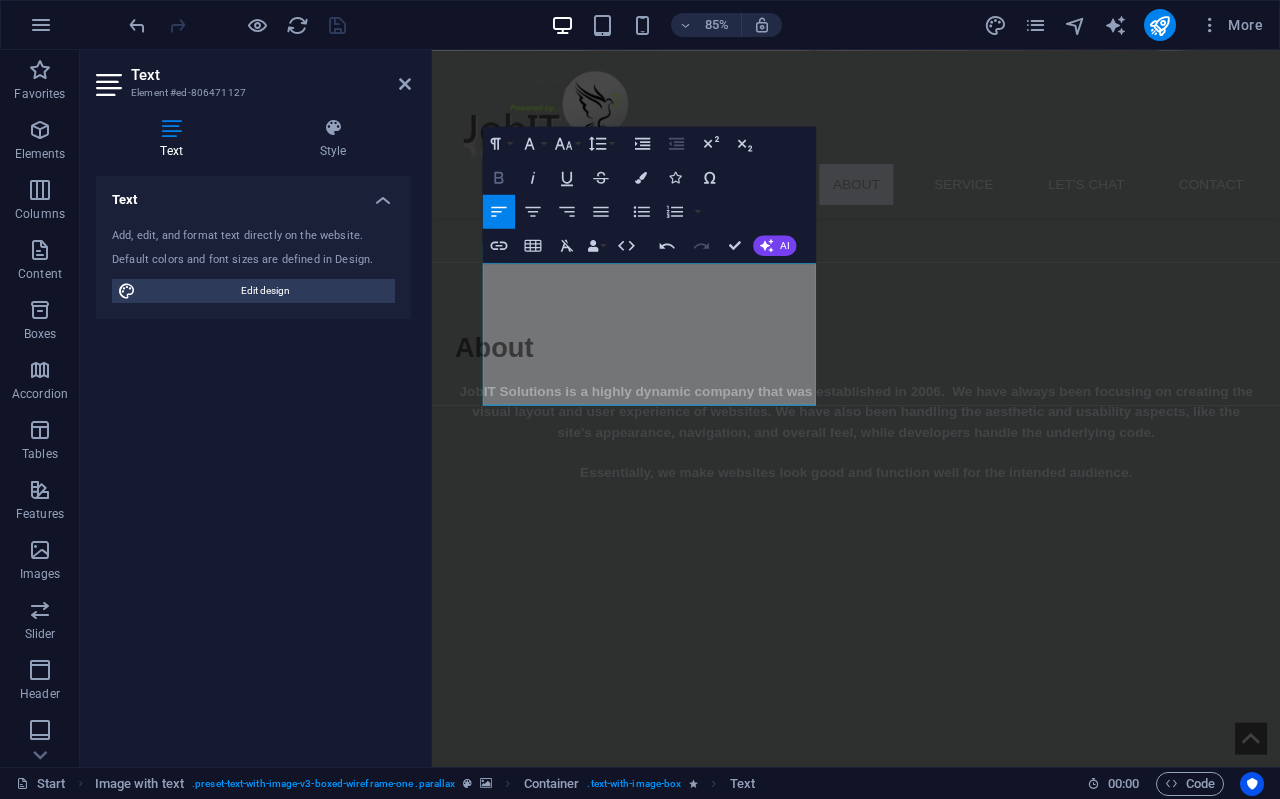 click 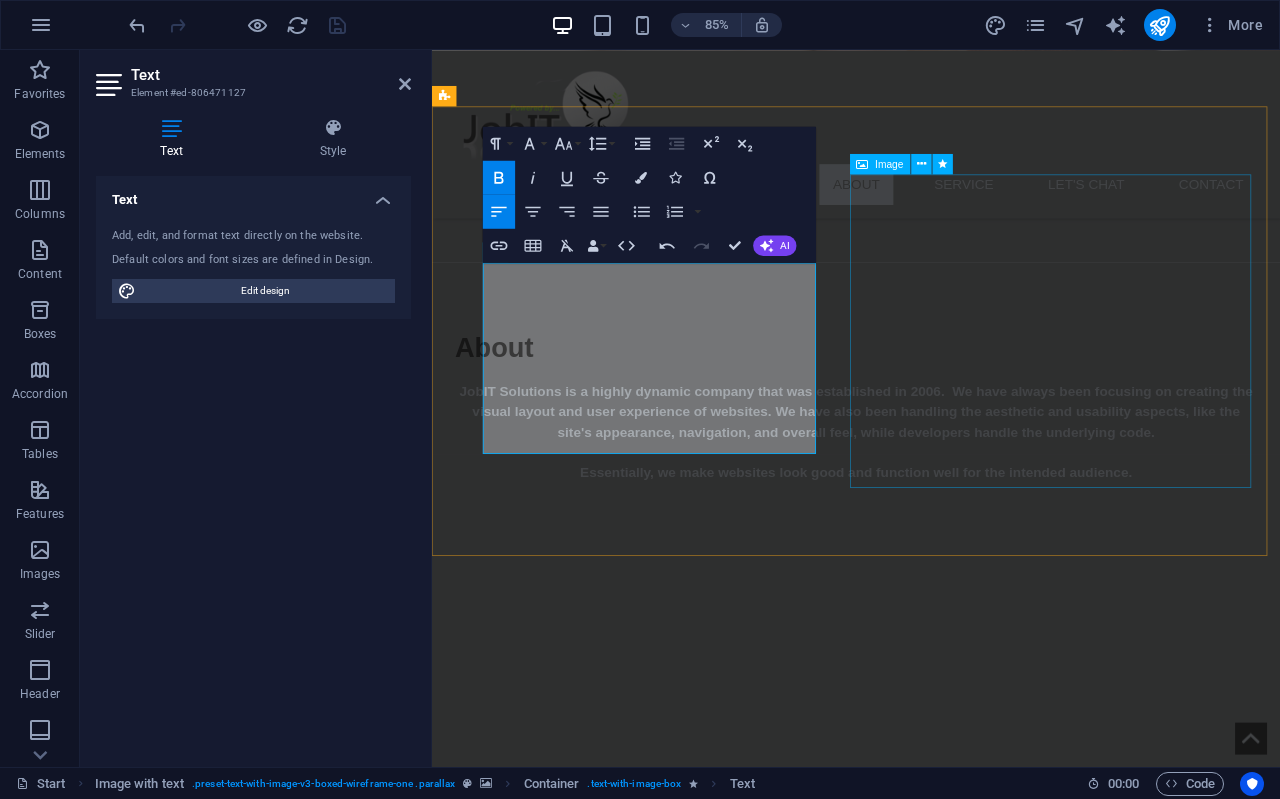 drag, startPoint x: 1154, startPoint y: 465, endPoint x: 1380, endPoint y: 406, distance: 233.5744 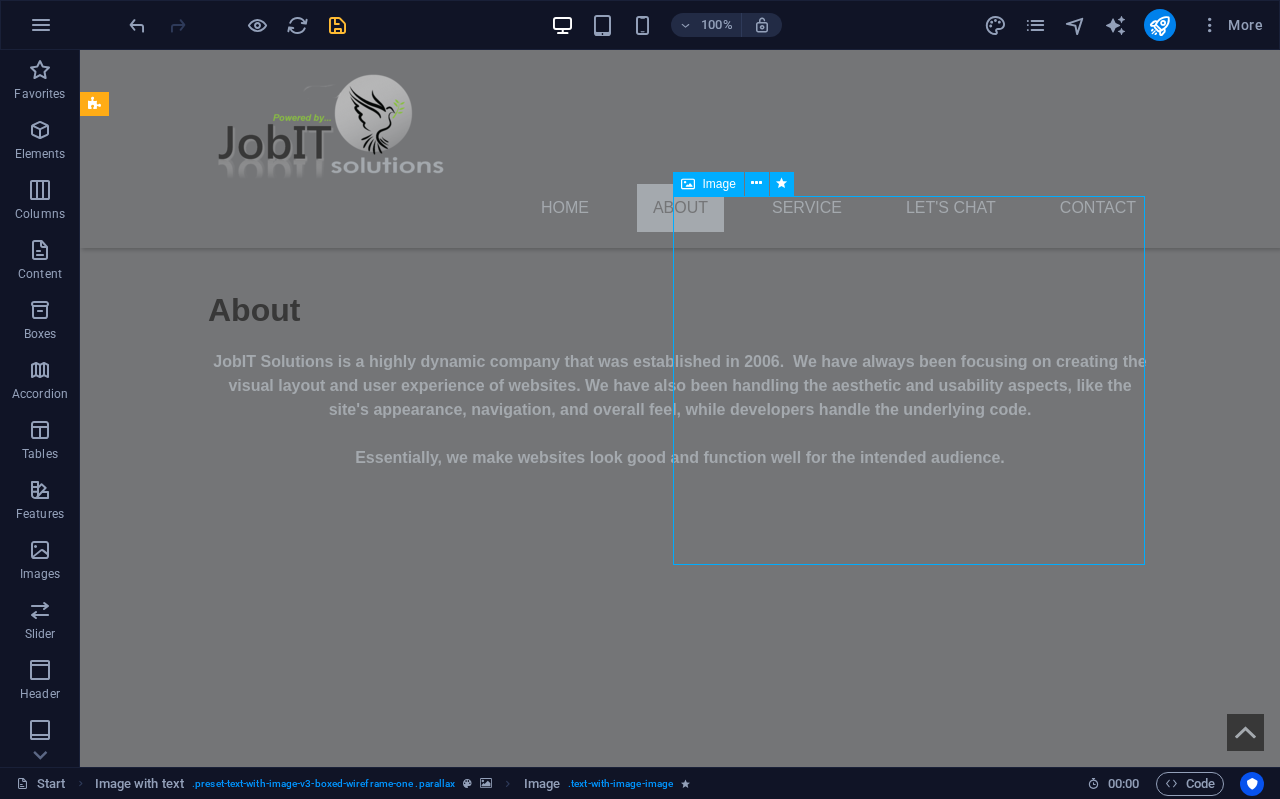 scroll, scrollTop: 800, scrollLeft: 0, axis: vertical 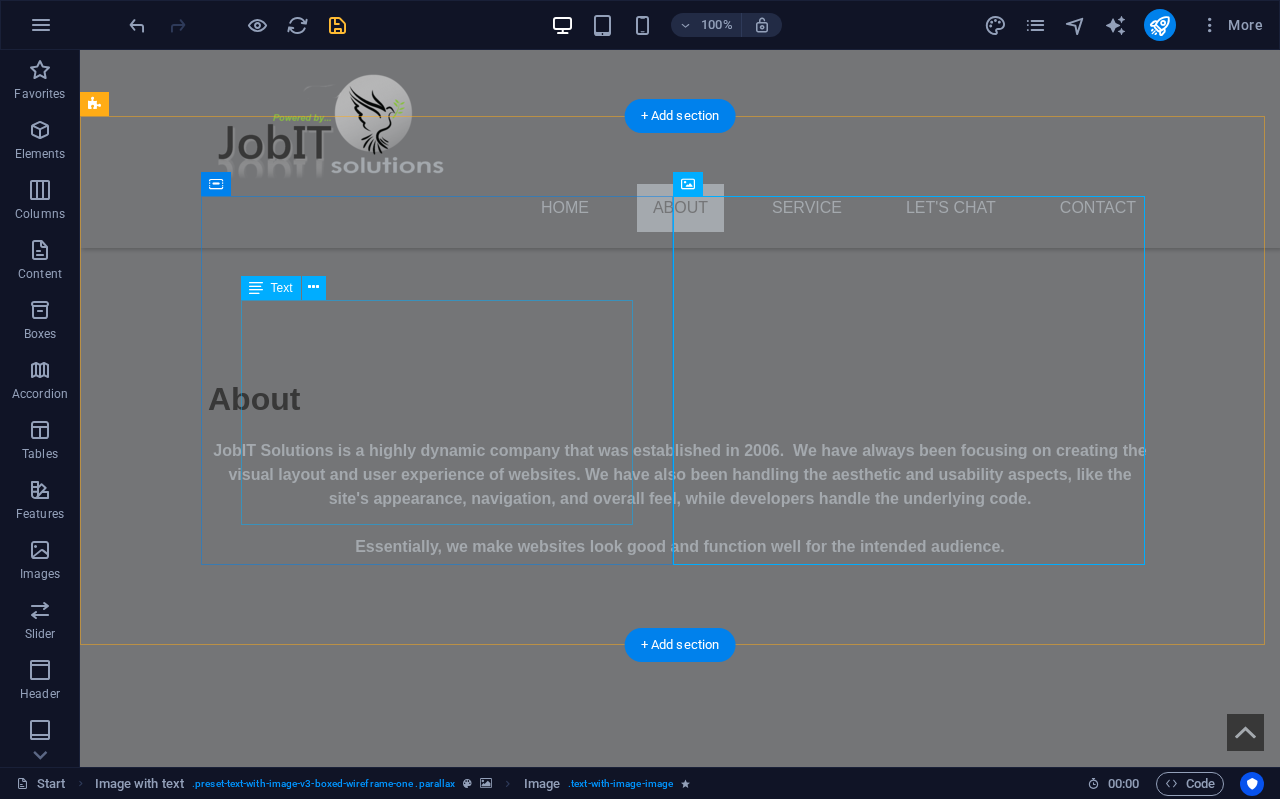 click on "The owner and founder  [NAME], has his roots firmly planted in the information solutions industry since 1998 whilst under the employ of DNS Networking Solutions, a subsidiary of Dimension Data. Where he was employed as a Junior Web Designer. He has since, empowered himself by developing and establishing the constant growth of JobIT Solutions." at bounding box center [568, 1604] 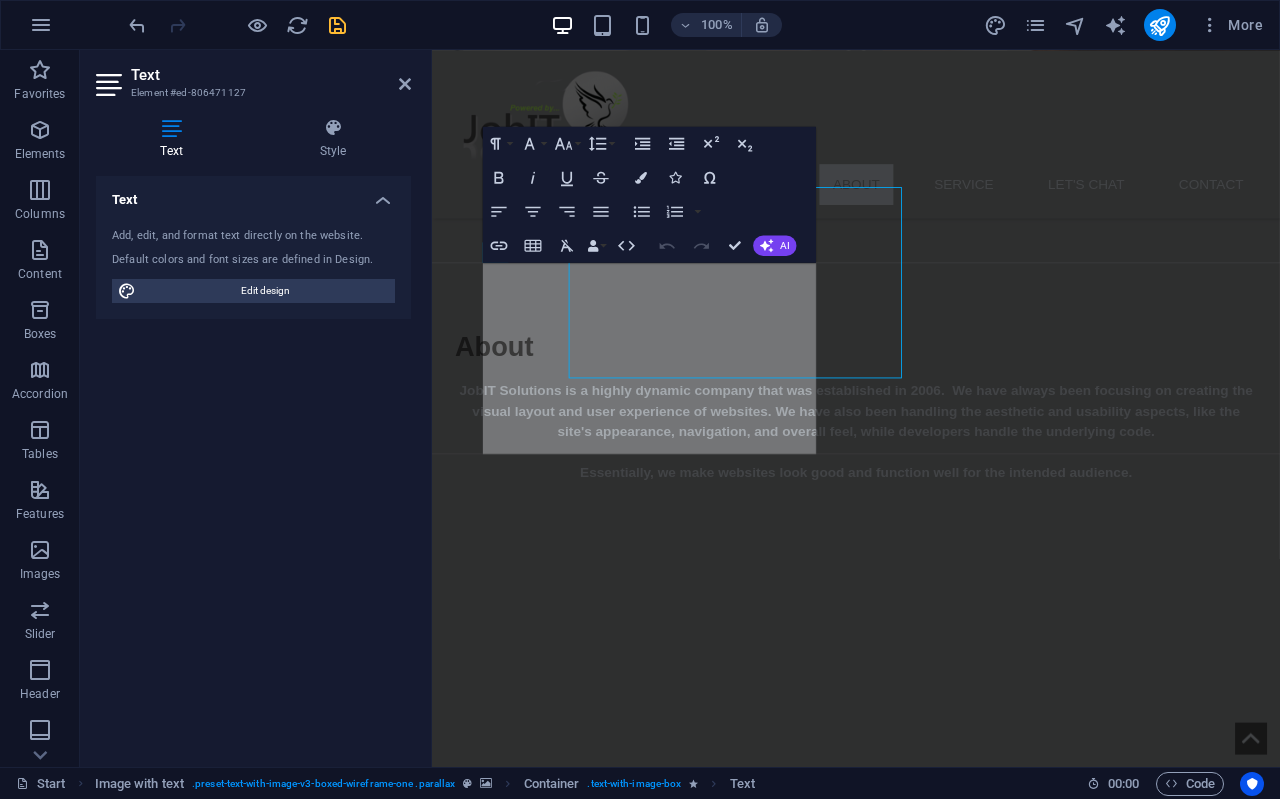 scroll, scrollTop: 889, scrollLeft: 0, axis: vertical 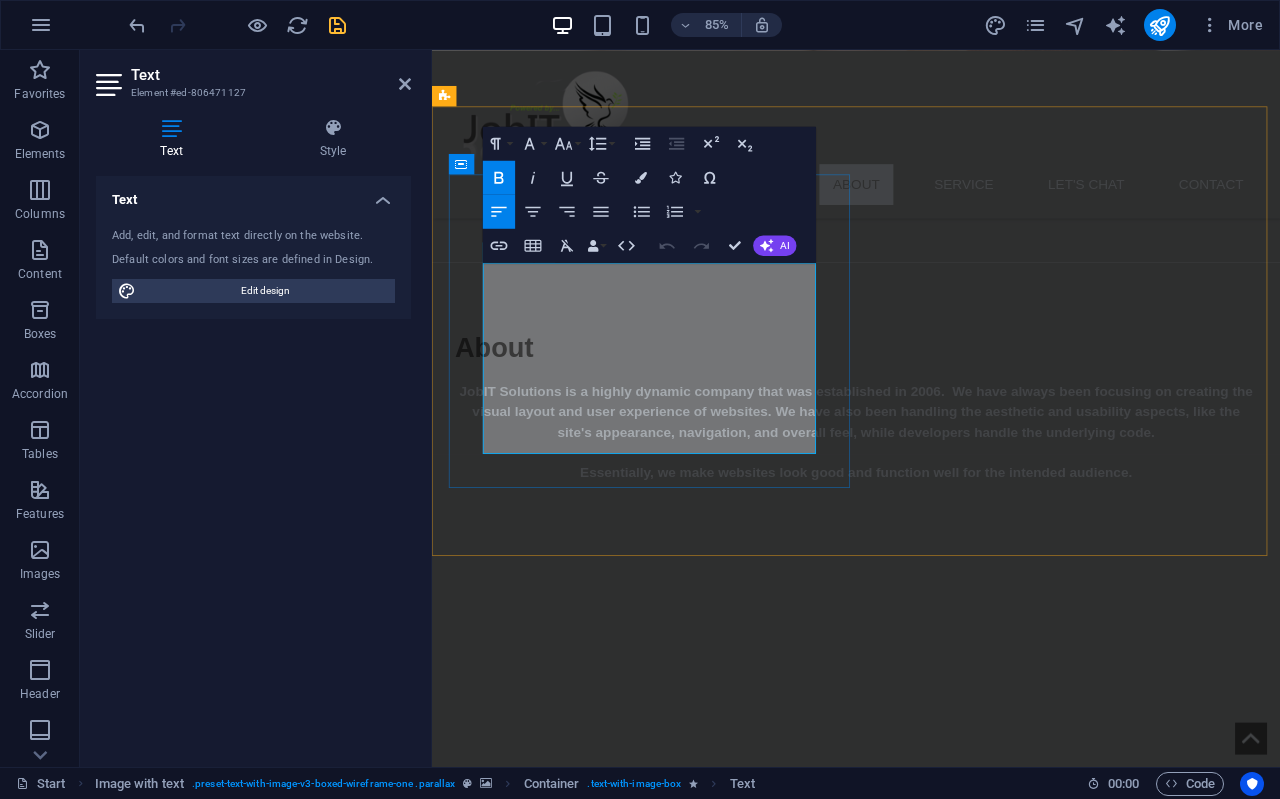click on "The owner and founder  [NAME], has his roots firmly planted in the information solutions industry since 1998 whilst under the employ of DNS Networking Solutions, a subsidiary of Dimension Data. Where he was employed as a Junior Web Designer." at bounding box center (914, 1718) 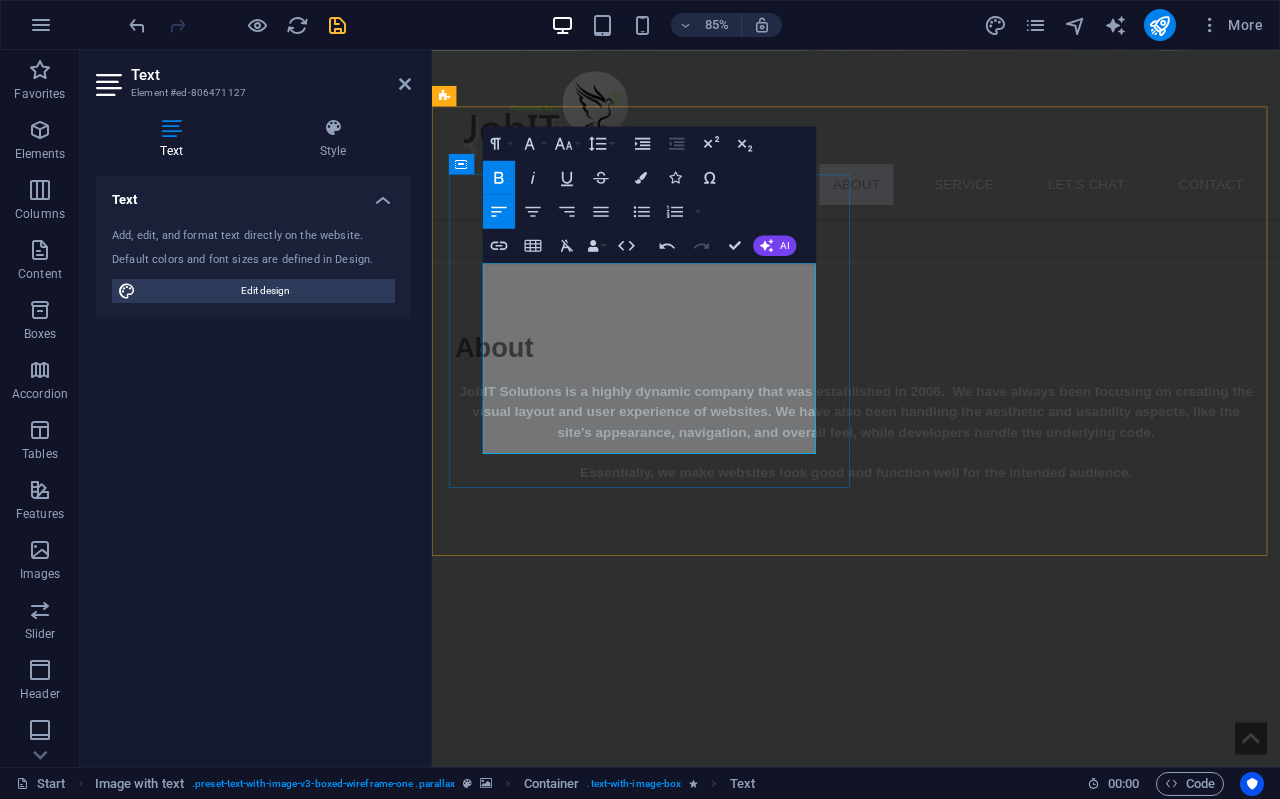 type 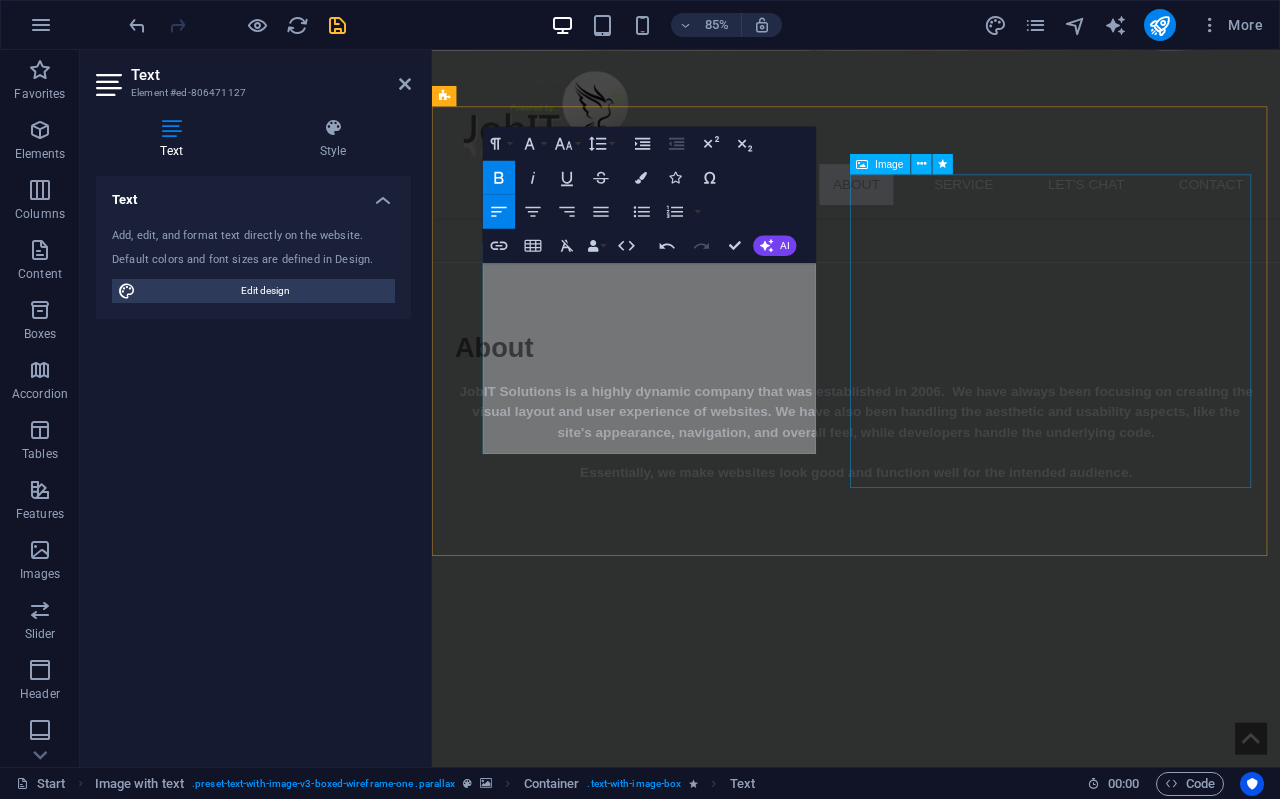 click at bounding box center (920, 2183) 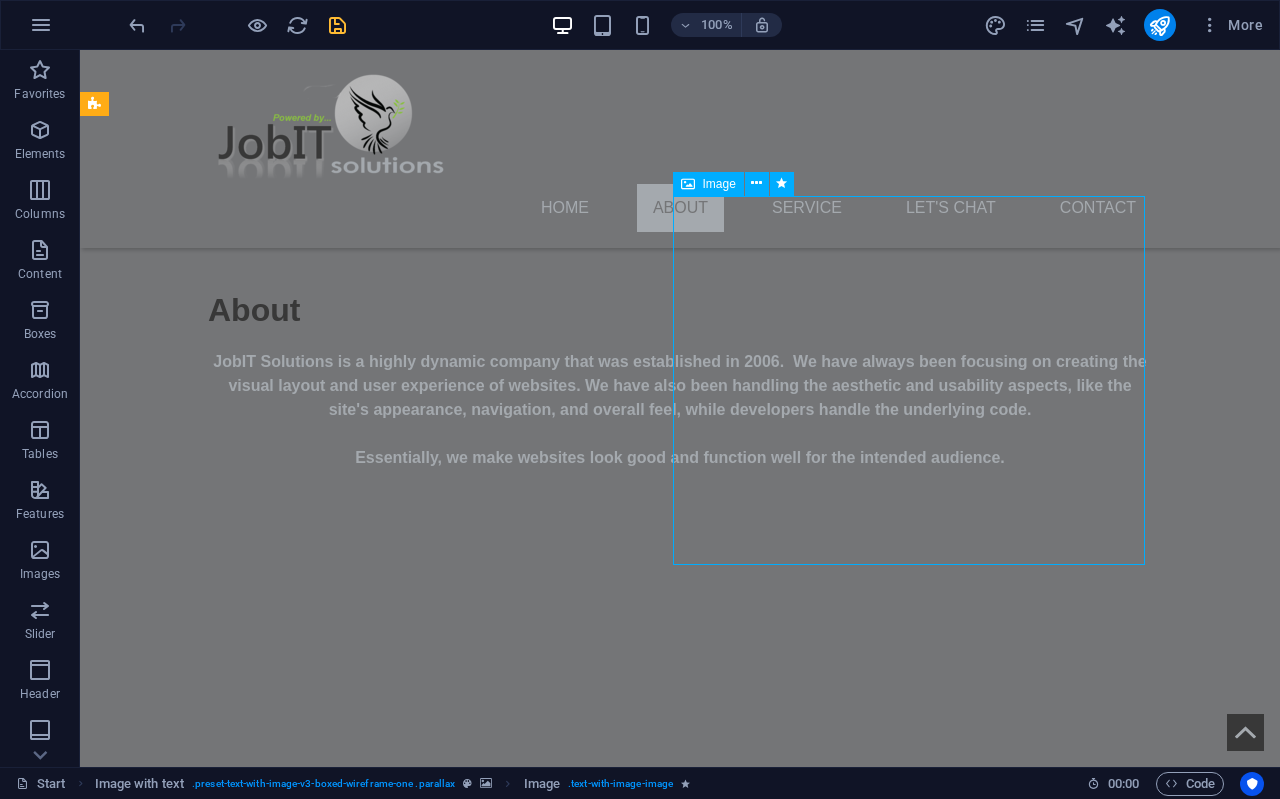 scroll, scrollTop: 800, scrollLeft: 0, axis: vertical 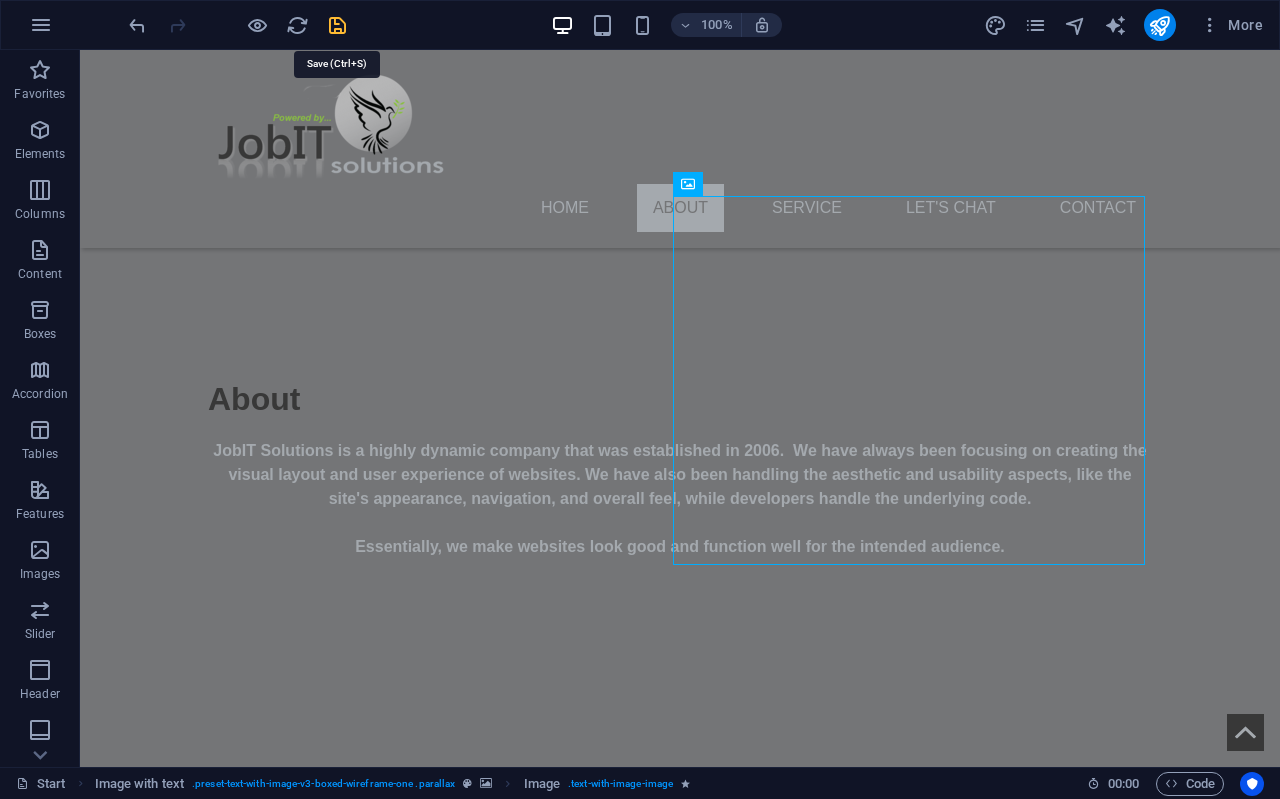 click at bounding box center [337, 25] 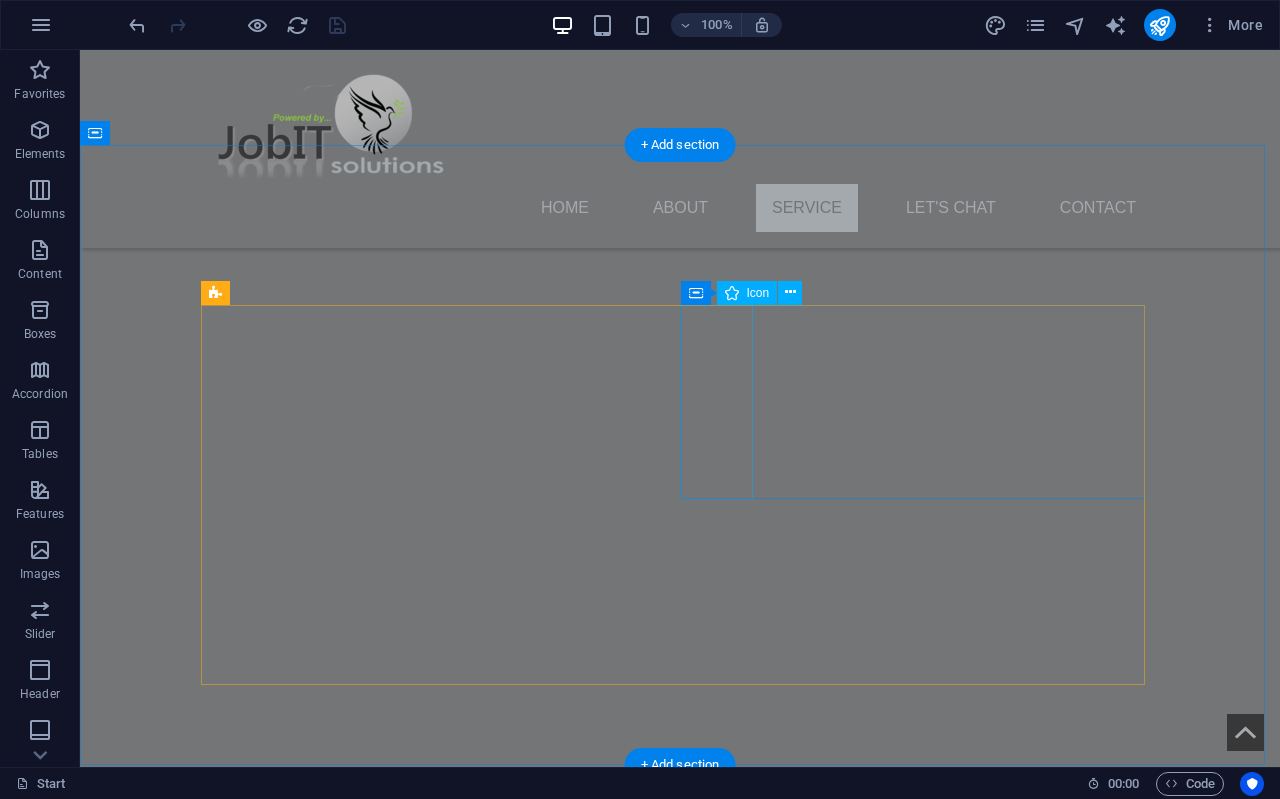 scroll, scrollTop: 1300, scrollLeft: 0, axis: vertical 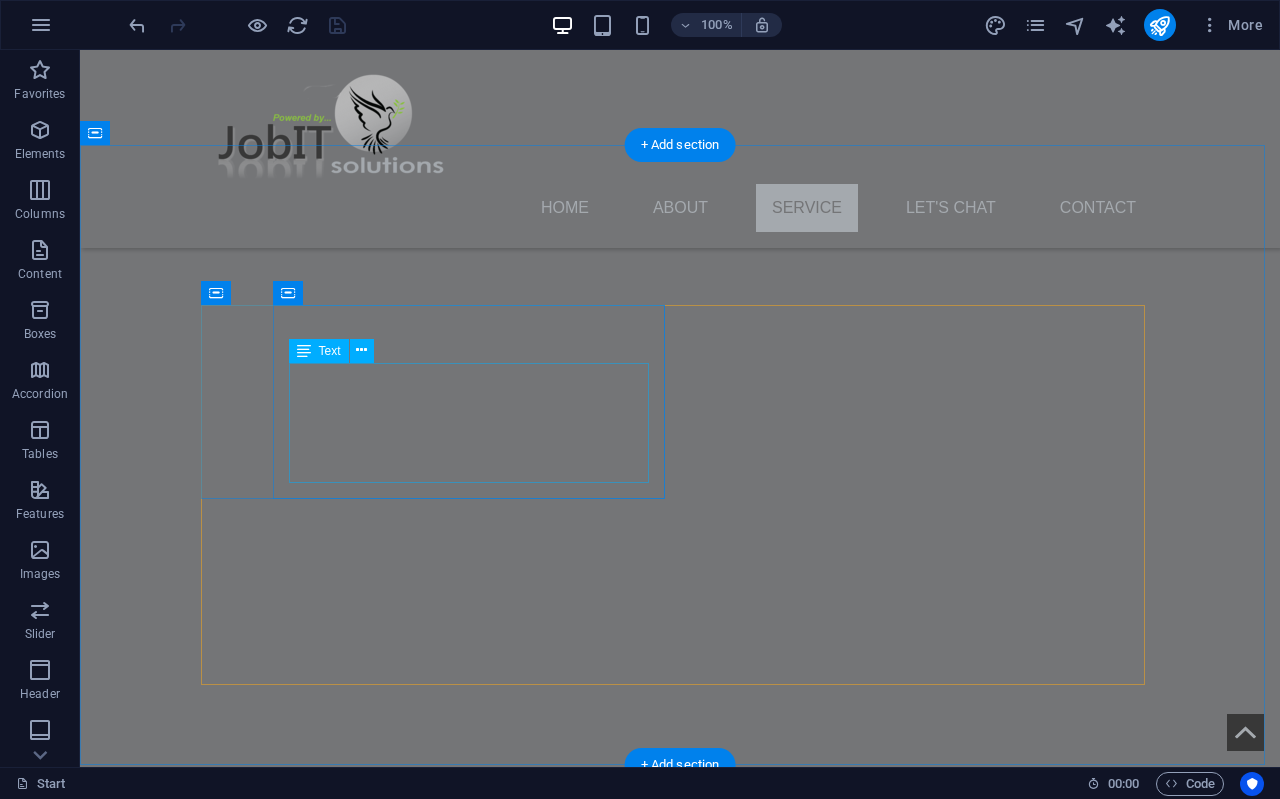 click on "Basic SEO Setup to Help You get found on Google, WhatsApp chat, Lead form & Google Maps Integration, Social media integration for brand reach, Domain registration & secure hosting, SSL certificate to secure your website." at bounding box center (440, 2499) 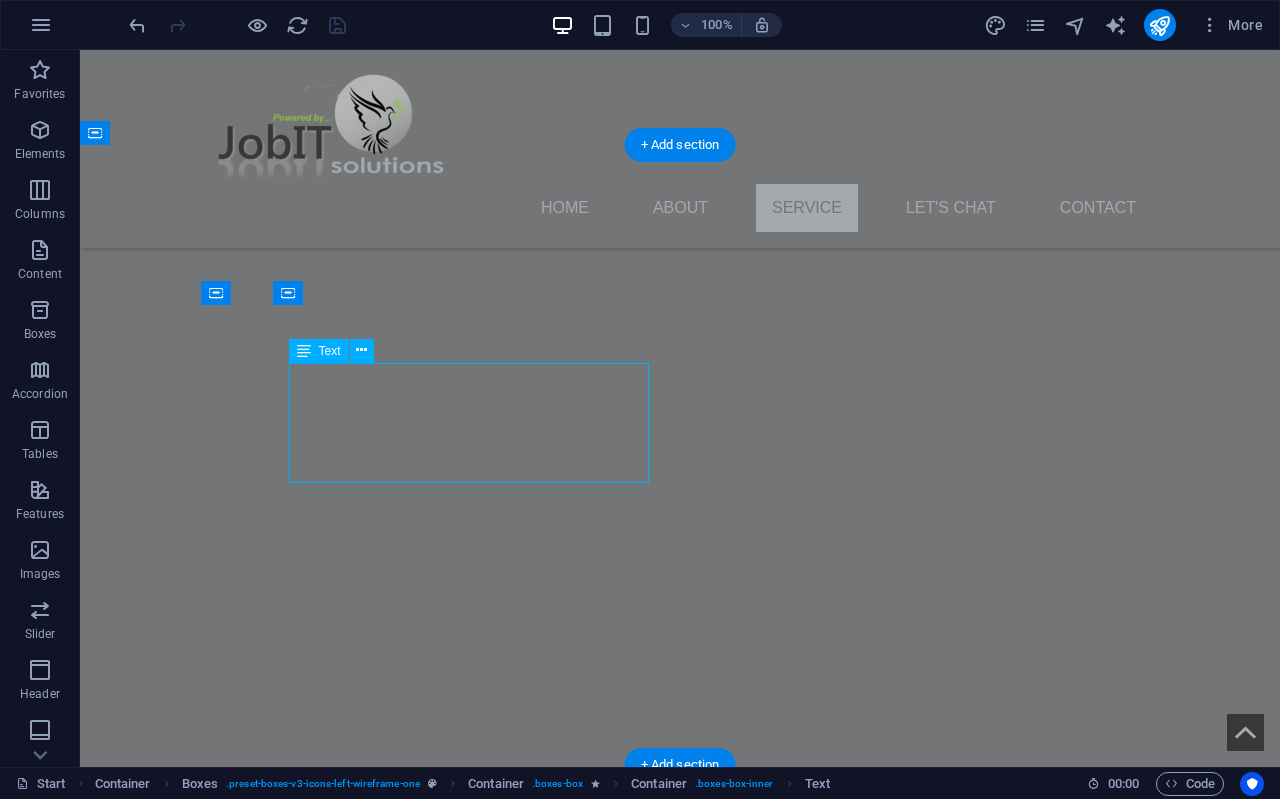 click on "Basic SEO Setup to Help You get found on Google, WhatsApp chat, Lead form & Google Maps Integration, Social media integration for brand reach, Domain registration & secure hosting, SSL certificate to secure your website." at bounding box center [440, 2499] 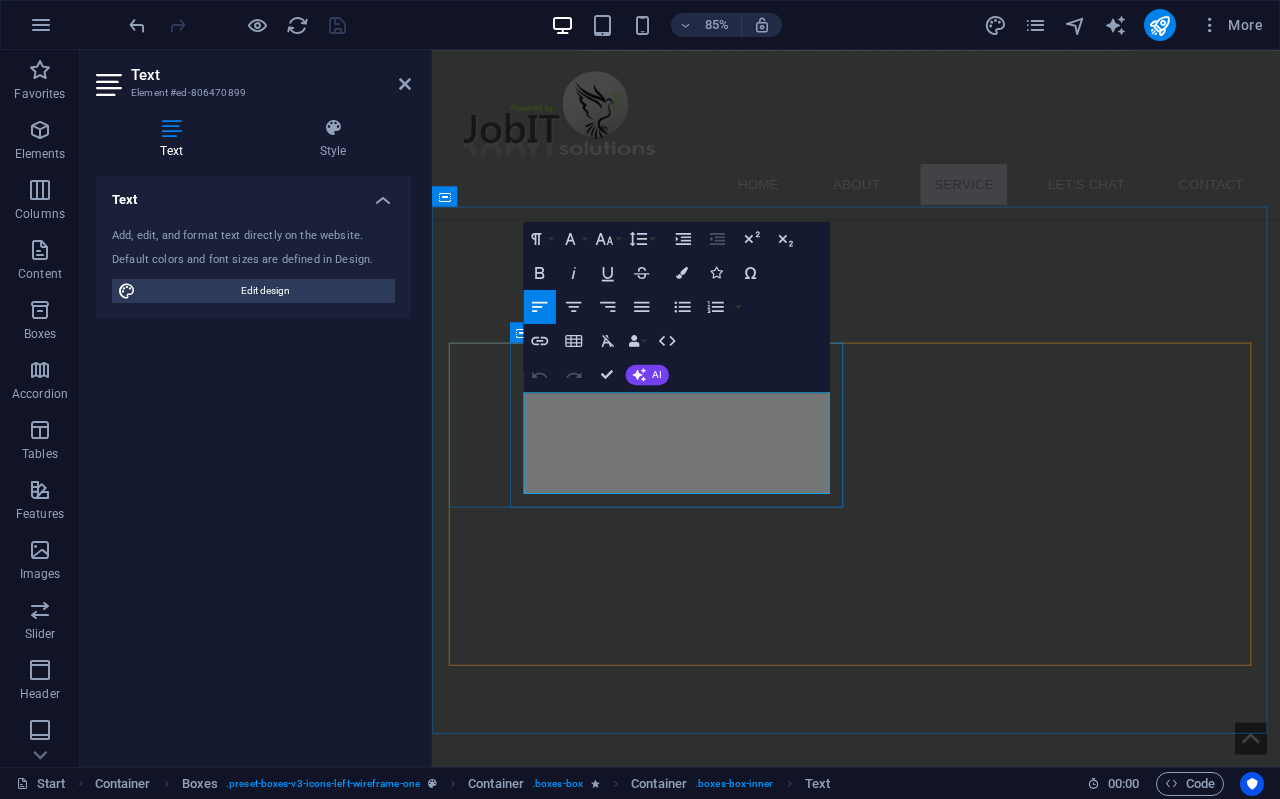 drag, startPoint x: 793, startPoint y: 565, endPoint x: 531, endPoint y: 471, distance: 278.3523 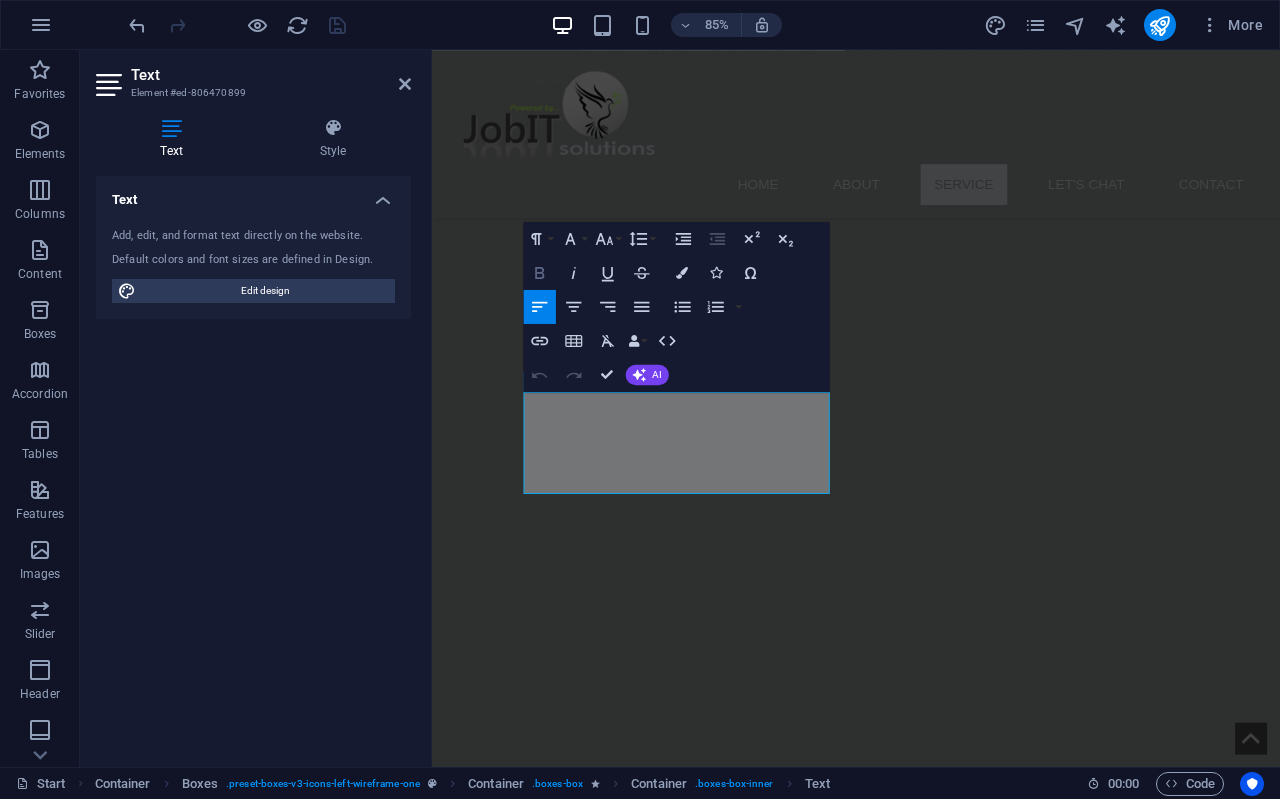 click 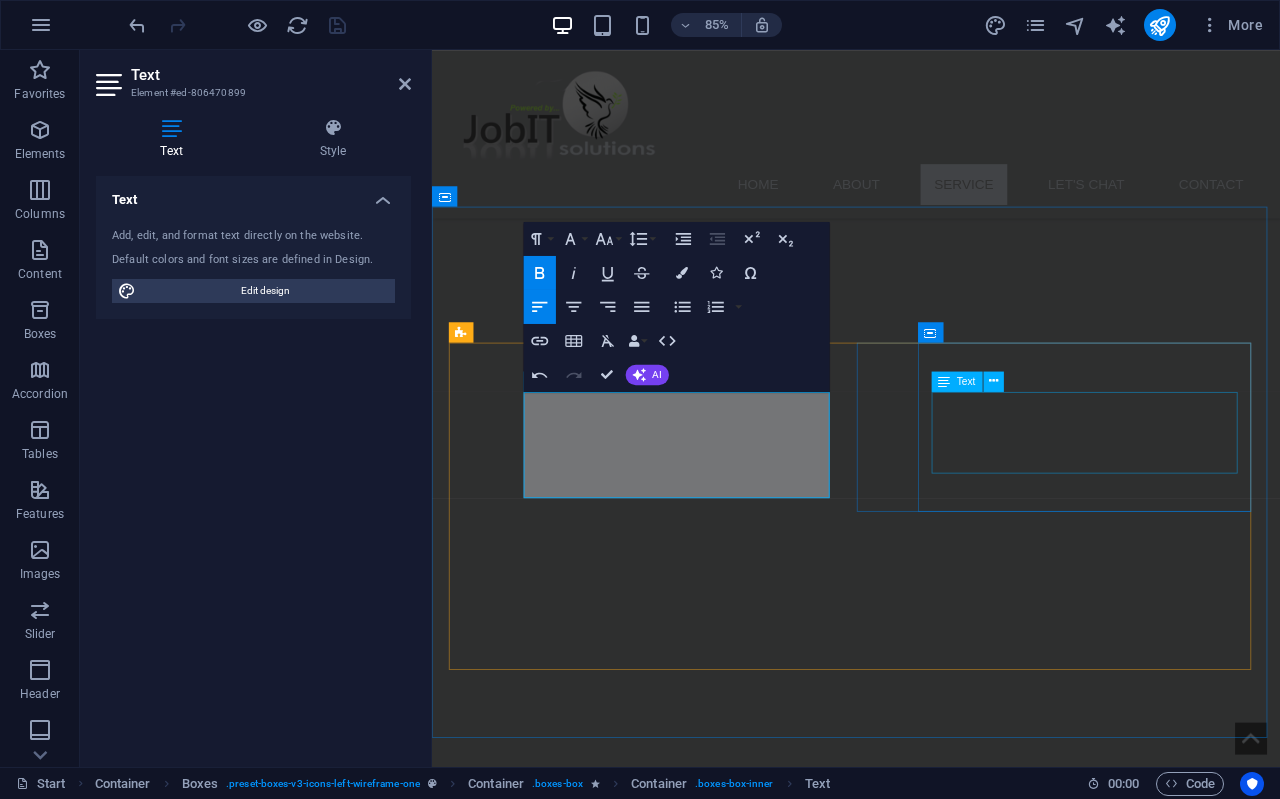 click on "We design professional logos to build your brand identity with ease." at bounding box center (691, 2829) 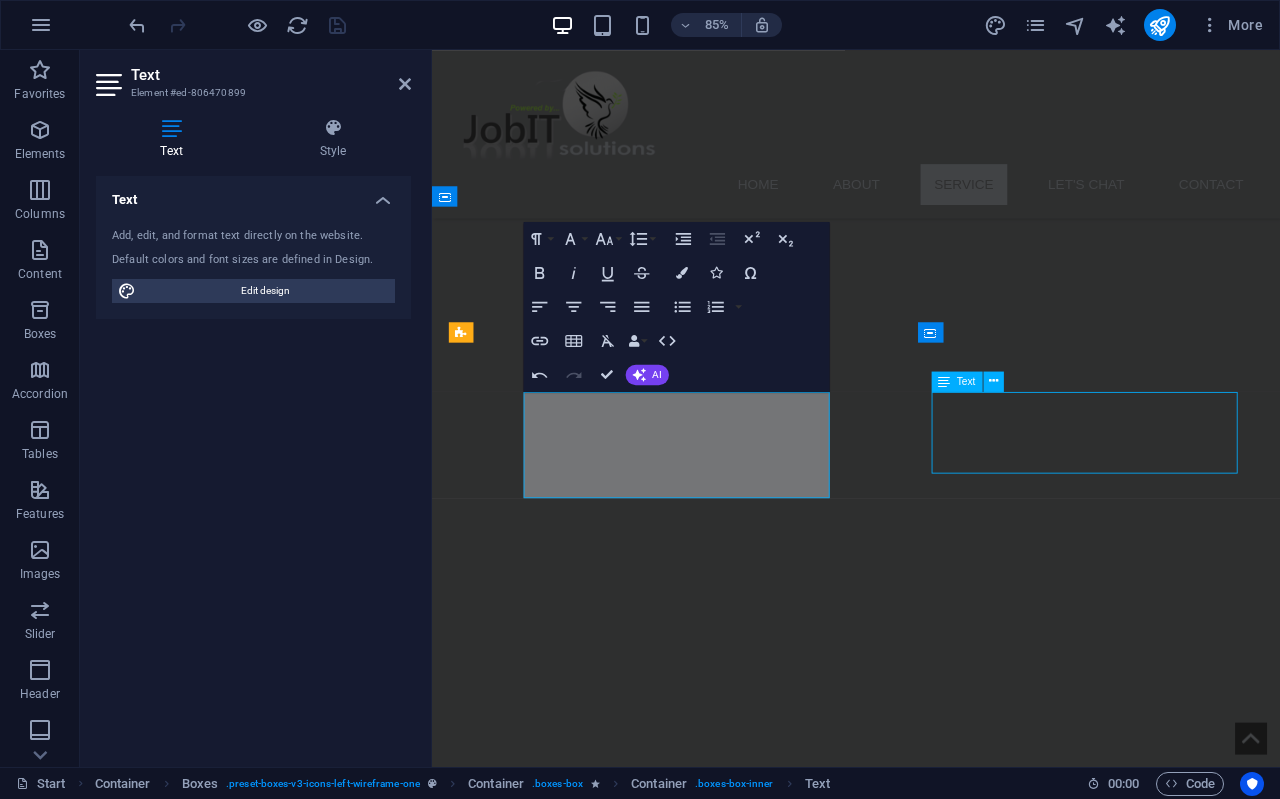 click on "We design professional logos to build your brand identity with ease." at bounding box center [691, 2829] 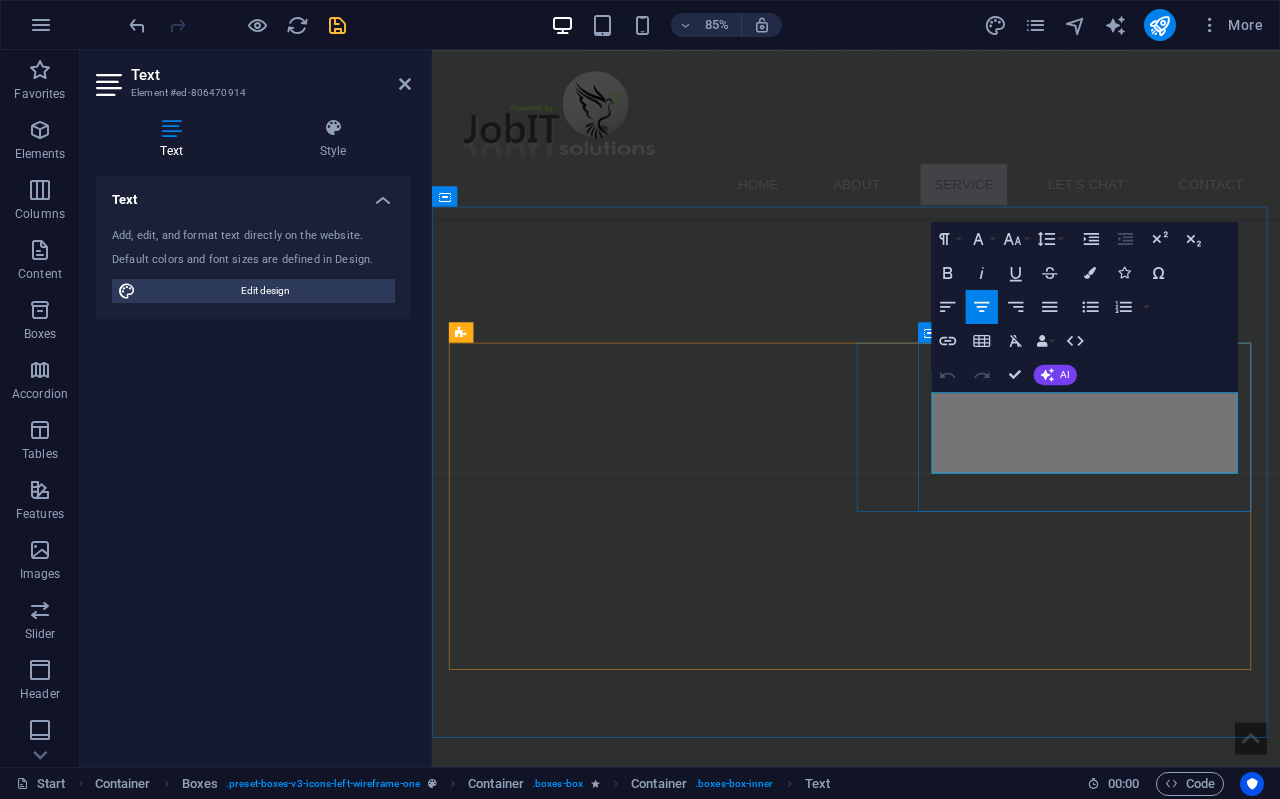 drag, startPoint x: 1274, startPoint y: 519, endPoint x: 1033, endPoint y: 475, distance: 244.98367 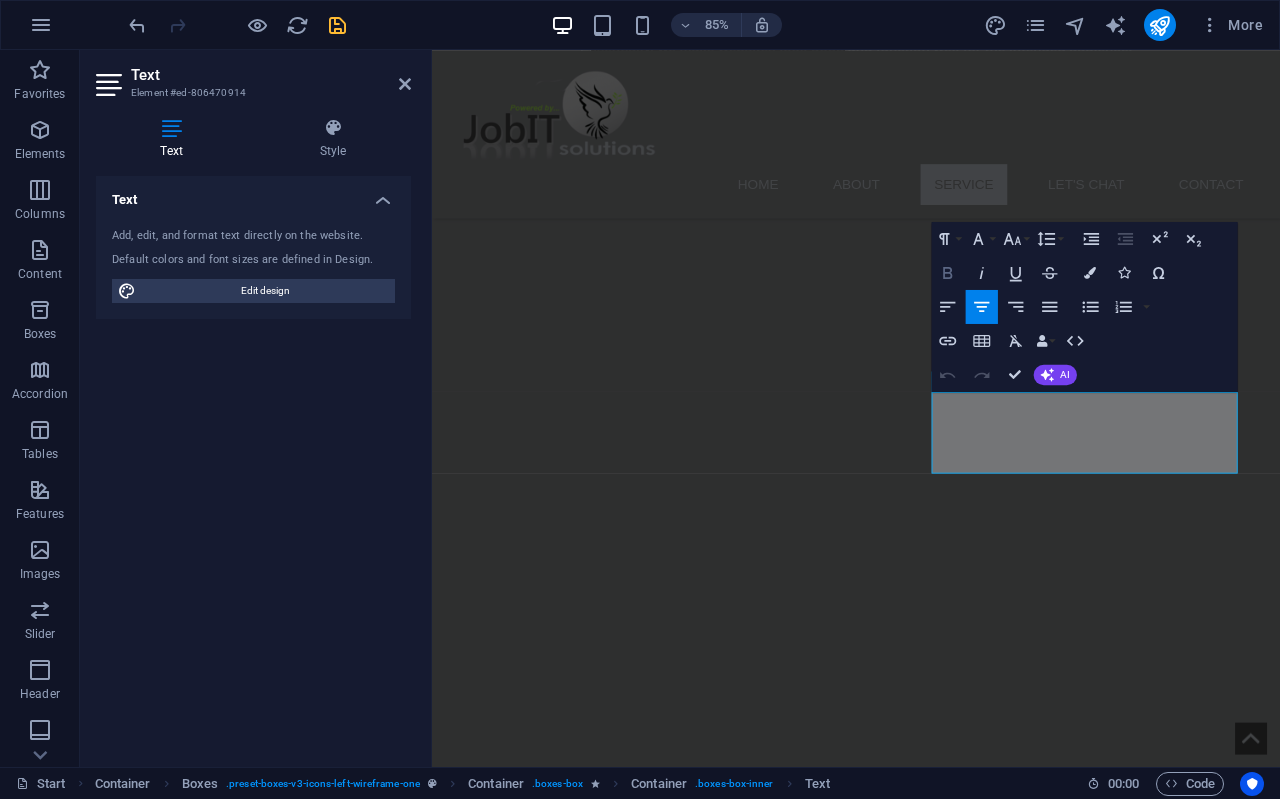 click 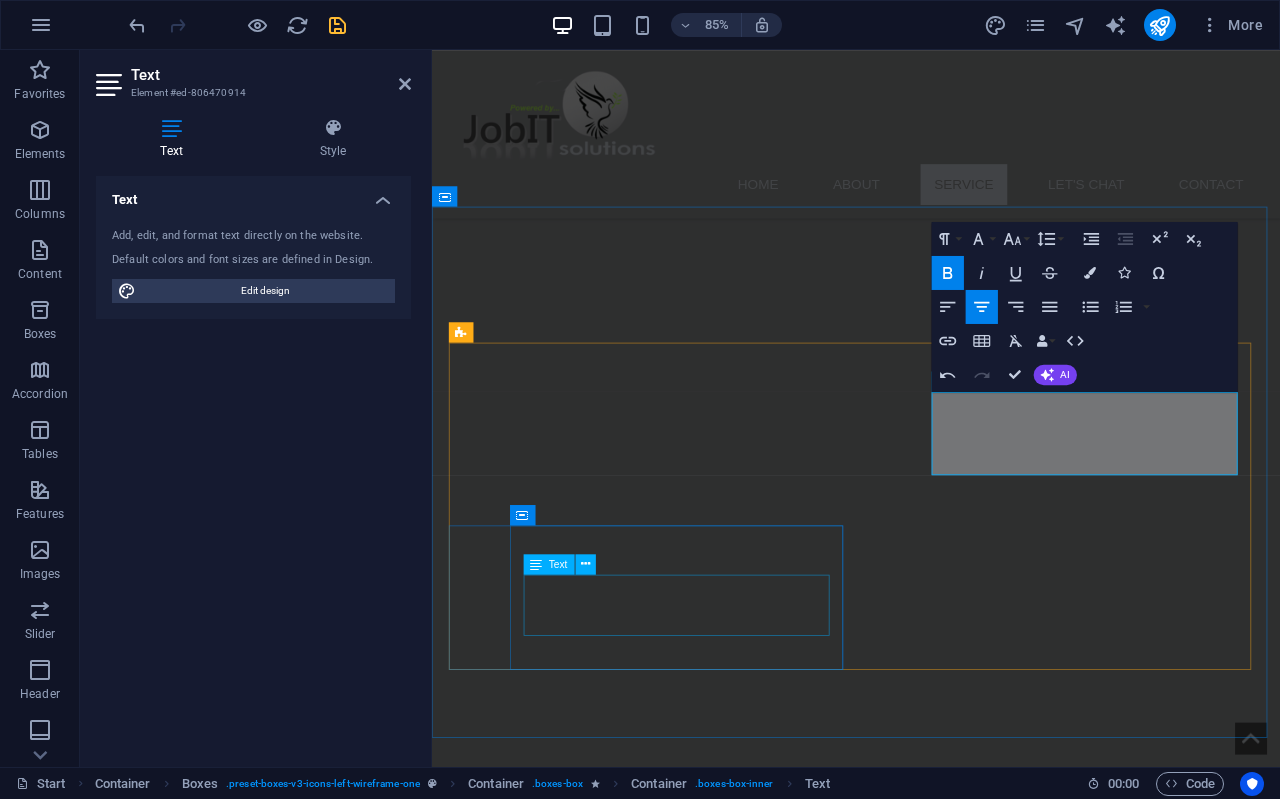 click on "Custom Printed Letterhead - We Design, Print & Promote You." at bounding box center (691, 3067) 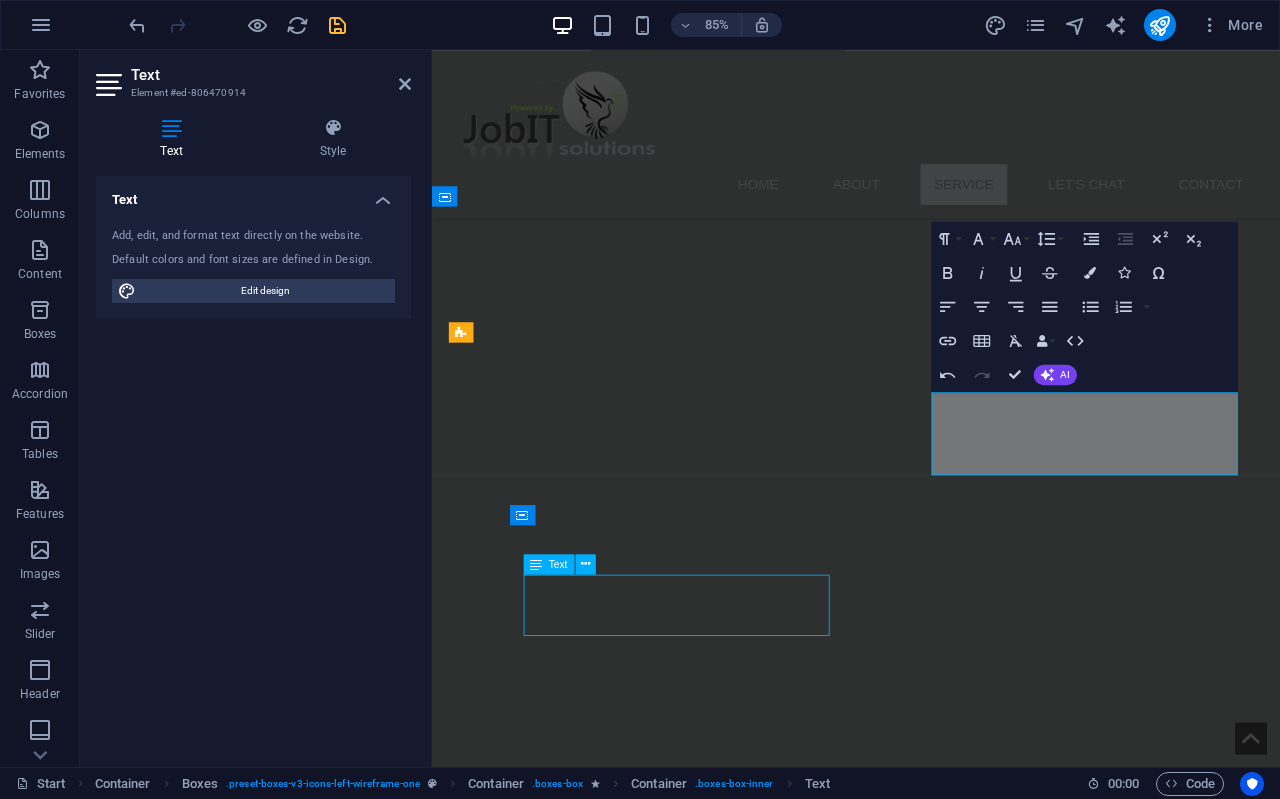 click on "Custom Printed Letterhead - We Design, Print & Promote You." at bounding box center (691, 3067) 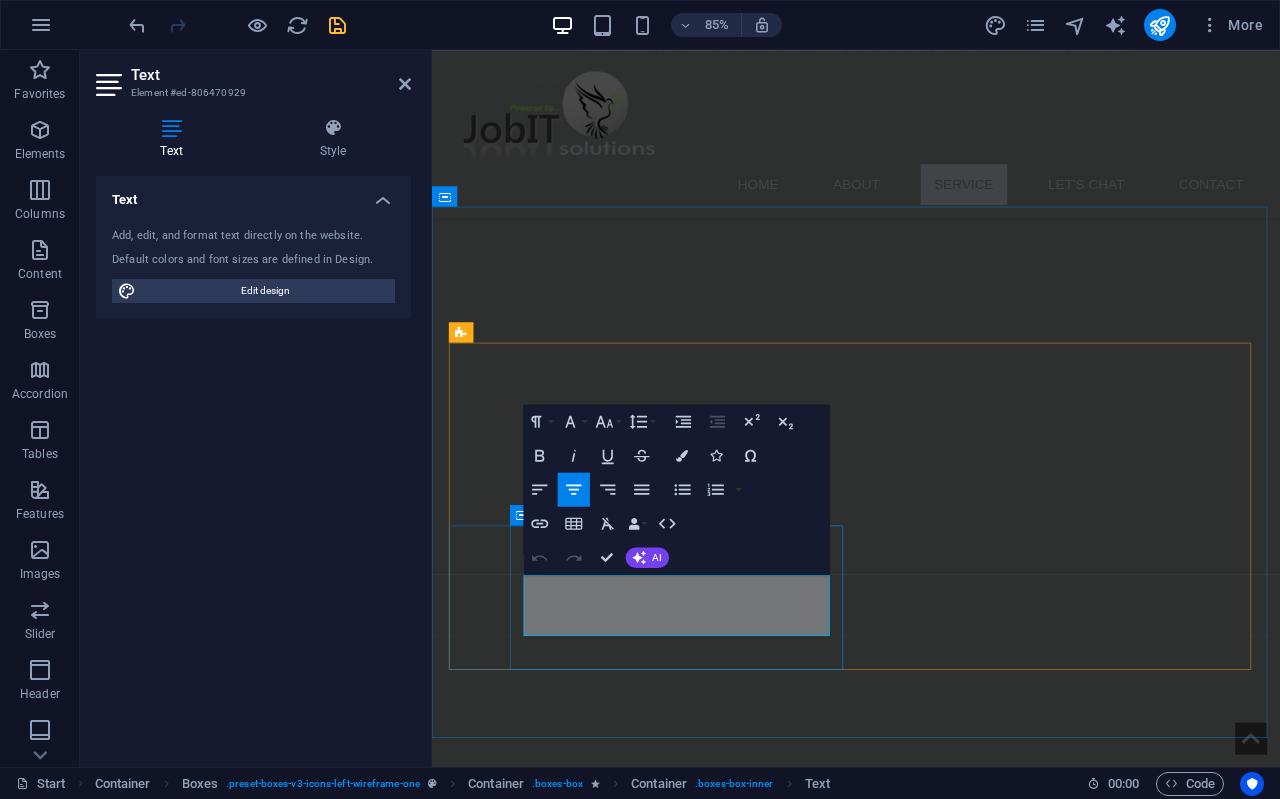 drag, startPoint x: 804, startPoint y: 719, endPoint x: 526, endPoint y: 677, distance: 281.15475 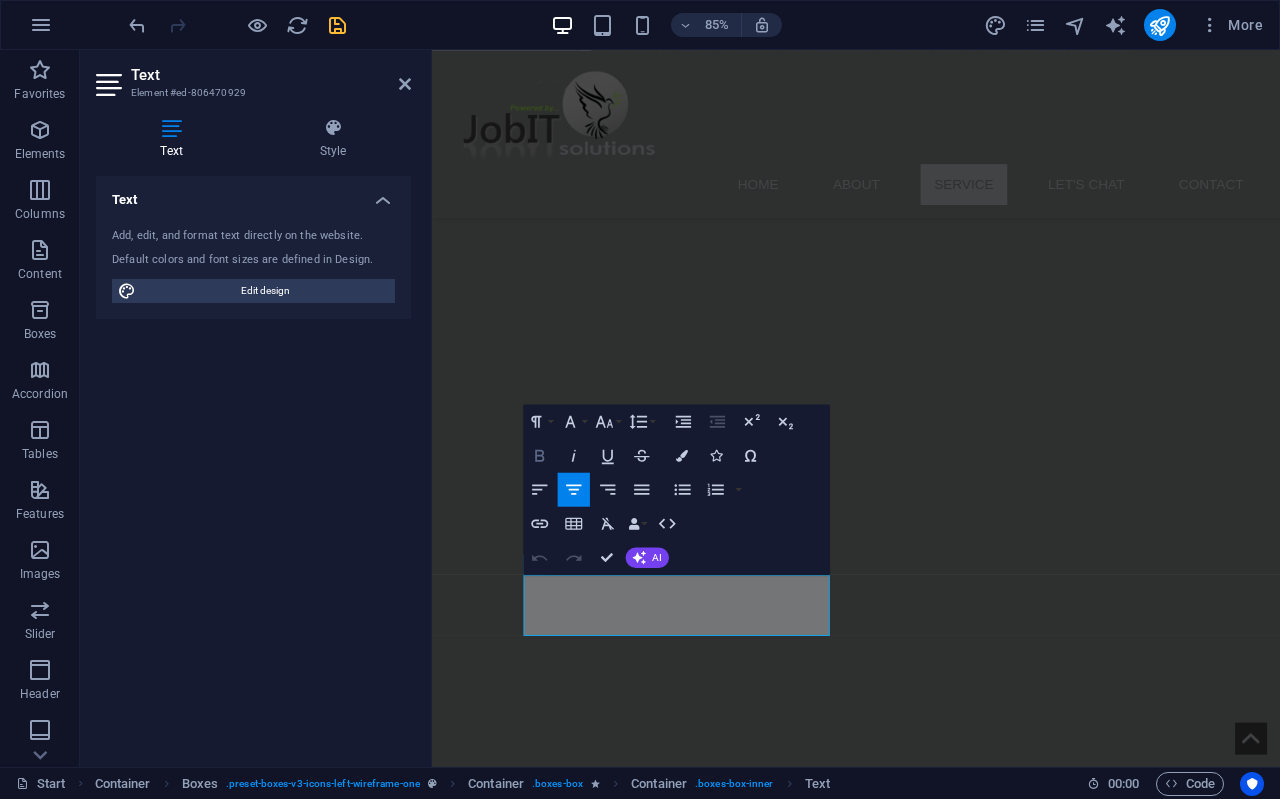 click 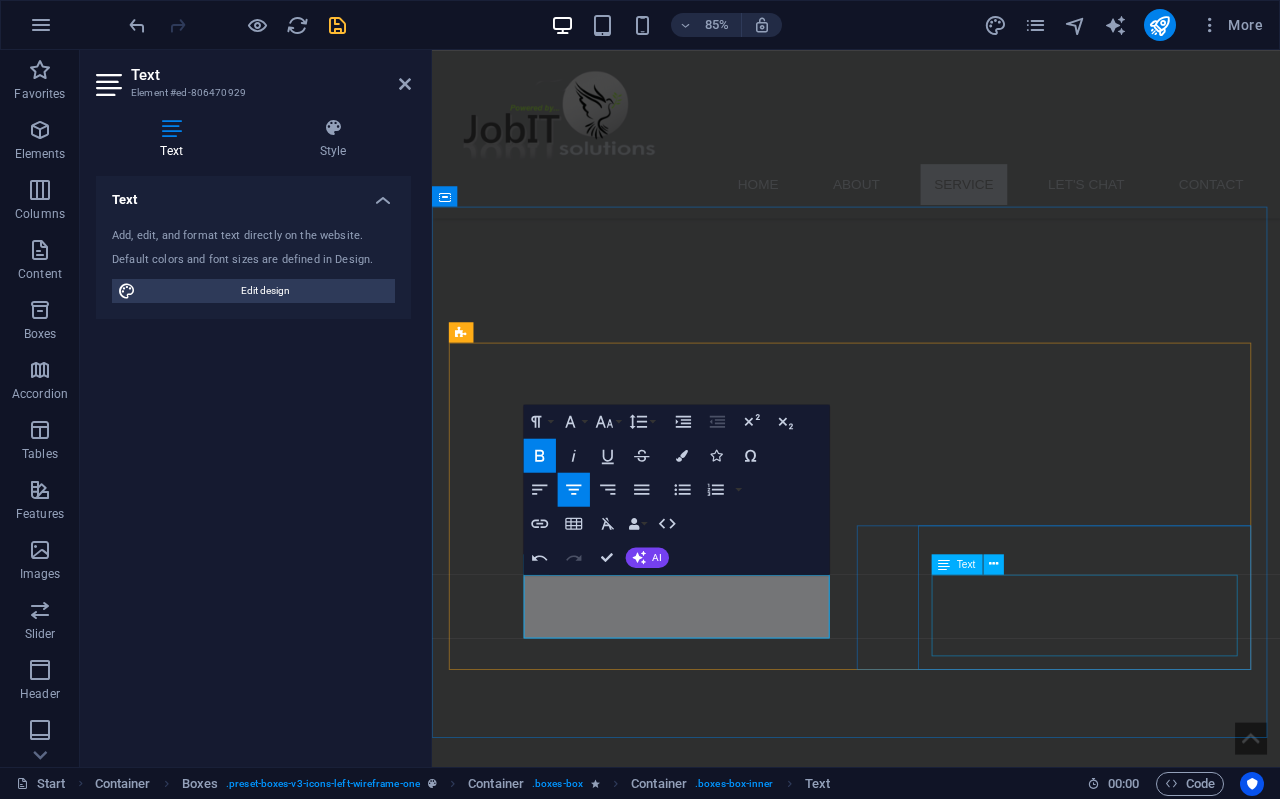 click on "We are here to empower our youth that are qualified but yet need work experience. ---Any design request, any Structure..." at bounding box center (691, 3305) 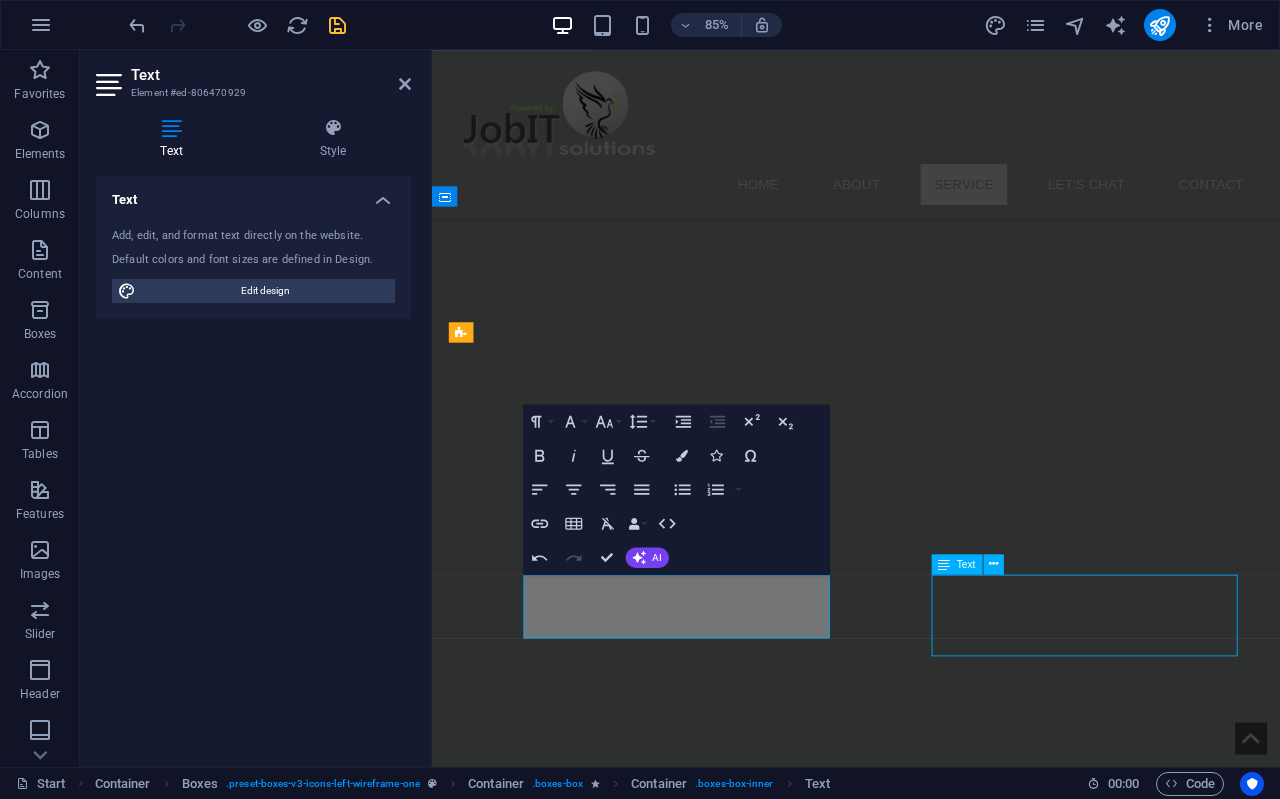 click on "We are here to empower our youth that are qualified but yet need work experience. ---Any design request, any Structure..." at bounding box center (691, 3305) 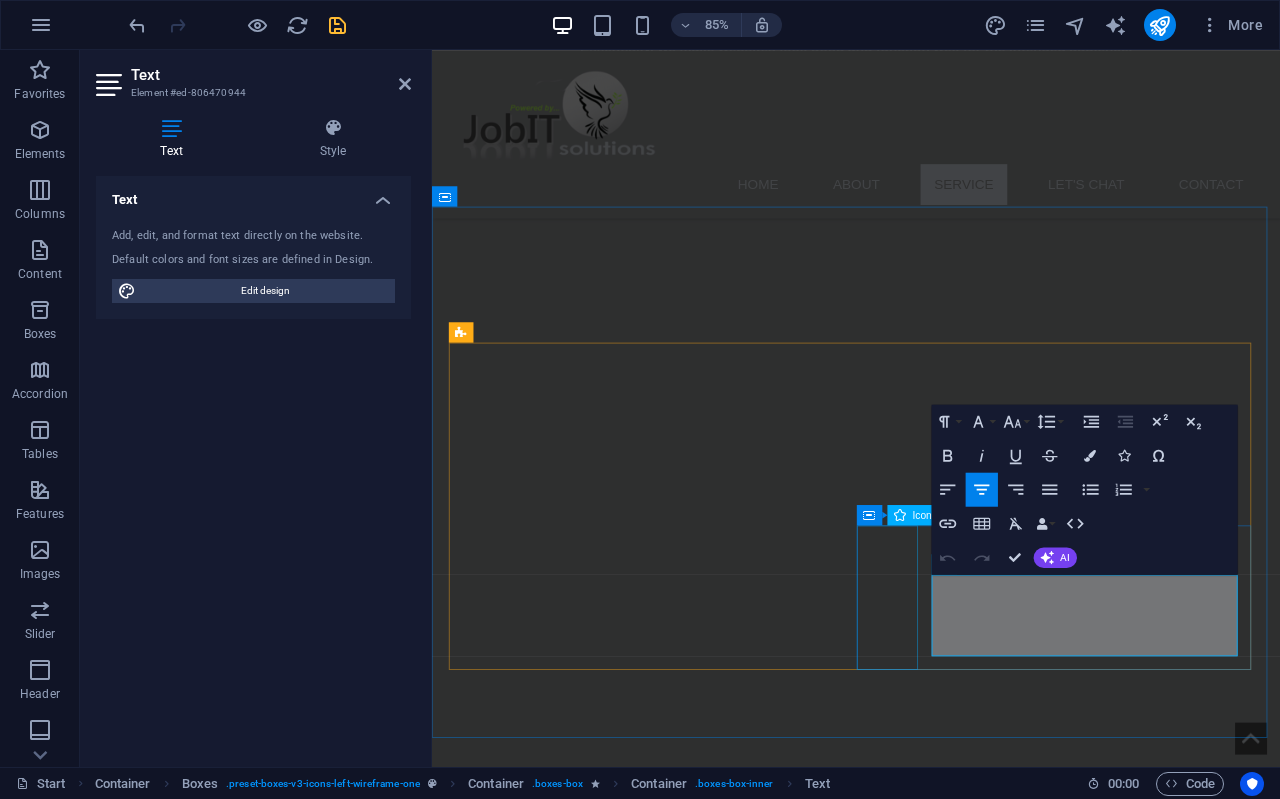 drag, startPoint x: 1342, startPoint y: 729, endPoint x: 1001, endPoint y: 675, distance: 345.24918 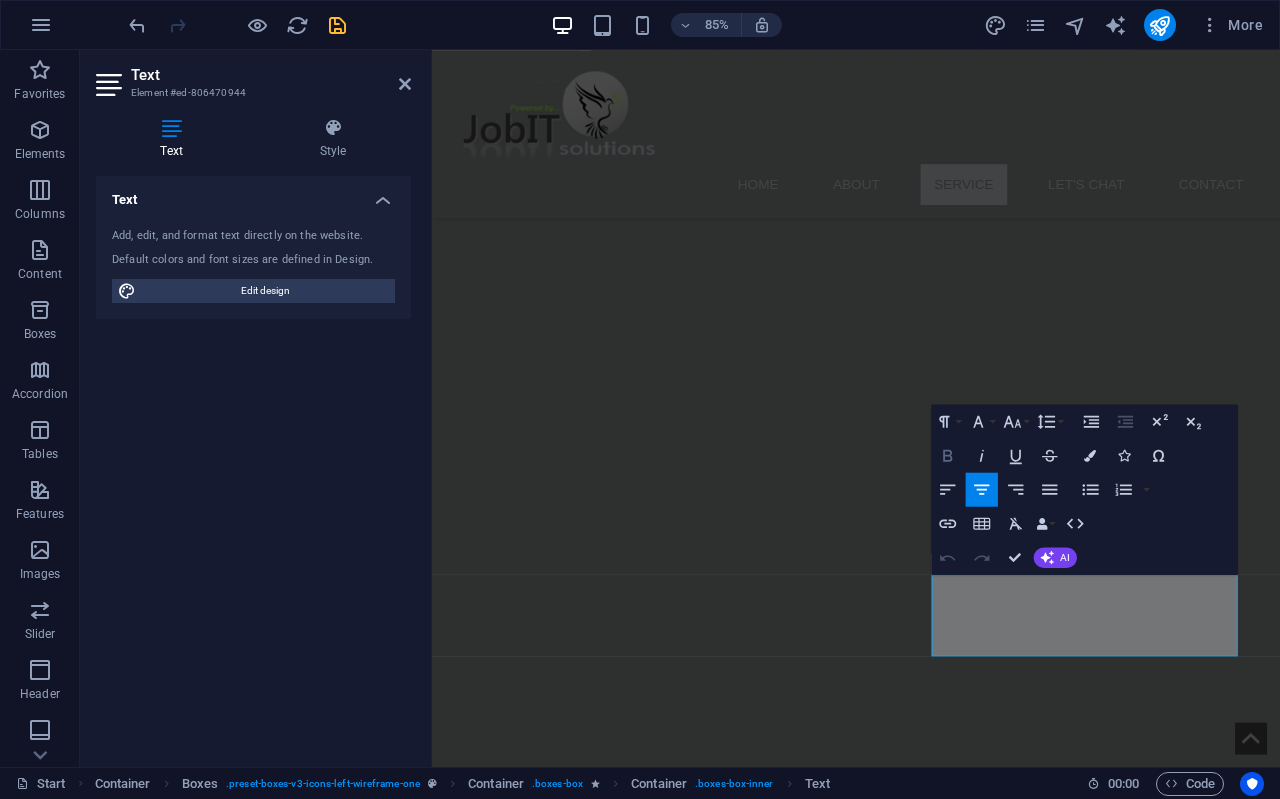 click 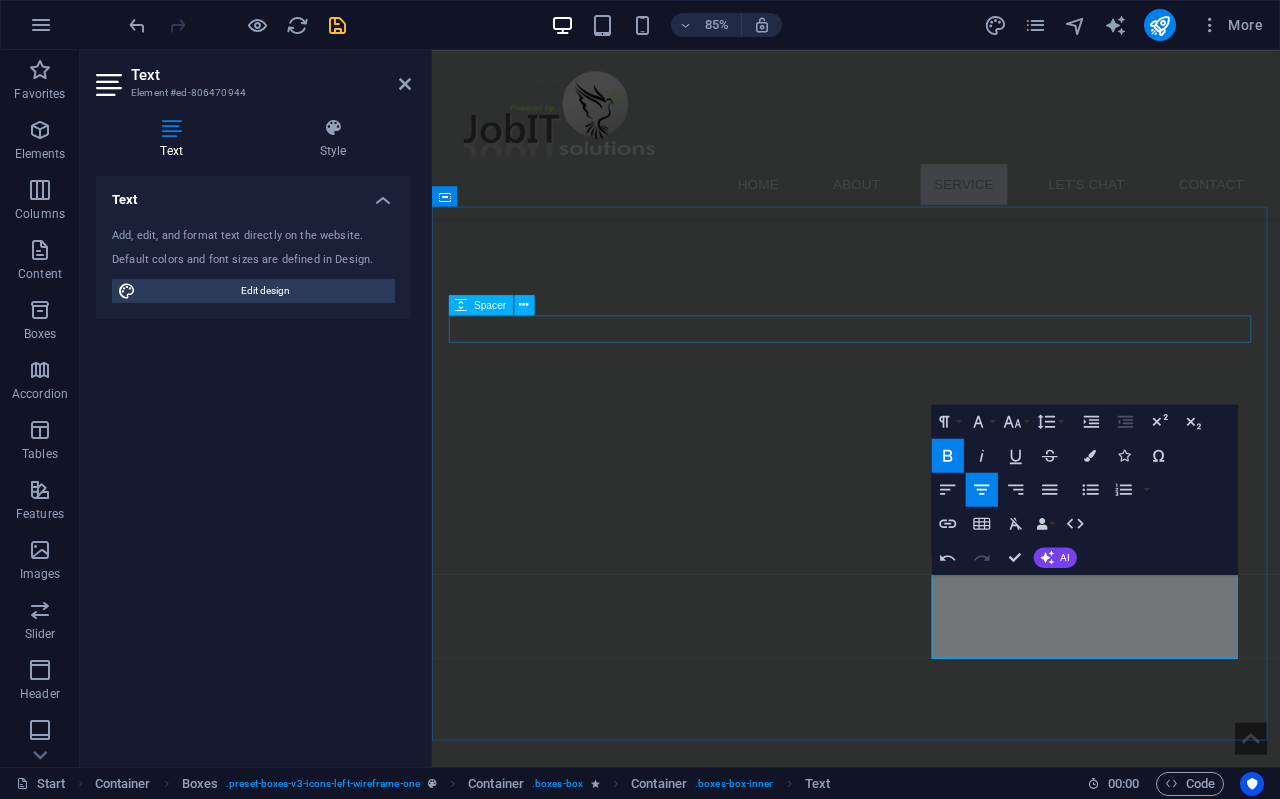 click on "Services" at bounding box center [931, 2321] 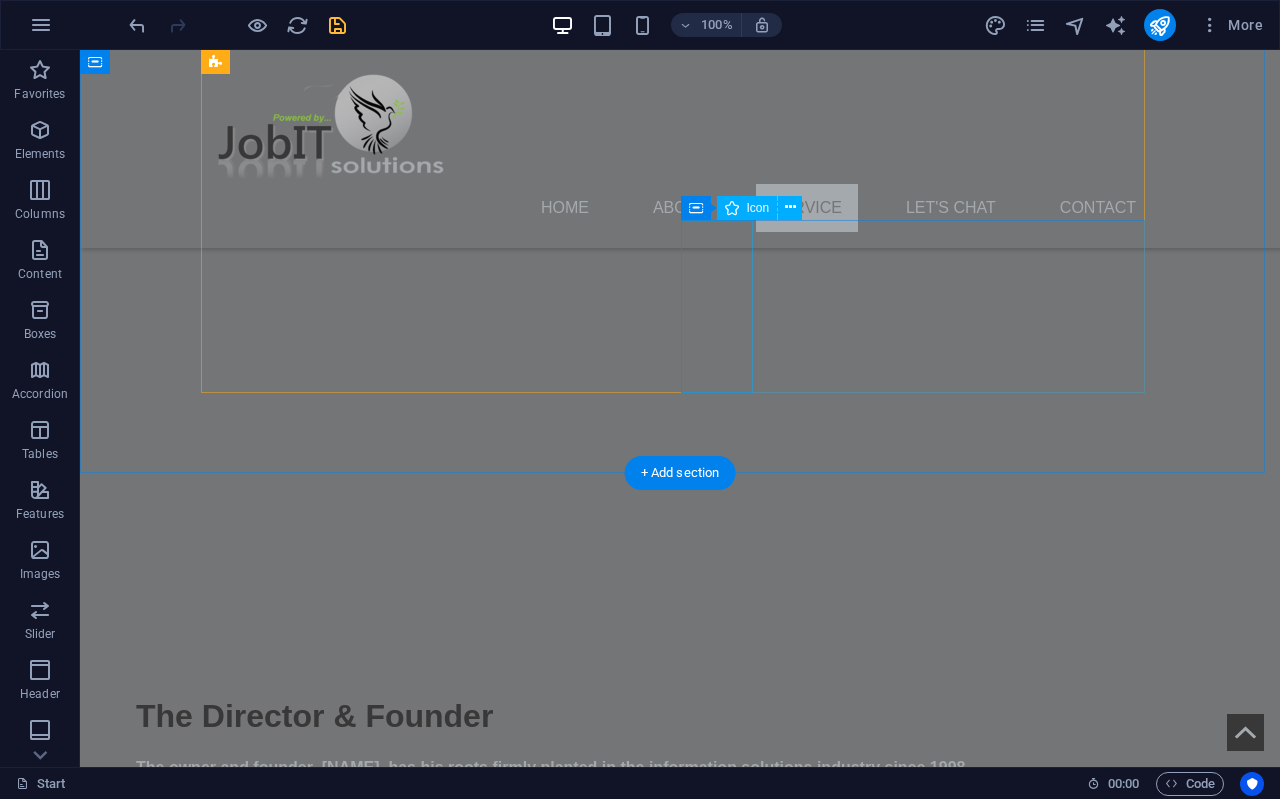 scroll, scrollTop: 1500, scrollLeft: 0, axis: vertical 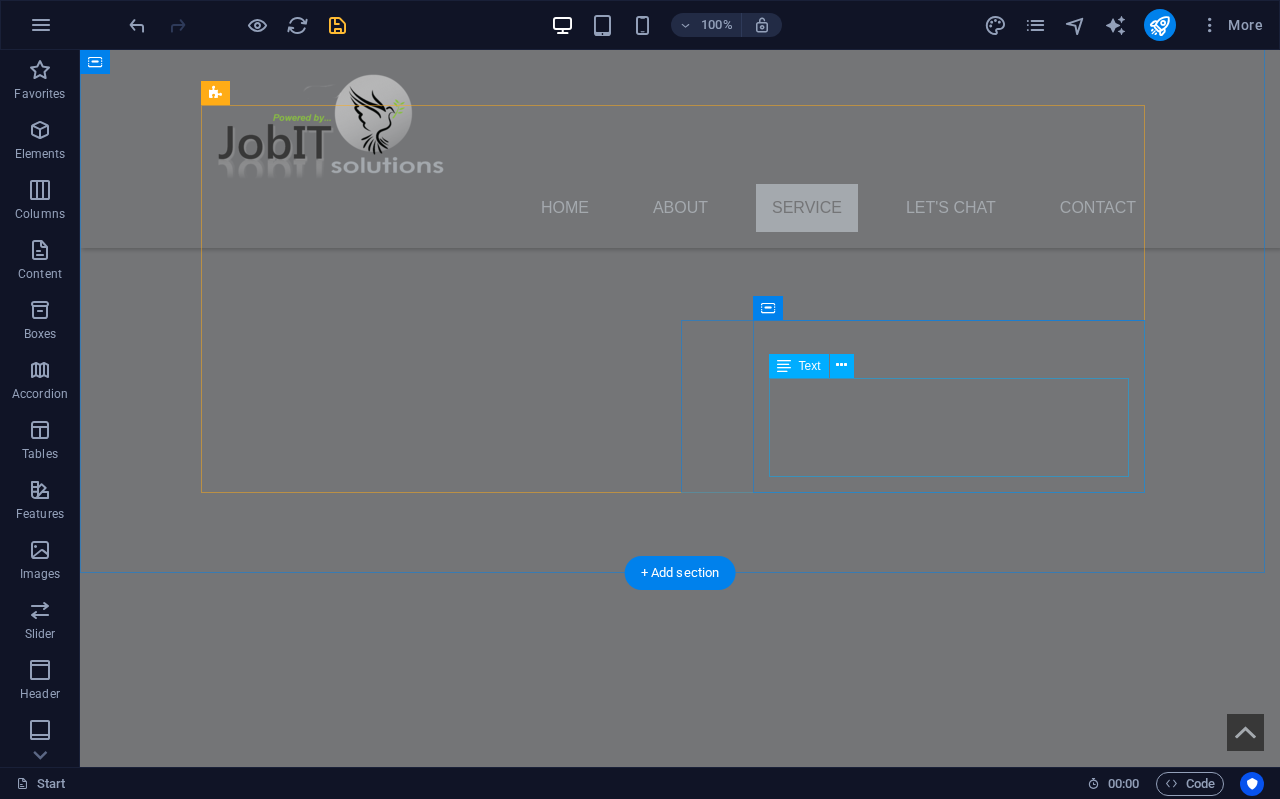 click on "We are here to empower our youth that are qualified but yet need work experience. ---Any design request, any Structure..." at bounding box center [440, 3037] 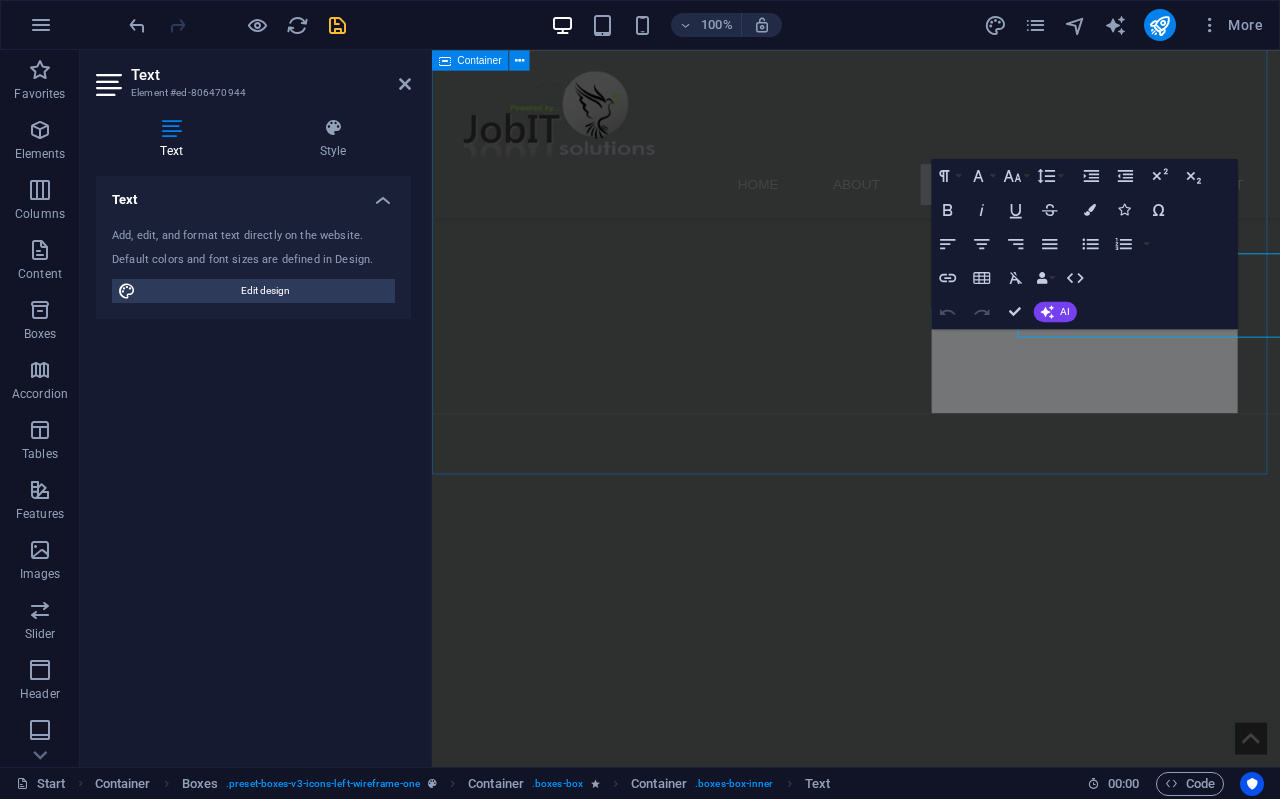 scroll, scrollTop: 1589, scrollLeft: 0, axis: vertical 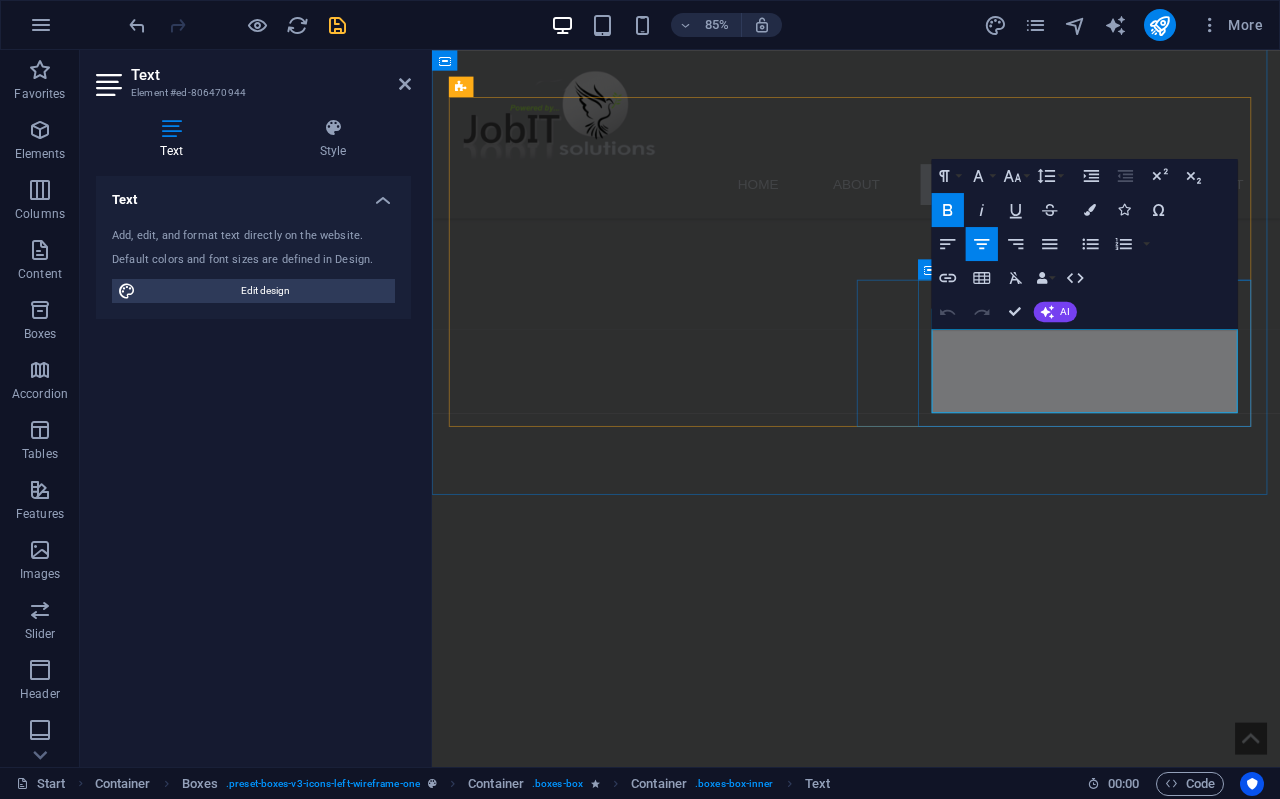 click on "We are here to empower our youth that are qualified but yet need work experience. ---Any design request, any Structure..." at bounding box center [691, 3003] 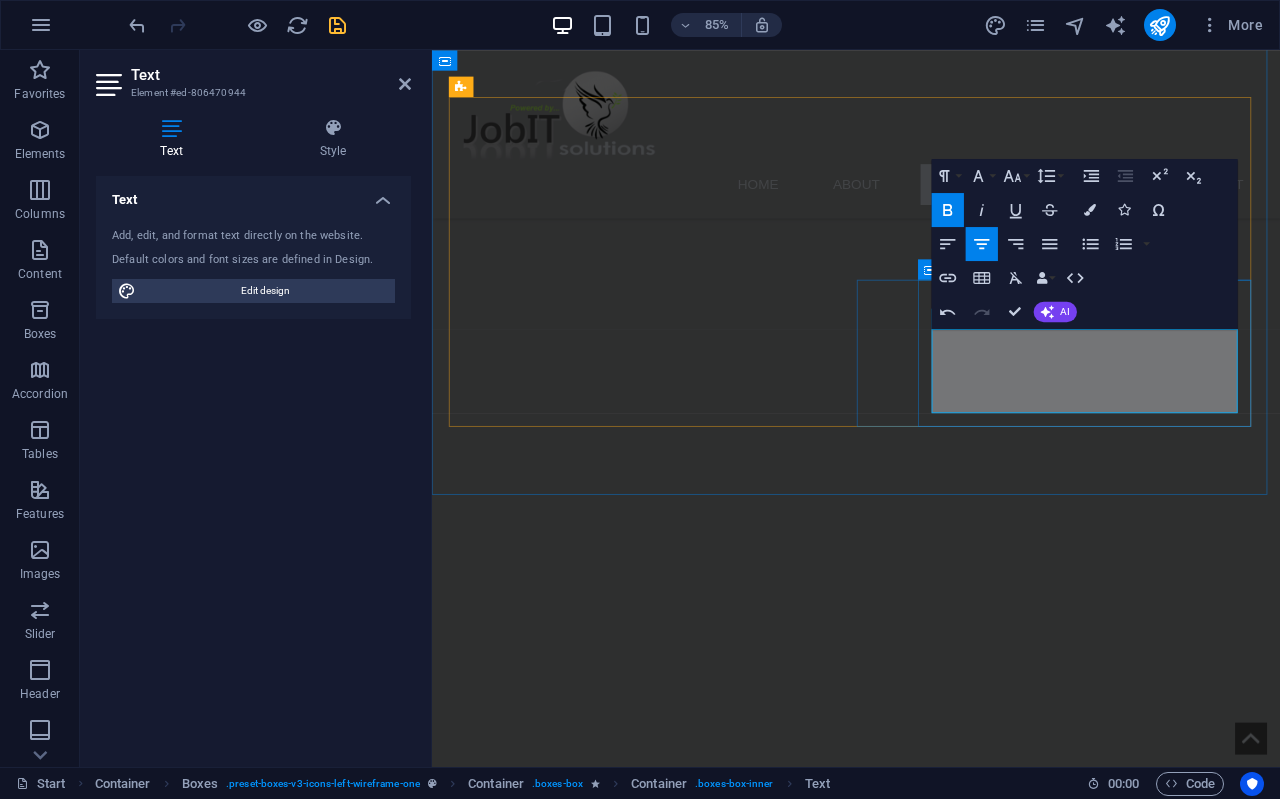 click on "We are here to empower our youth that are qualified but yet need work experience. ---  Any design request, any Structure..." at bounding box center [691, 3003] 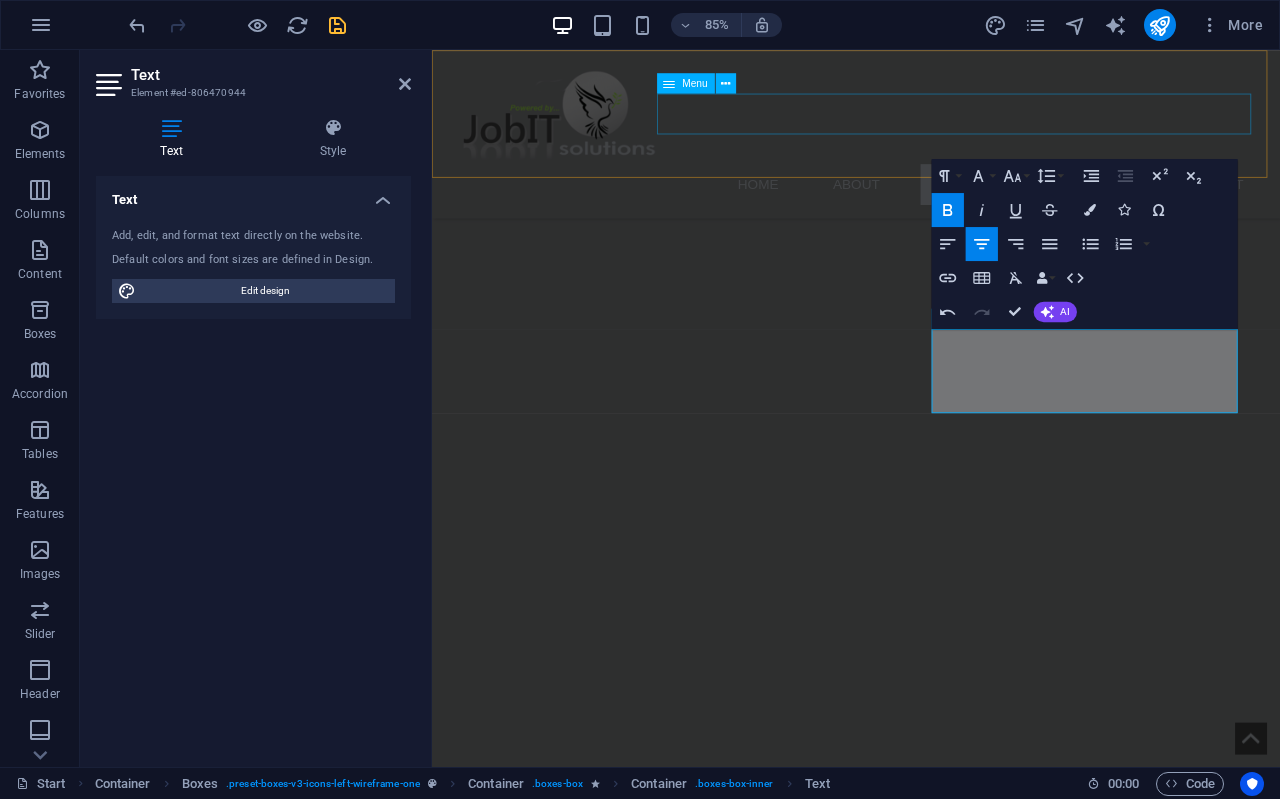 click on "Home About Service LET'S CHAT Contact" at bounding box center (931, 208) 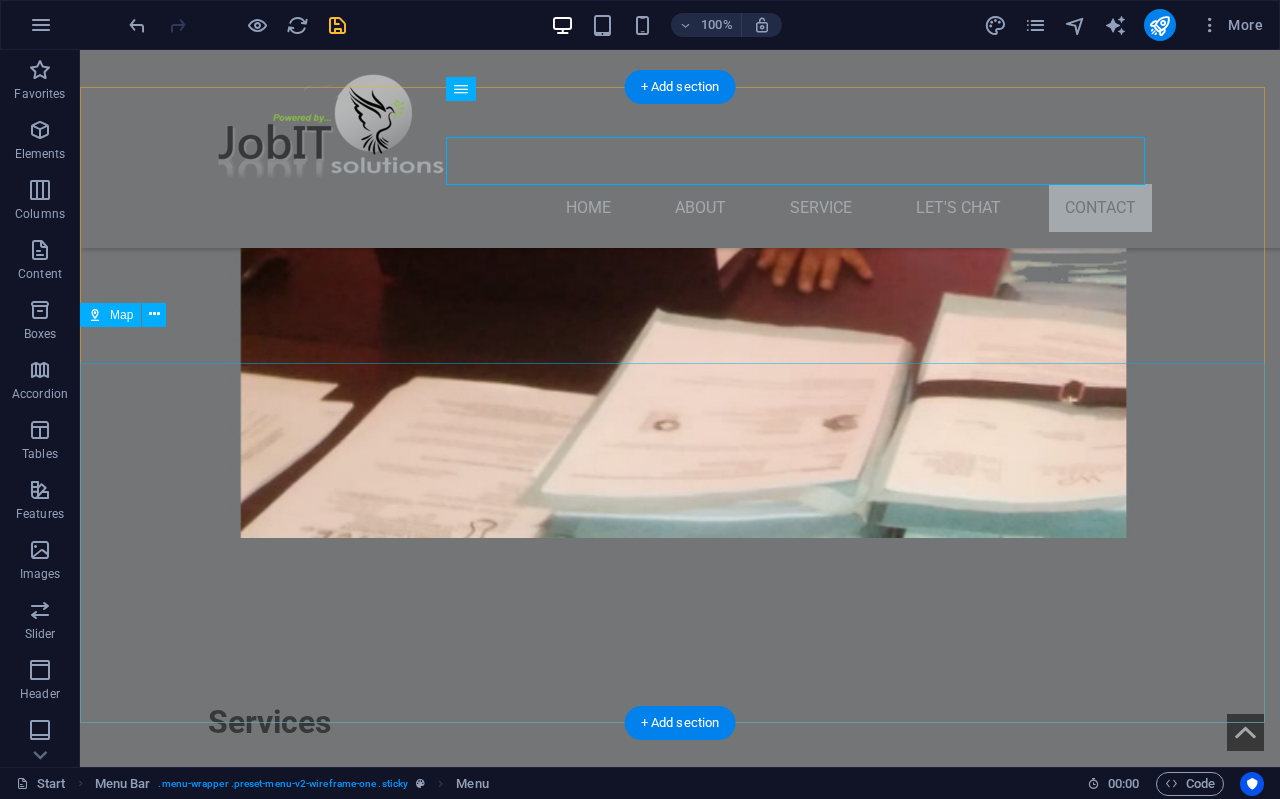 scroll, scrollTop: 2731, scrollLeft: 0, axis: vertical 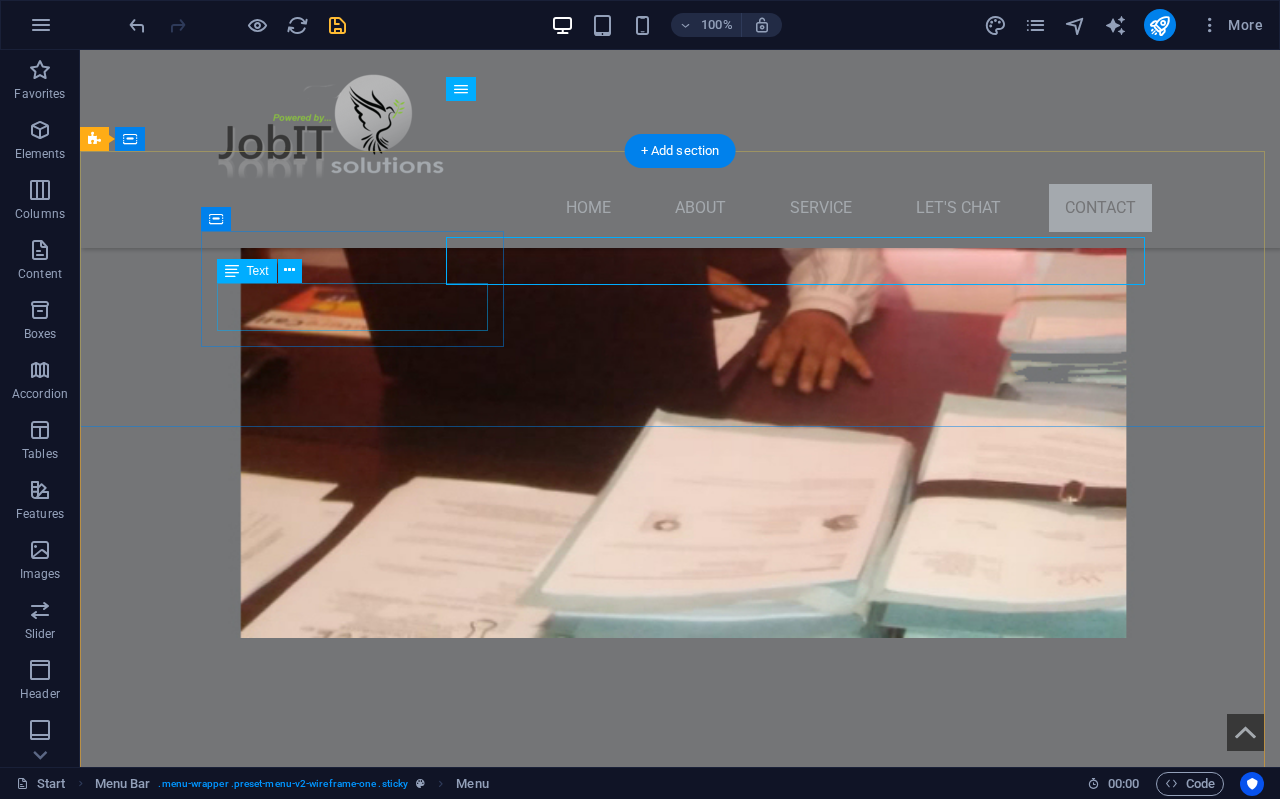 click on "[NUMBER] [STREET], [CITY], [SUBURB]" at bounding box center [248, 2978] 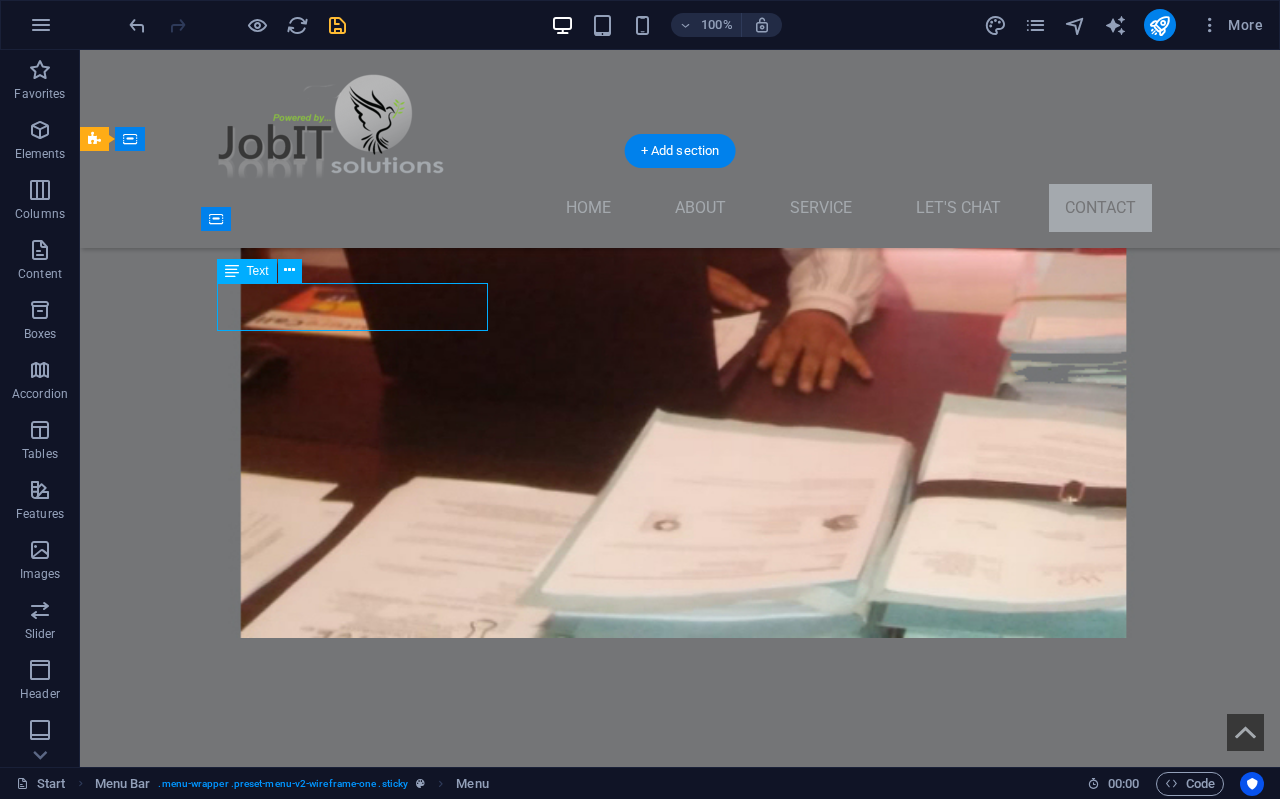 click on "[NUMBER] [STREET], [CITY], [SUBURB]" at bounding box center (248, 2978) 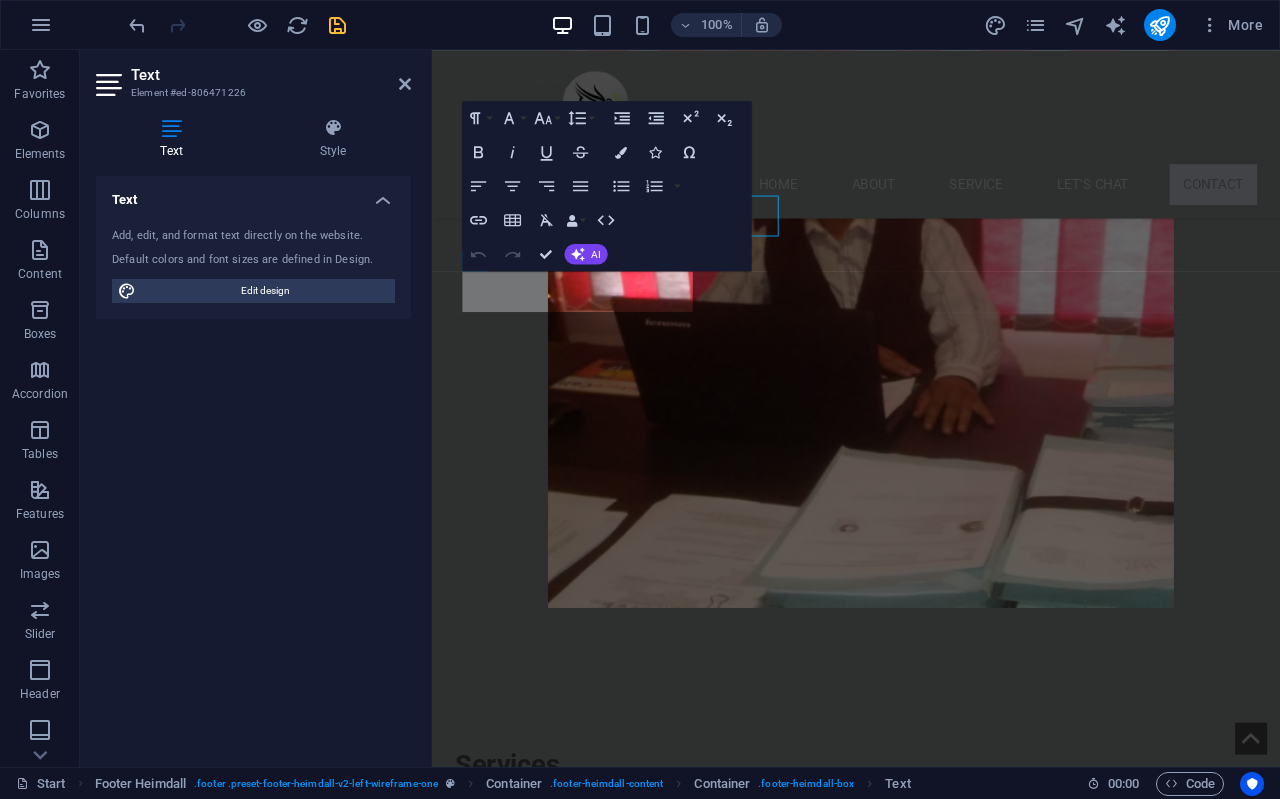 scroll, scrollTop: 2793, scrollLeft: 0, axis: vertical 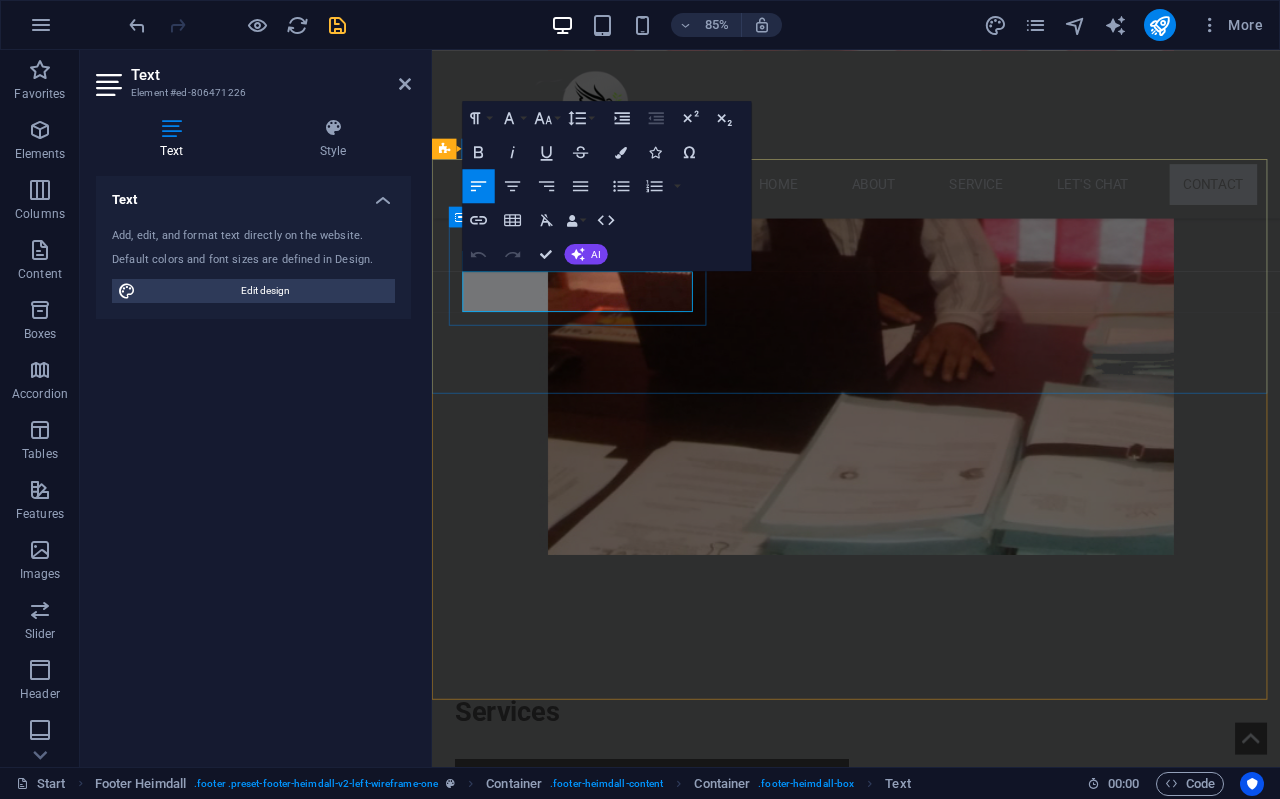 drag, startPoint x: 542, startPoint y: 345, endPoint x: 455, endPoint y: 318, distance: 91.09336 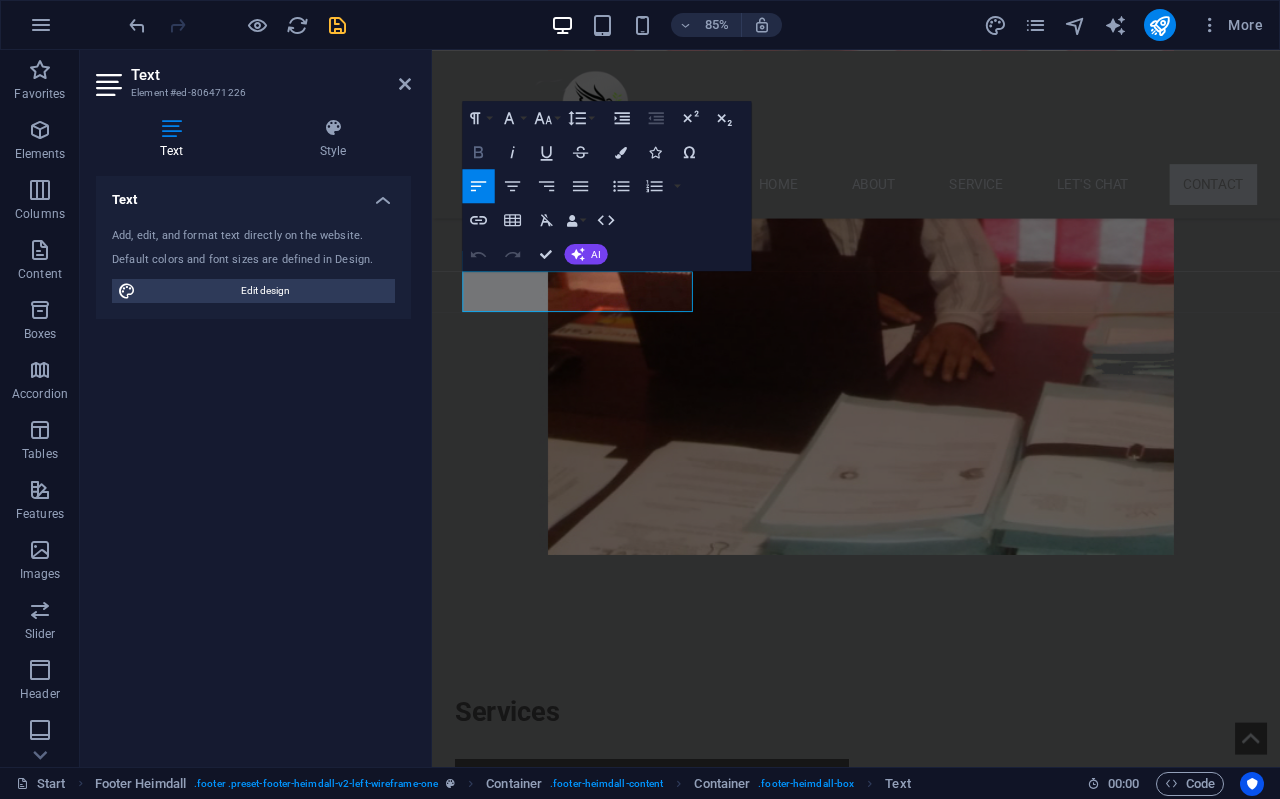 click 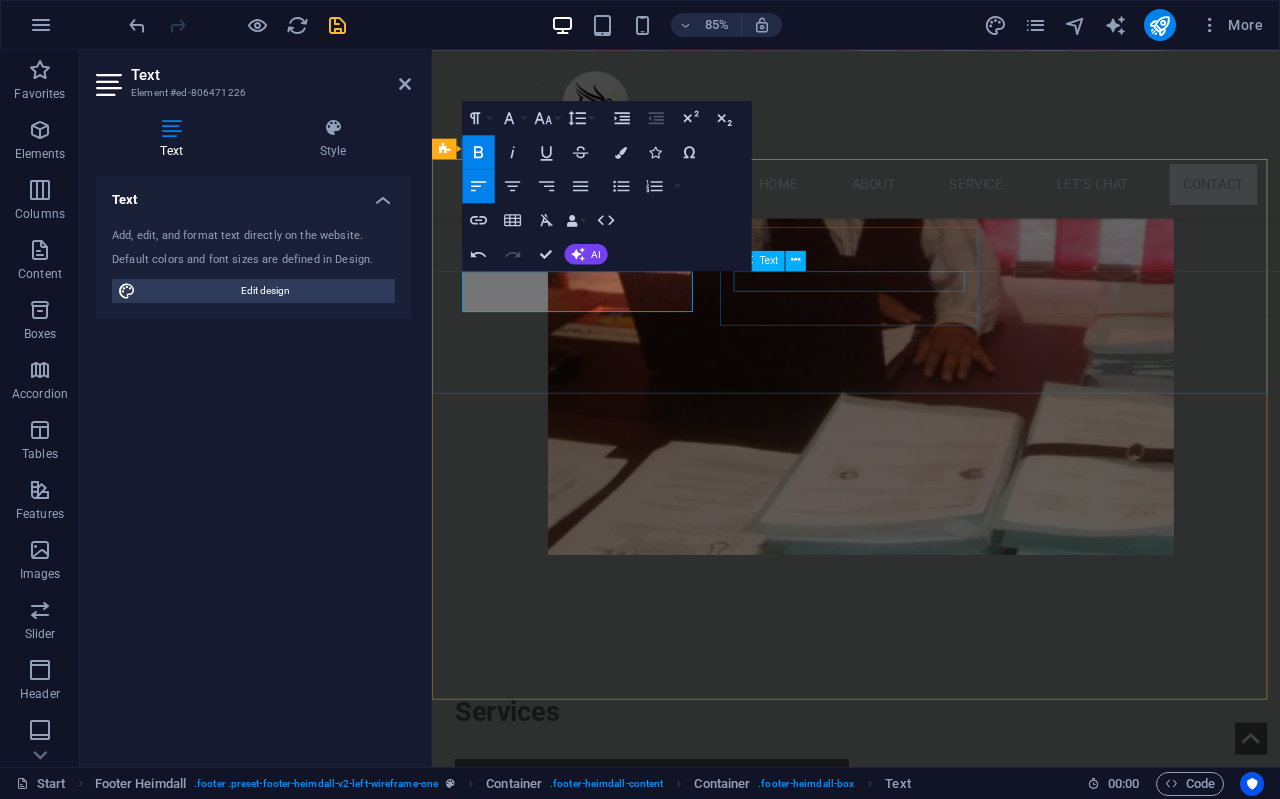 click on "Mobile:   +[COUNTRY CODE] [PHONE]" at bounding box center (600, 3112) 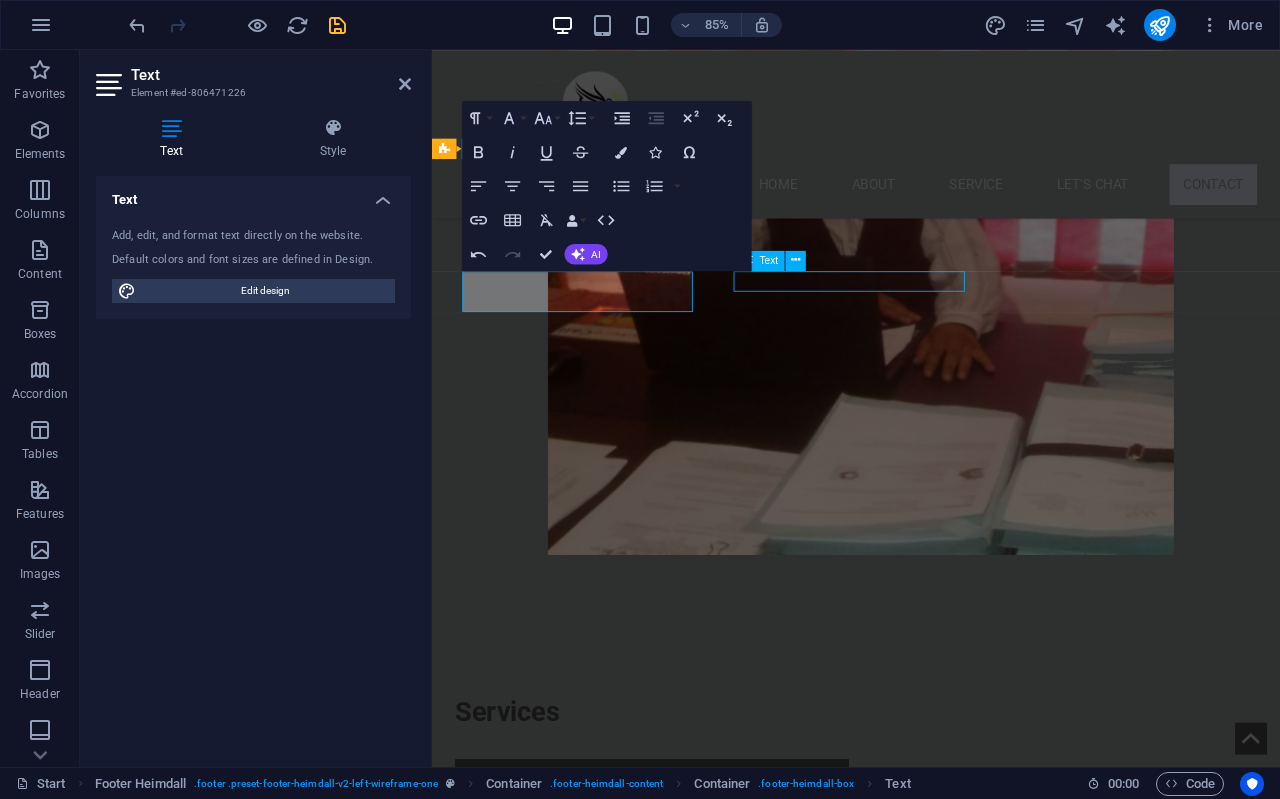click on "Mobile:   +[COUNTRY CODE] [PHONE]" at bounding box center (600, 3112) 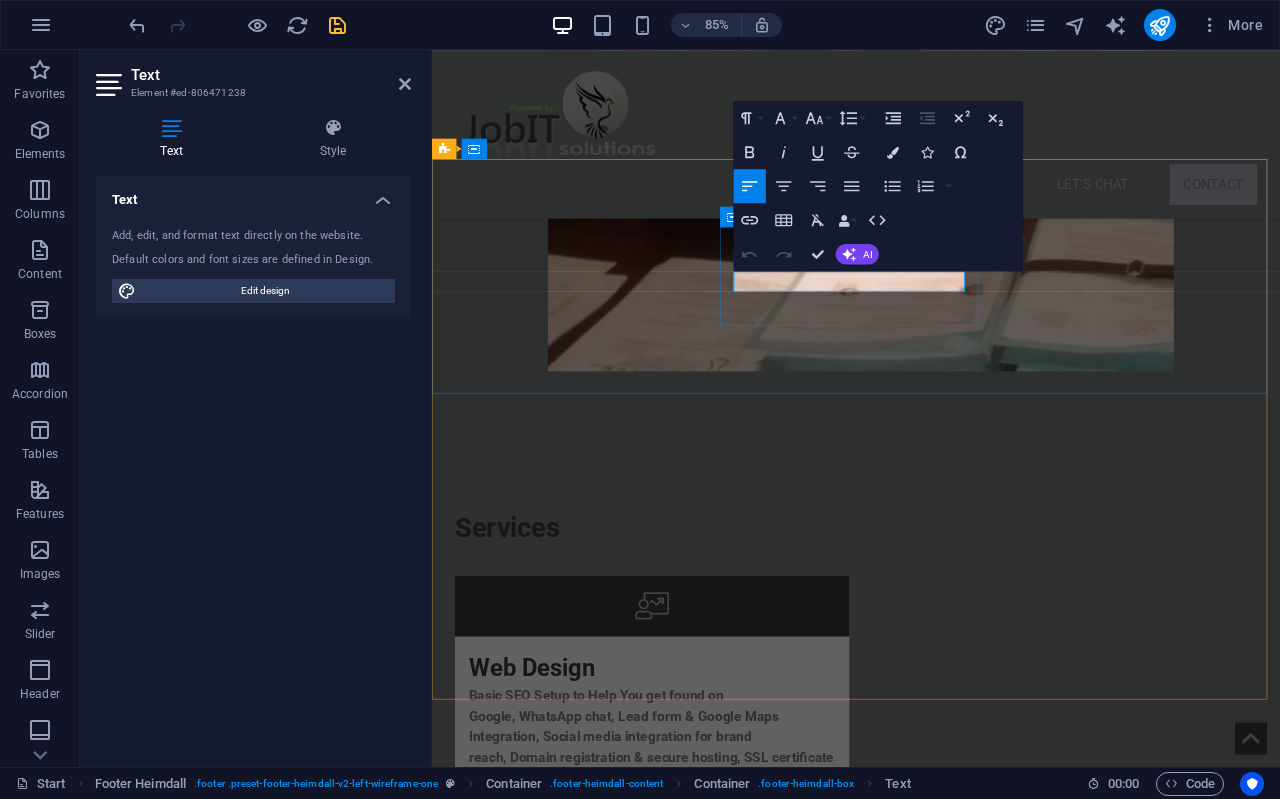 click on "Mobile:   +[COUNTRY CODE] [PHONE]" at bounding box center [600, 2896] 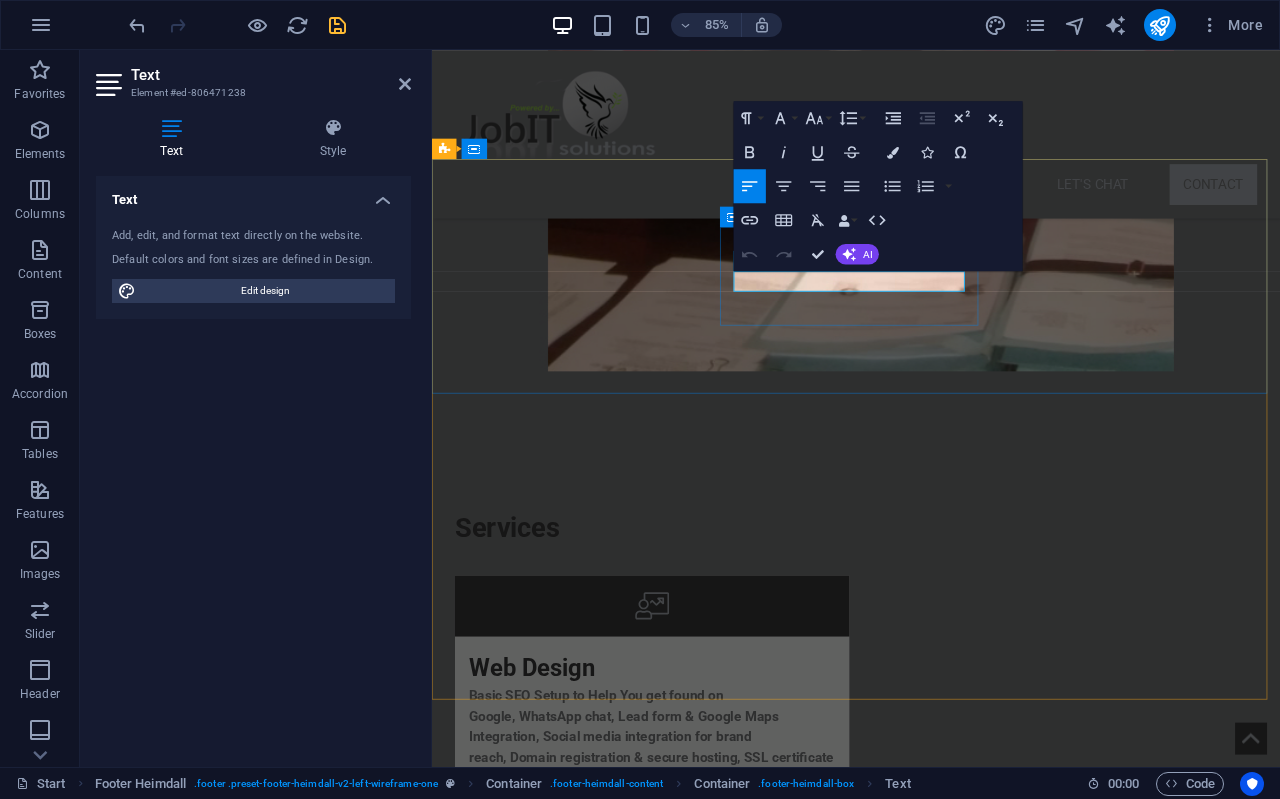 drag, startPoint x: 994, startPoint y: 315, endPoint x: 779, endPoint y: 305, distance: 215.23244 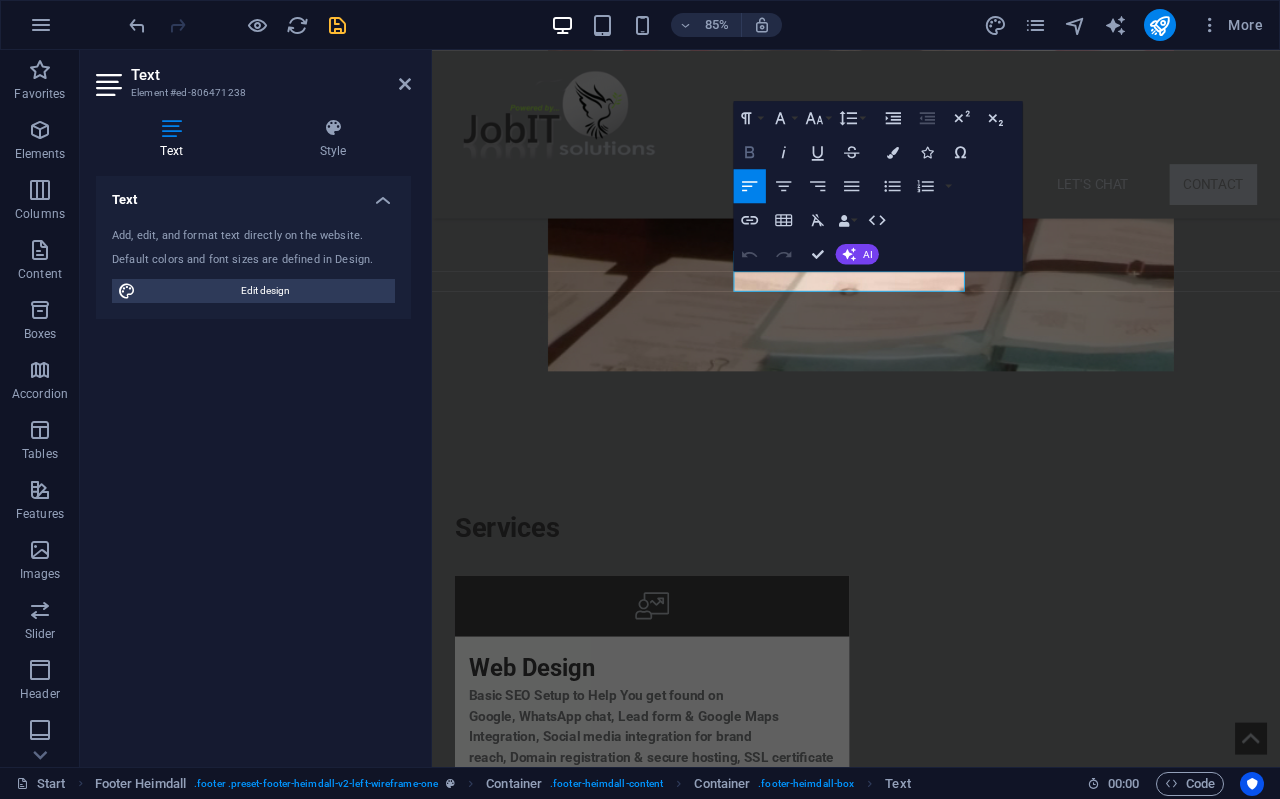click 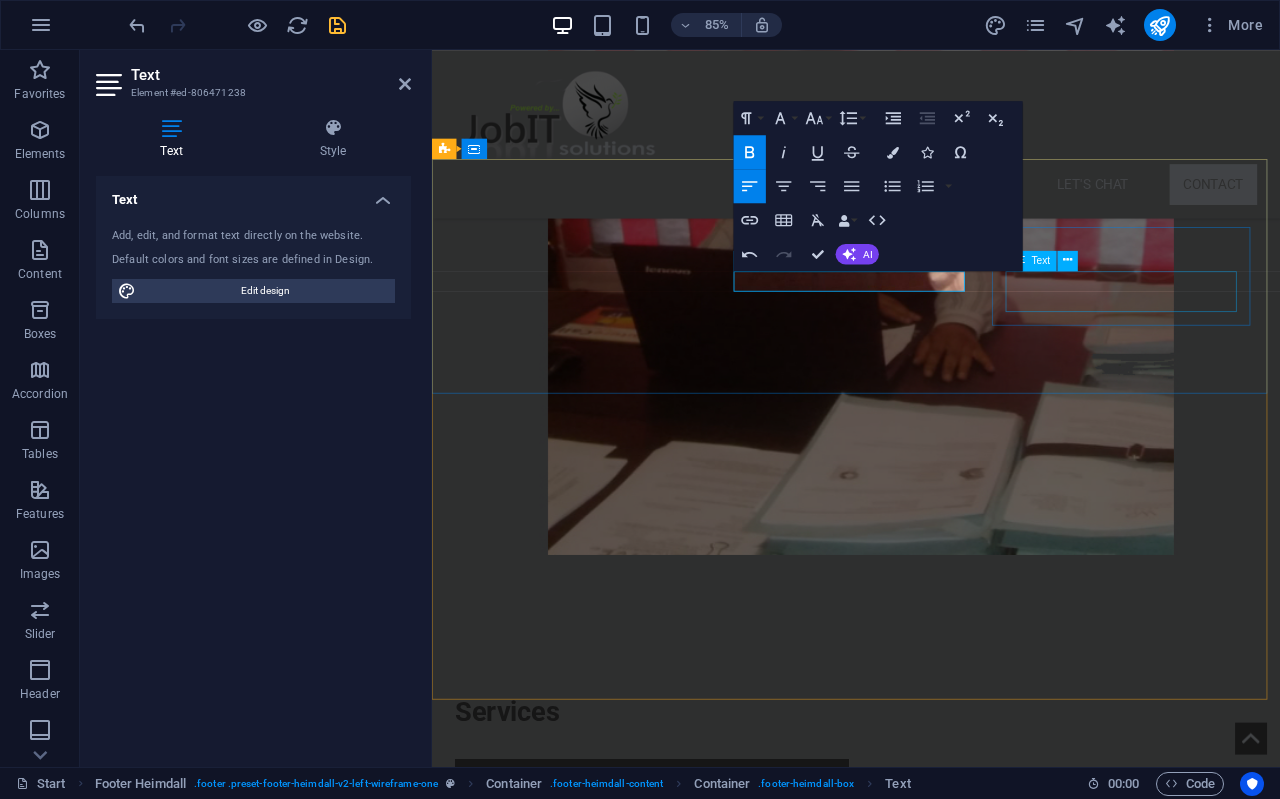 click on "info@[EXAMPLE.COM] Legal Notice  |  Privacy Policy" at bounding box center (600, 3252) 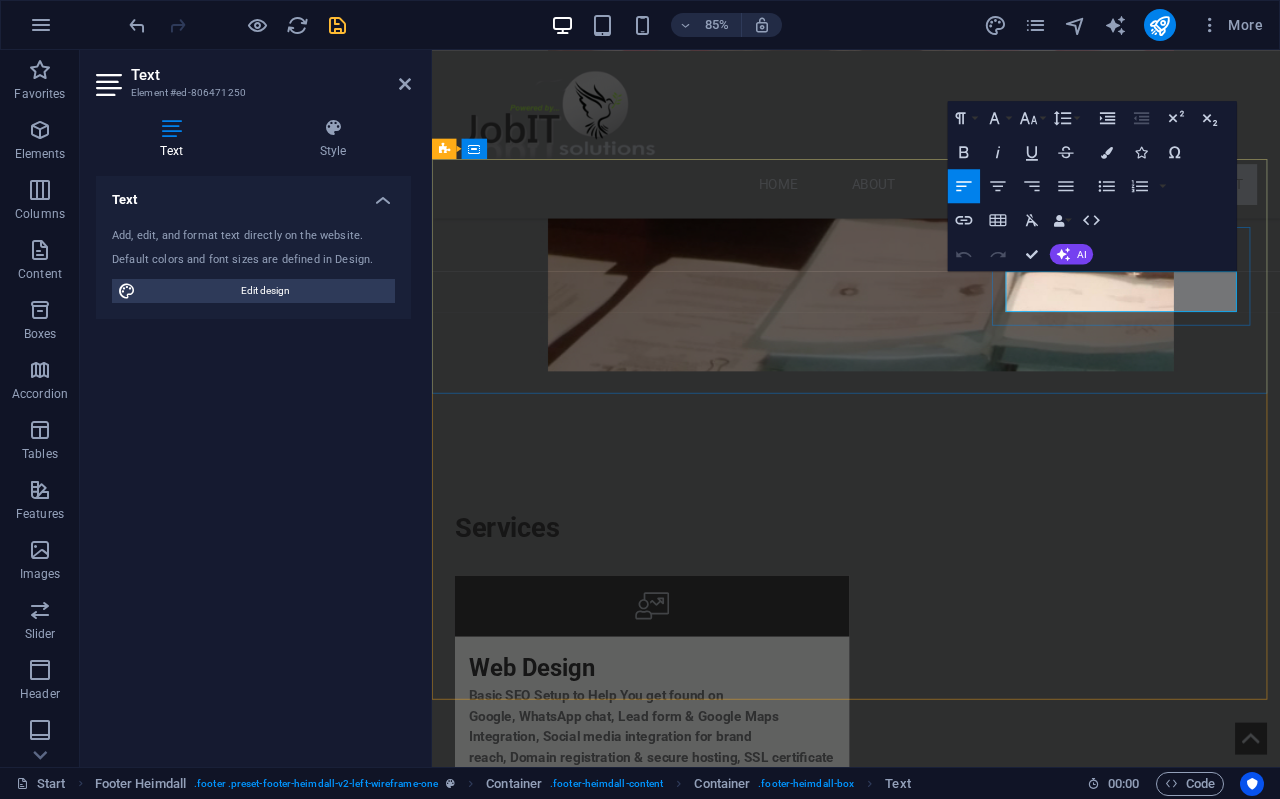drag, startPoint x: 1323, startPoint y: 339, endPoint x: 1101, endPoint y: 311, distance: 223.7588 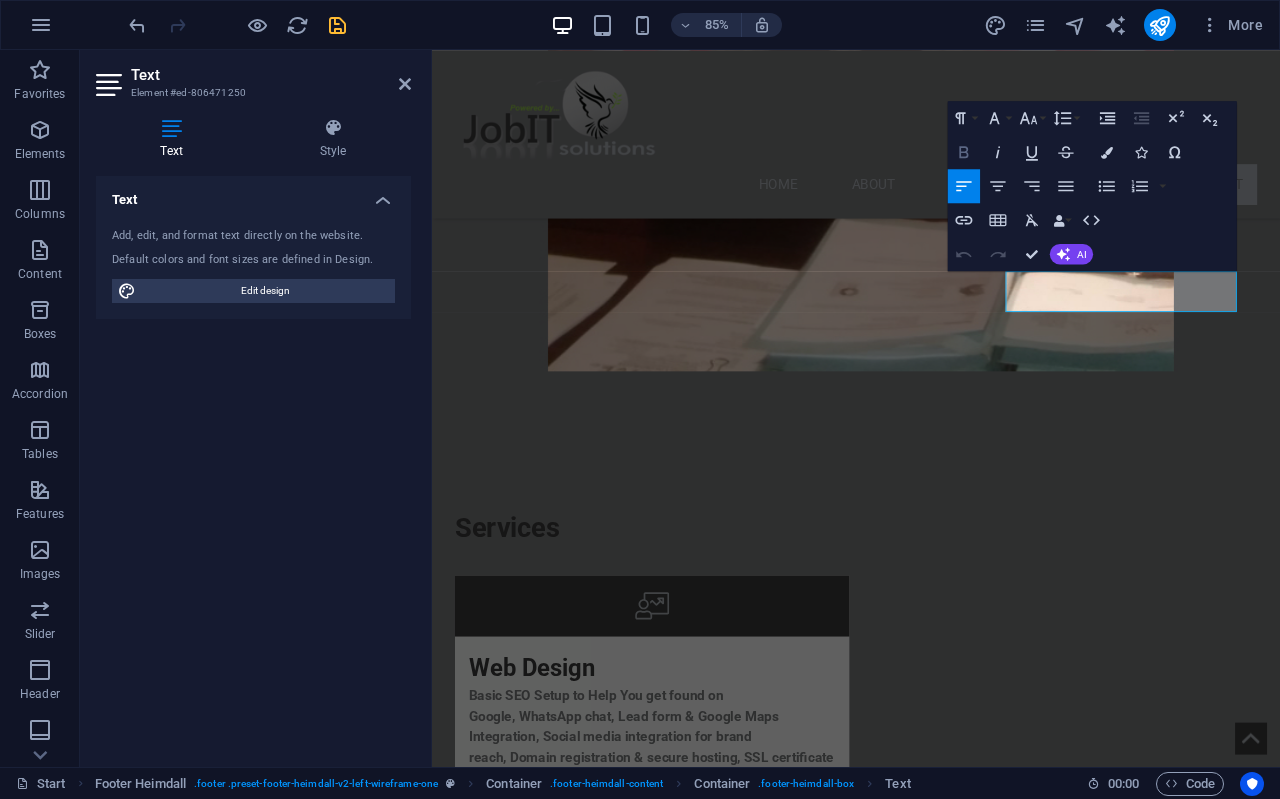 click 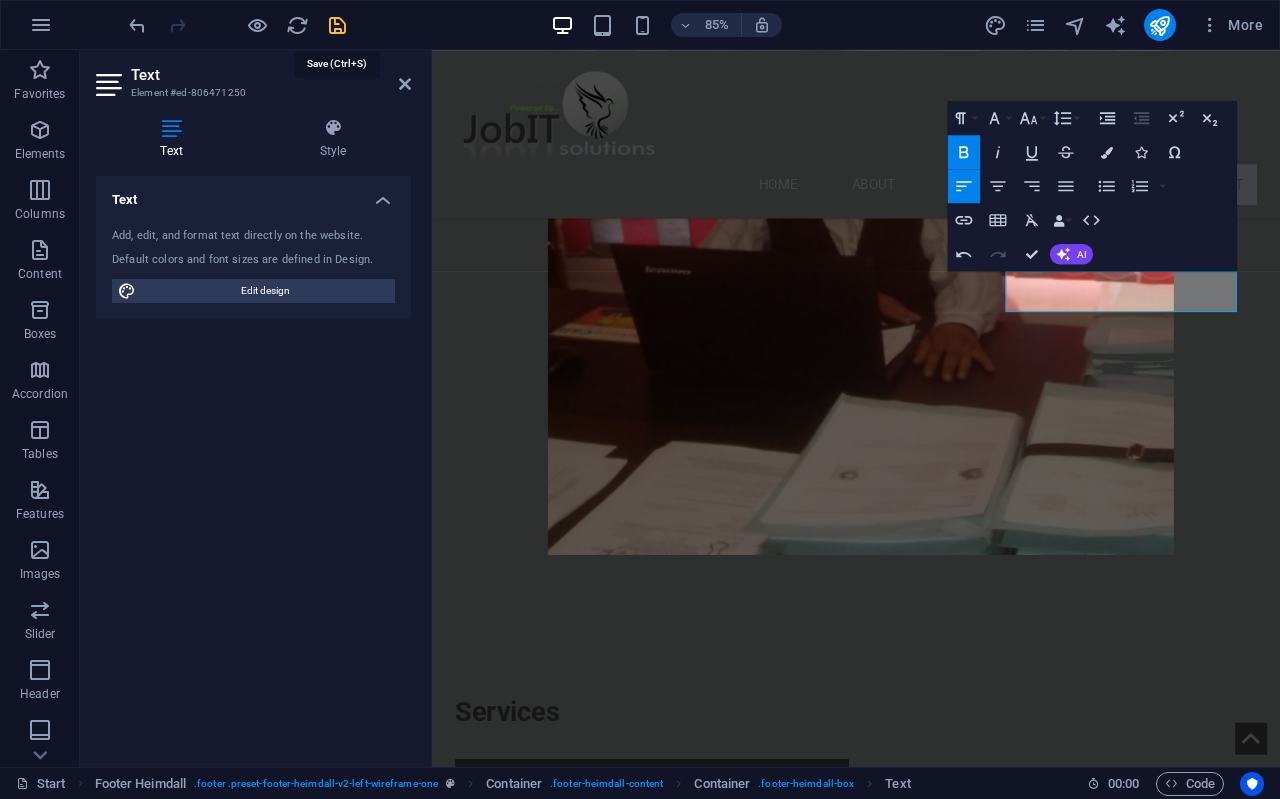 click at bounding box center [337, 25] 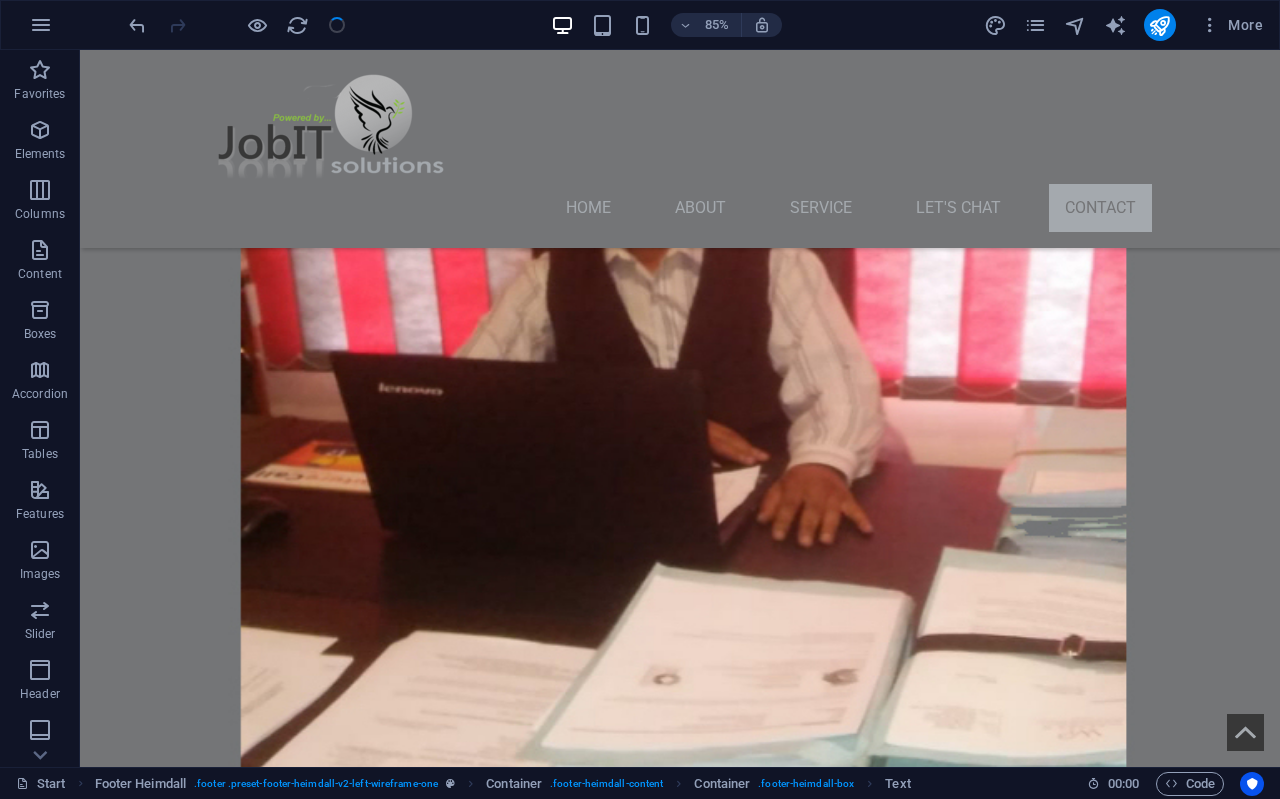 scroll, scrollTop: 2704, scrollLeft: 0, axis: vertical 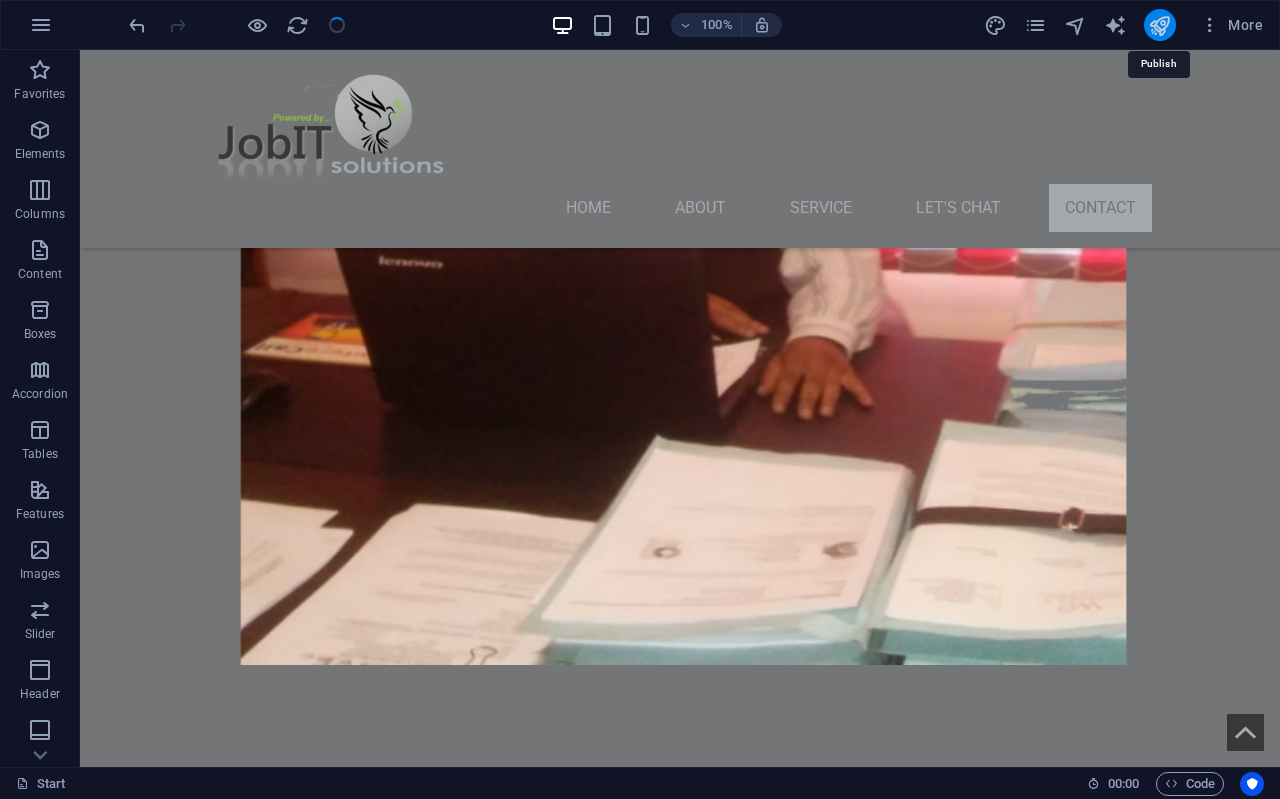 click at bounding box center (1159, 25) 